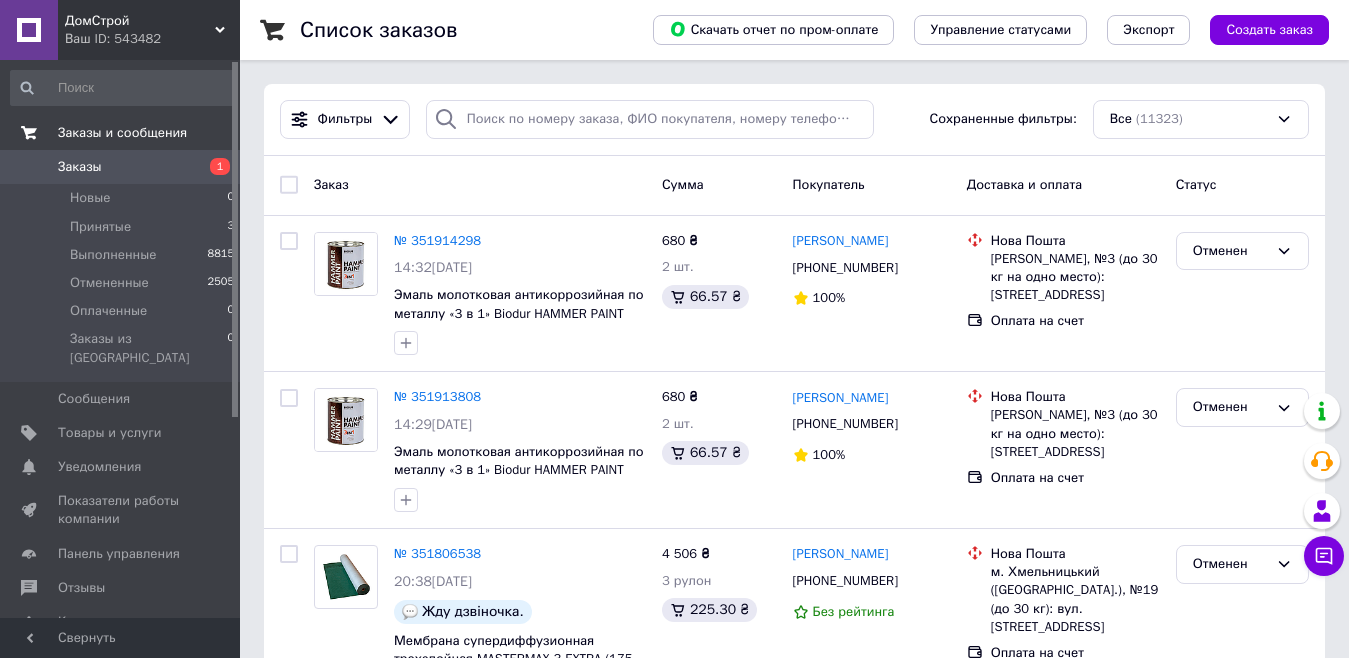 scroll, scrollTop: 0, scrollLeft: 0, axis: both 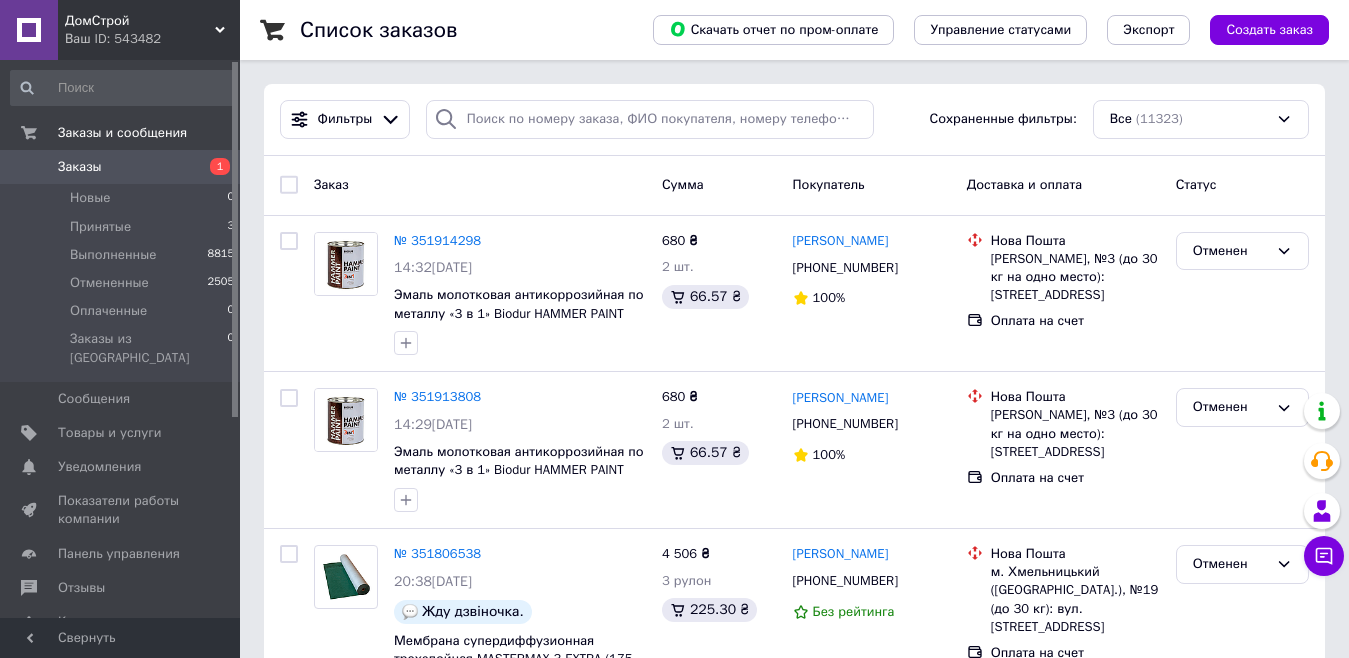 click on "Заказы 1" at bounding box center [123, 167] 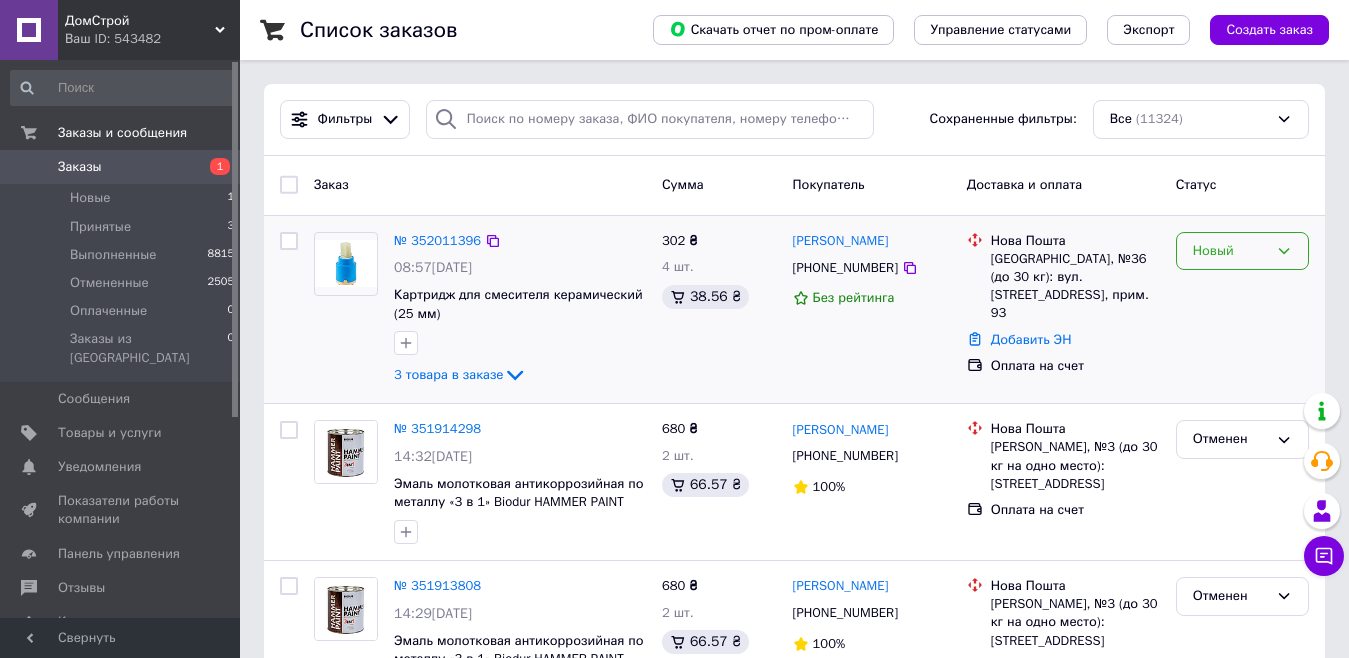 click on "Новый" at bounding box center [1230, 251] 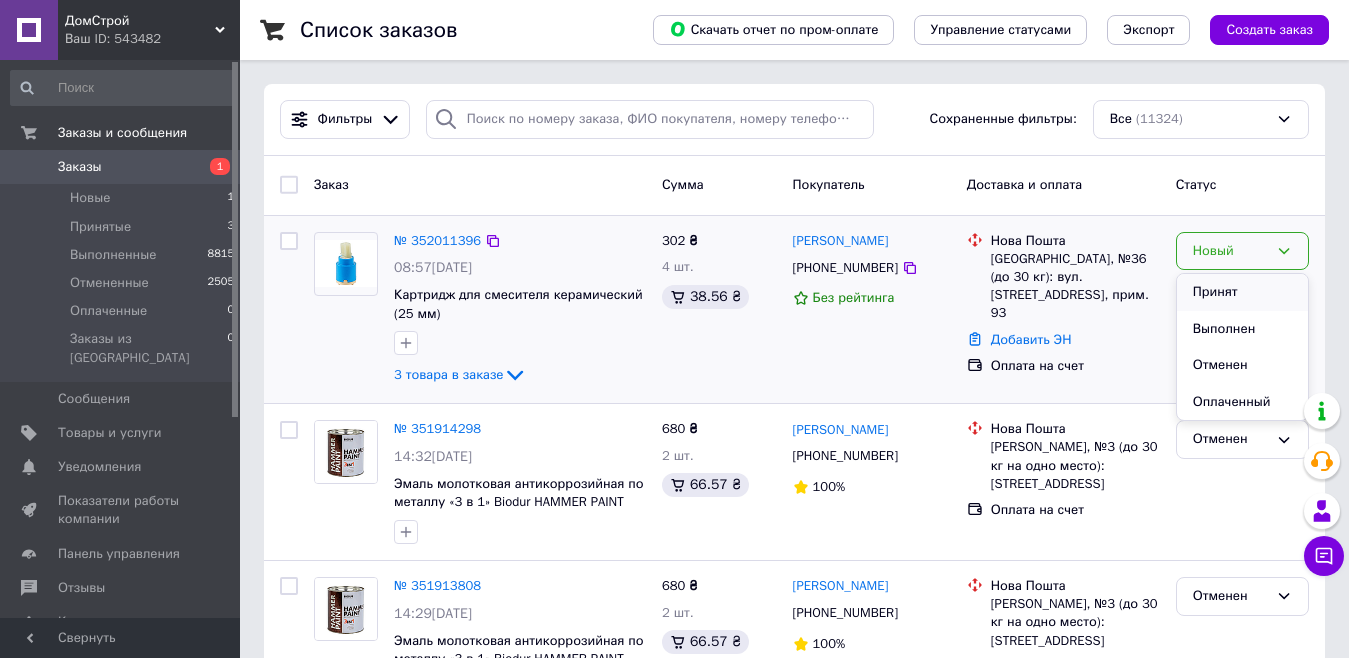 click on "Принят" at bounding box center (1242, 292) 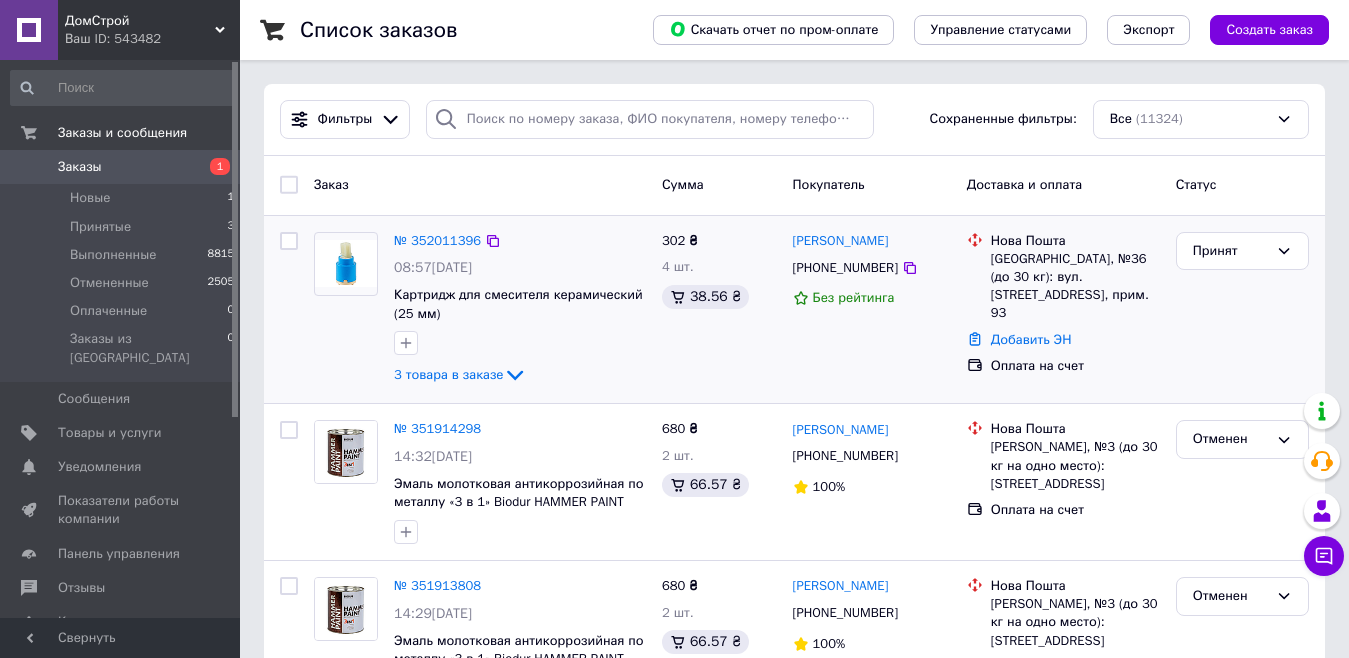 click on "3 товара в заказе" at bounding box center (448, 374) 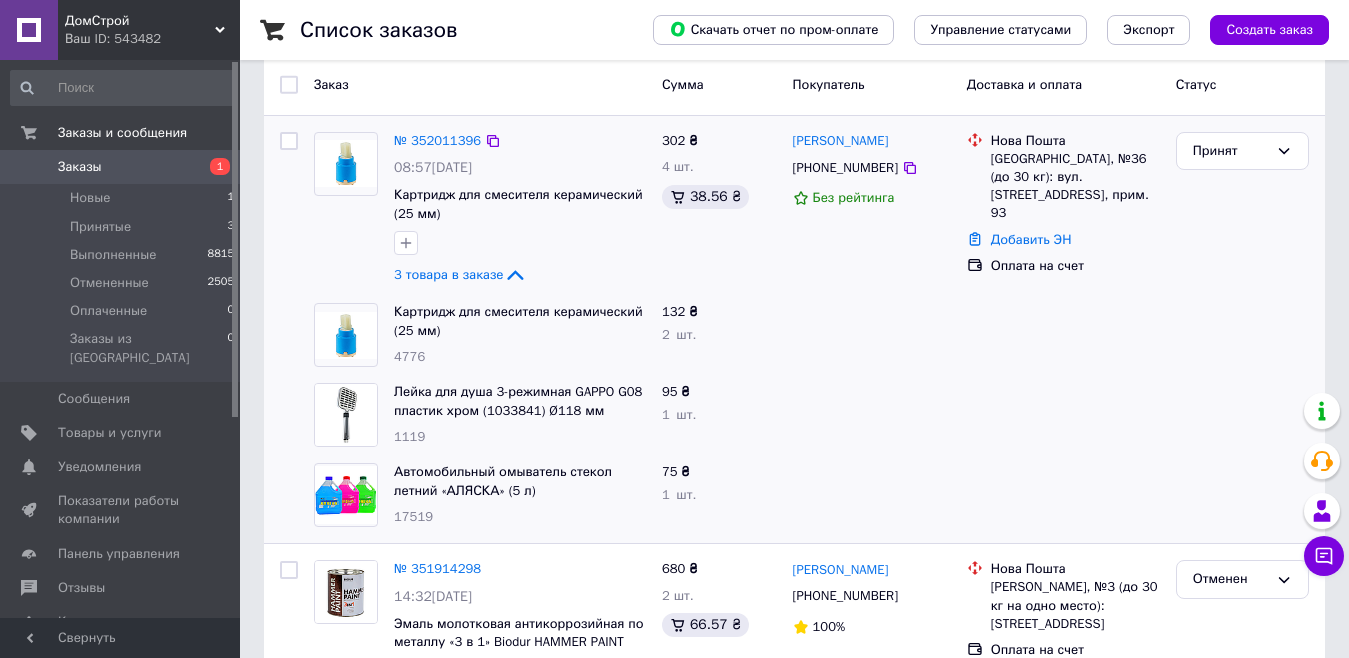 scroll, scrollTop: 0, scrollLeft: 0, axis: both 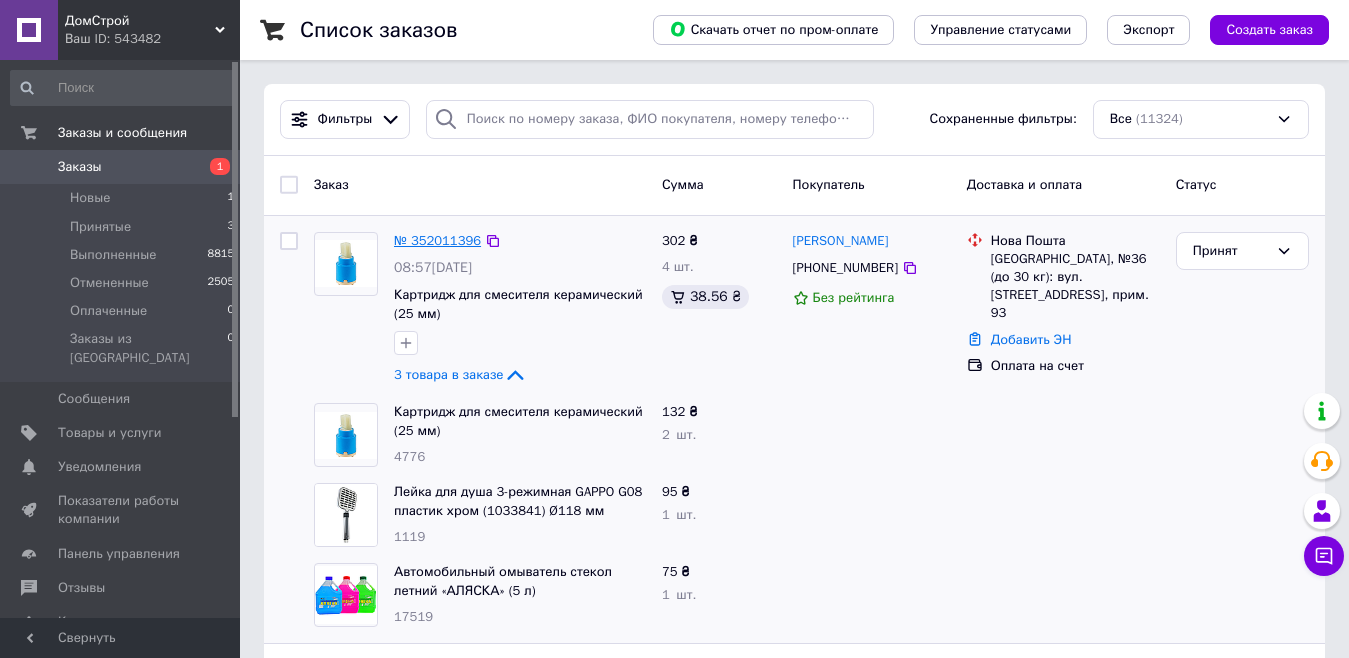 click on "№ 352011396" at bounding box center [437, 240] 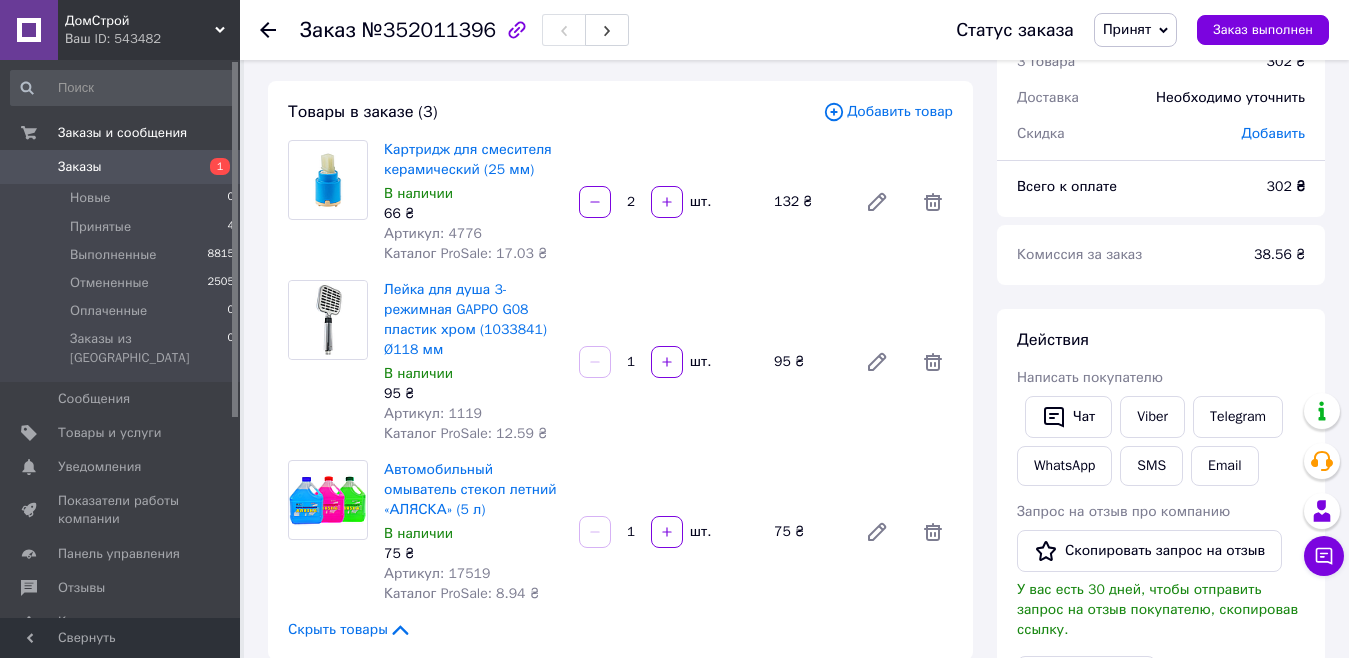 scroll, scrollTop: 64, scrollLeft: 0, axis: vertical 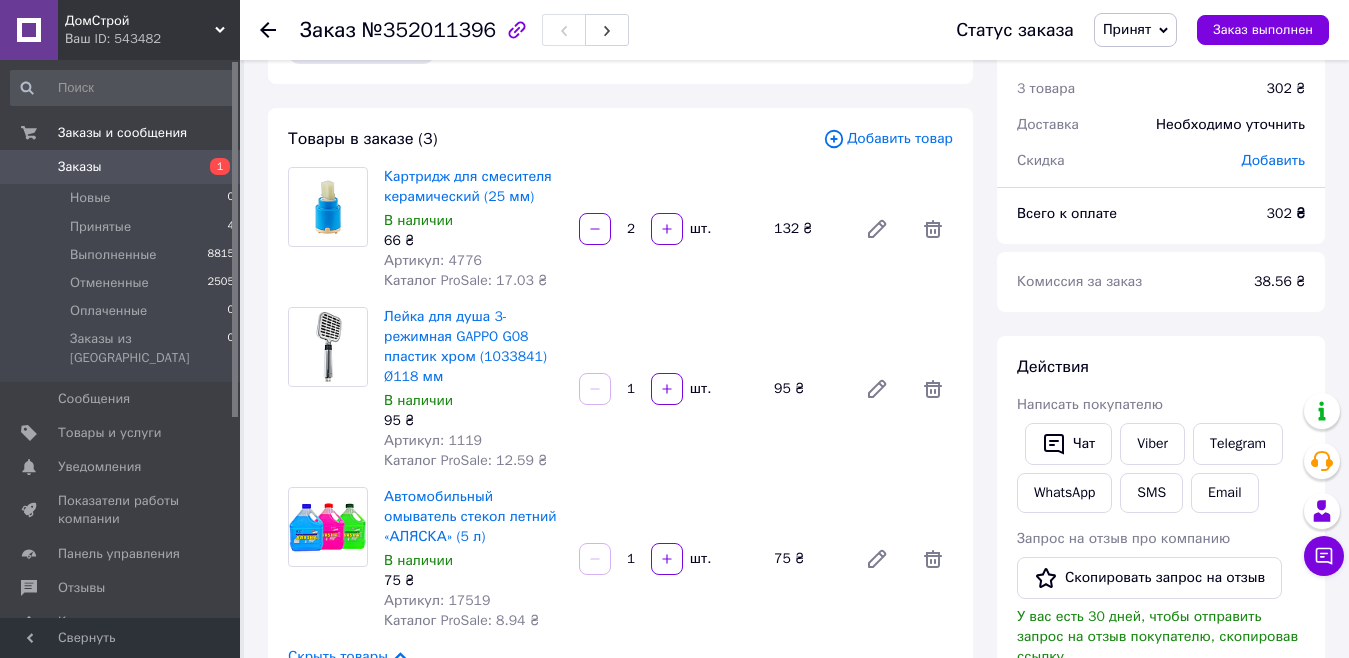 click on "Заказы" at bounding box center (121, 167) 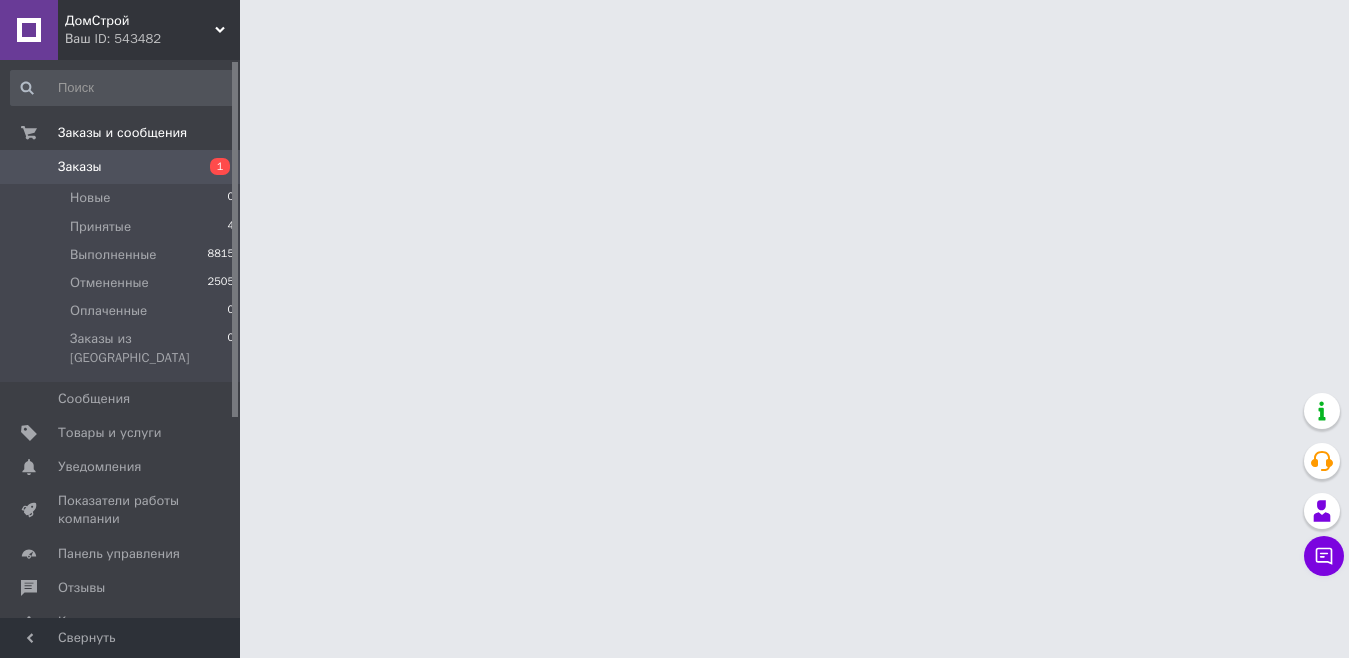 scroll, scrollTop: 0, scrollLeft: 0, axis: both 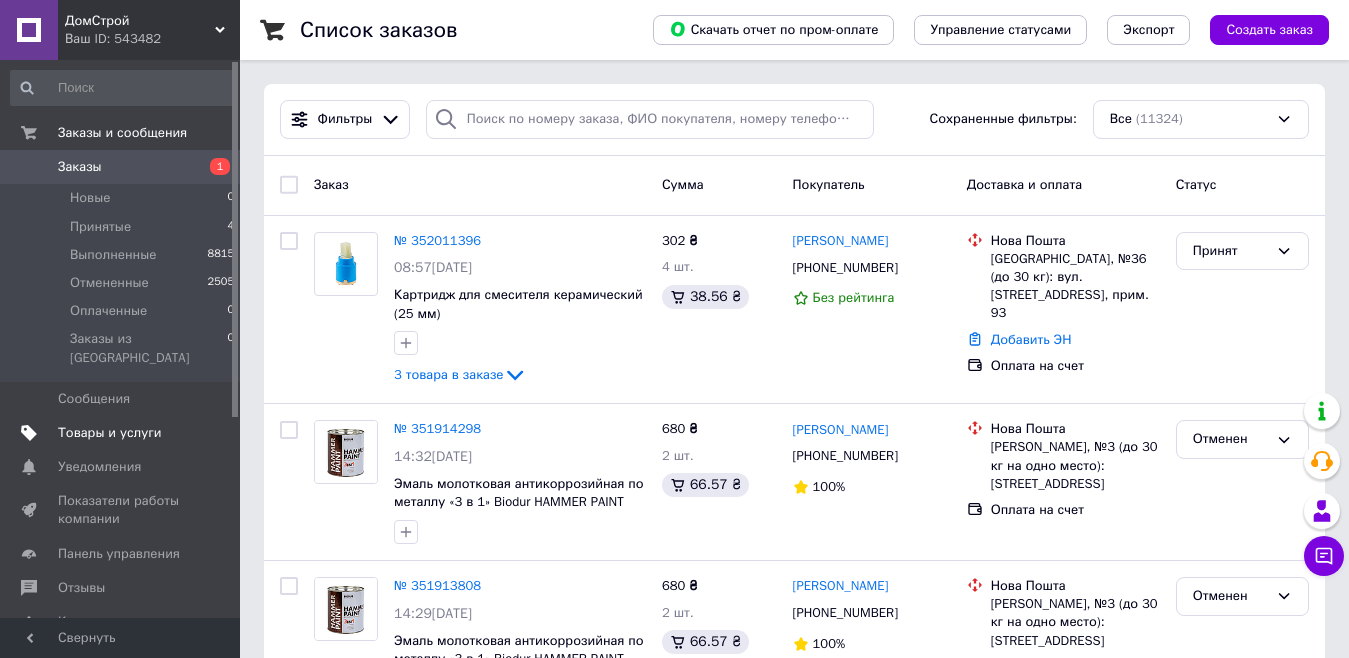 click on "Товары и услуги" at bounding box center [110, 433] 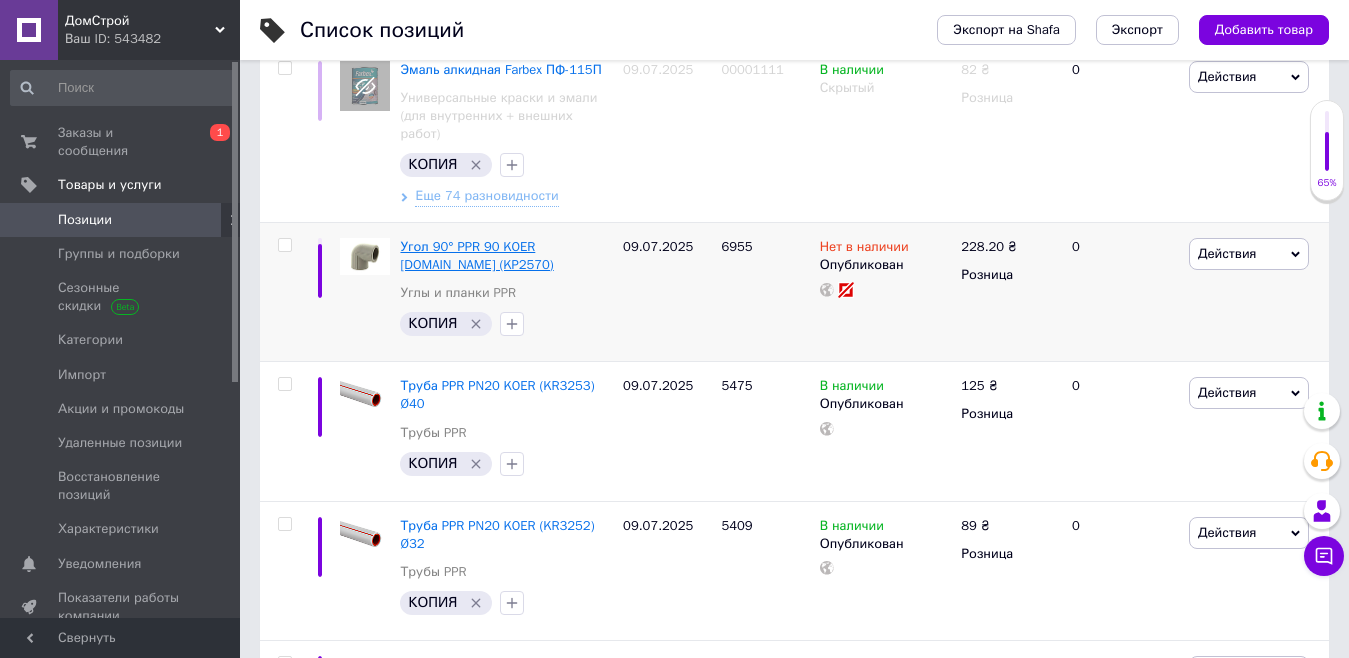 scroll, scrollTop: 400, scrollLeft: 0, axis: vertical 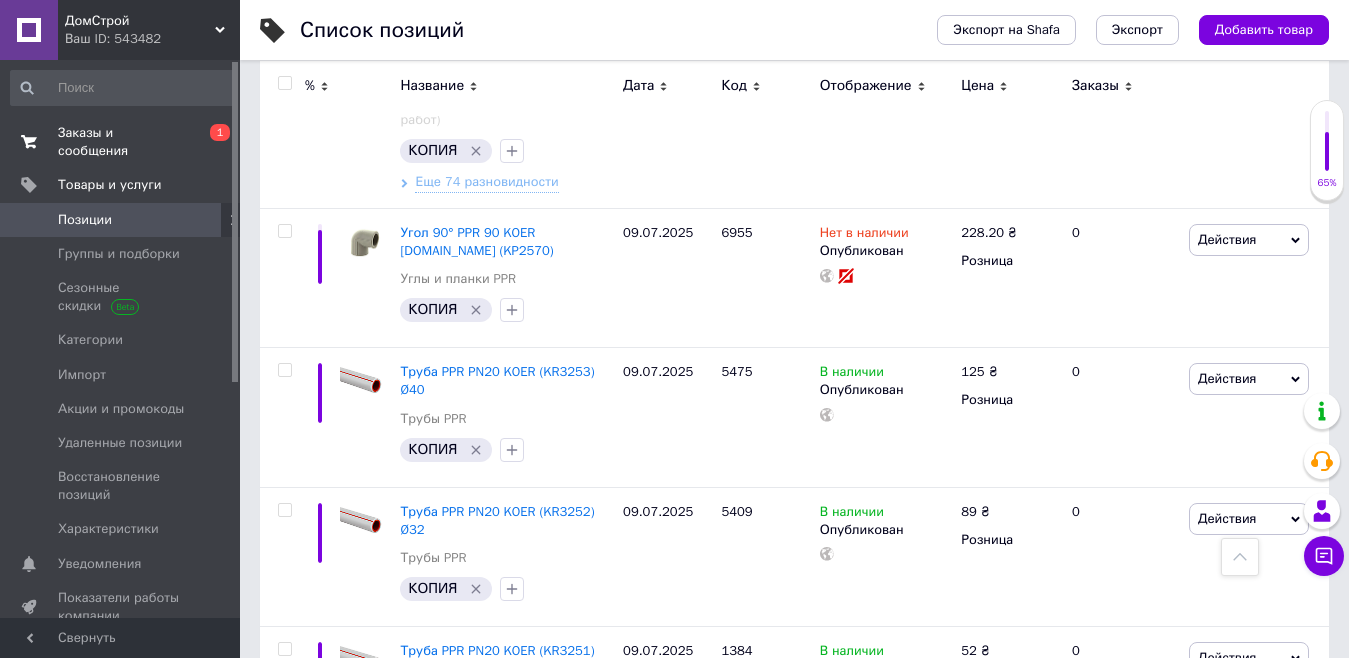 click on "Заказы и сообщения" at bounding box center [121, 142] 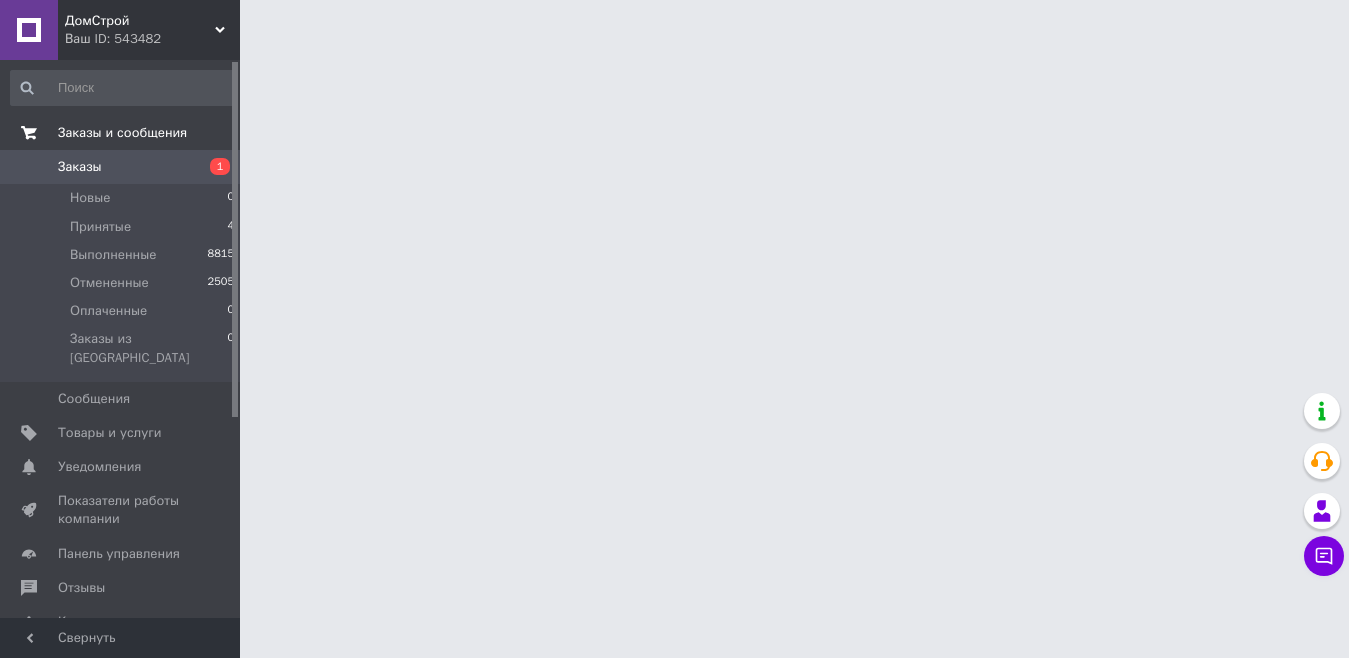 scroll, scrollTop: 0, scrollLeft: 0, axis: both 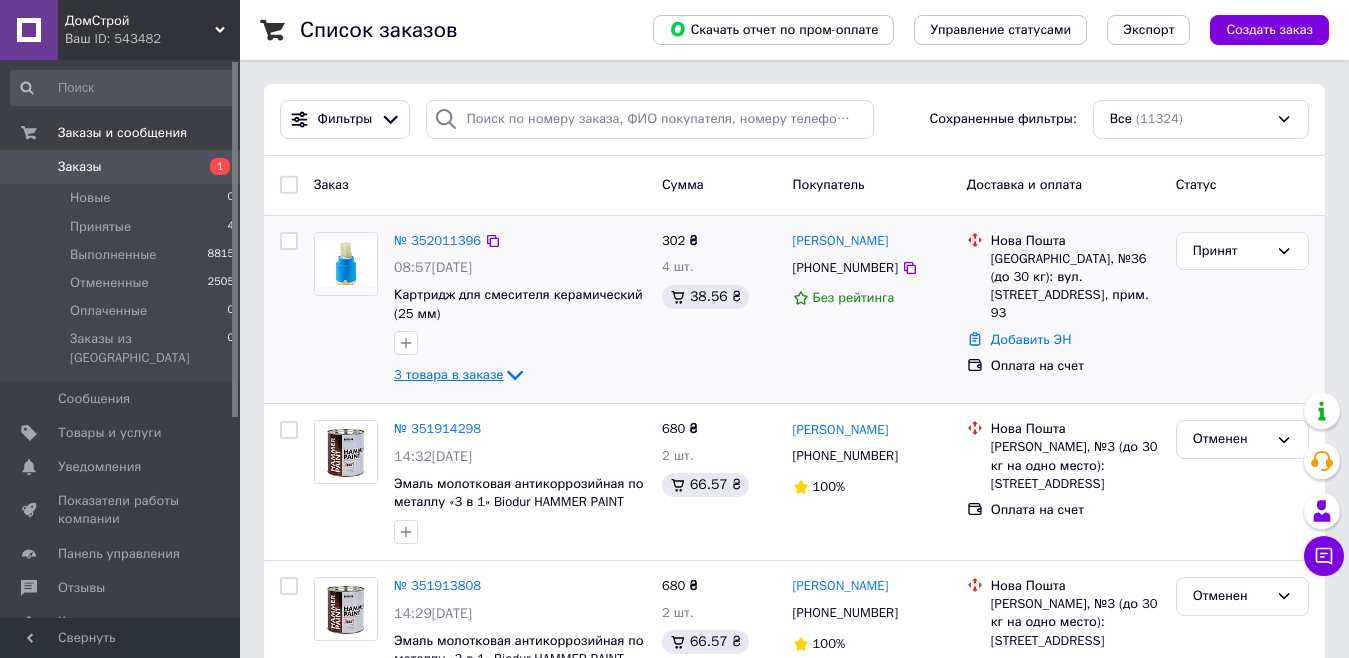 click 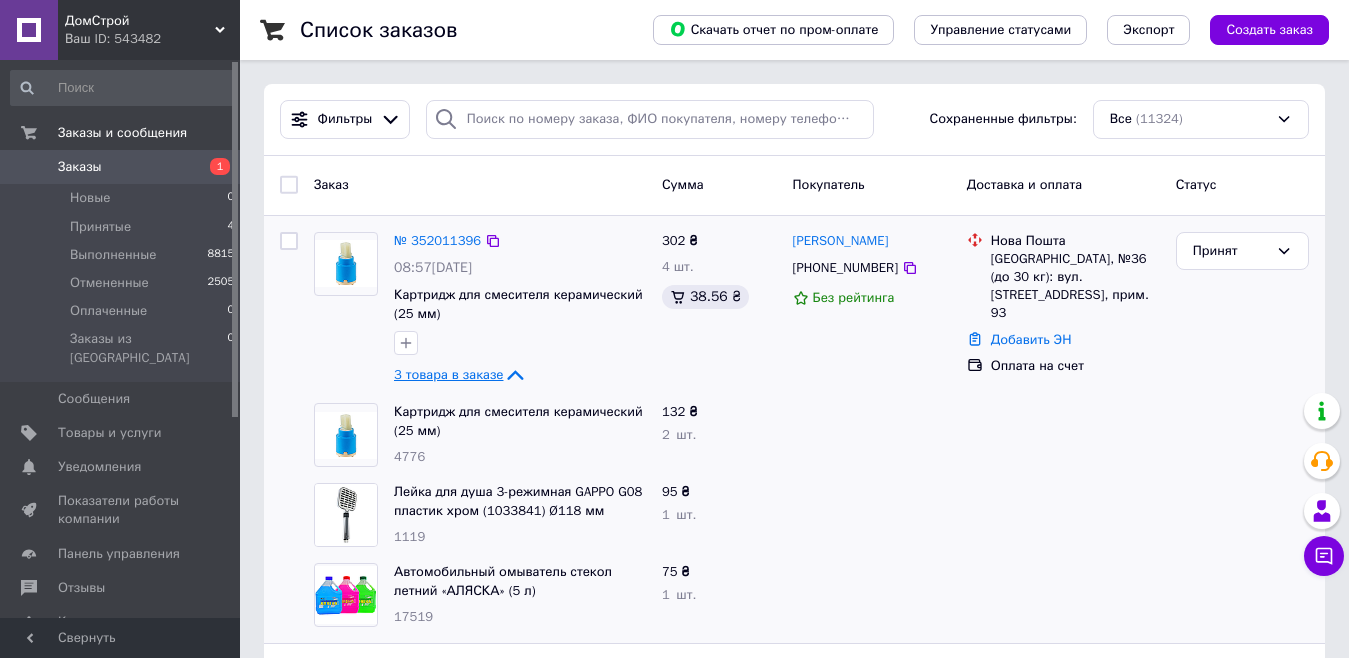 click 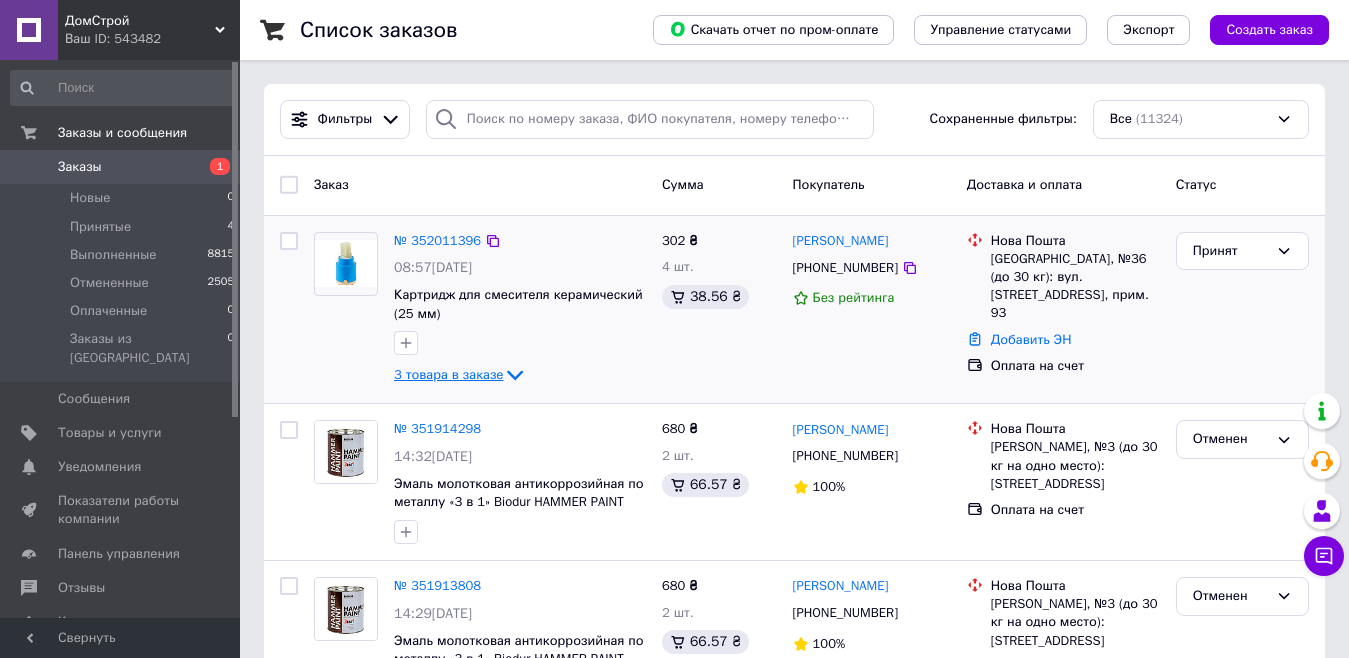 click on "3 товара в заказе" at bounding box center [448, 374] 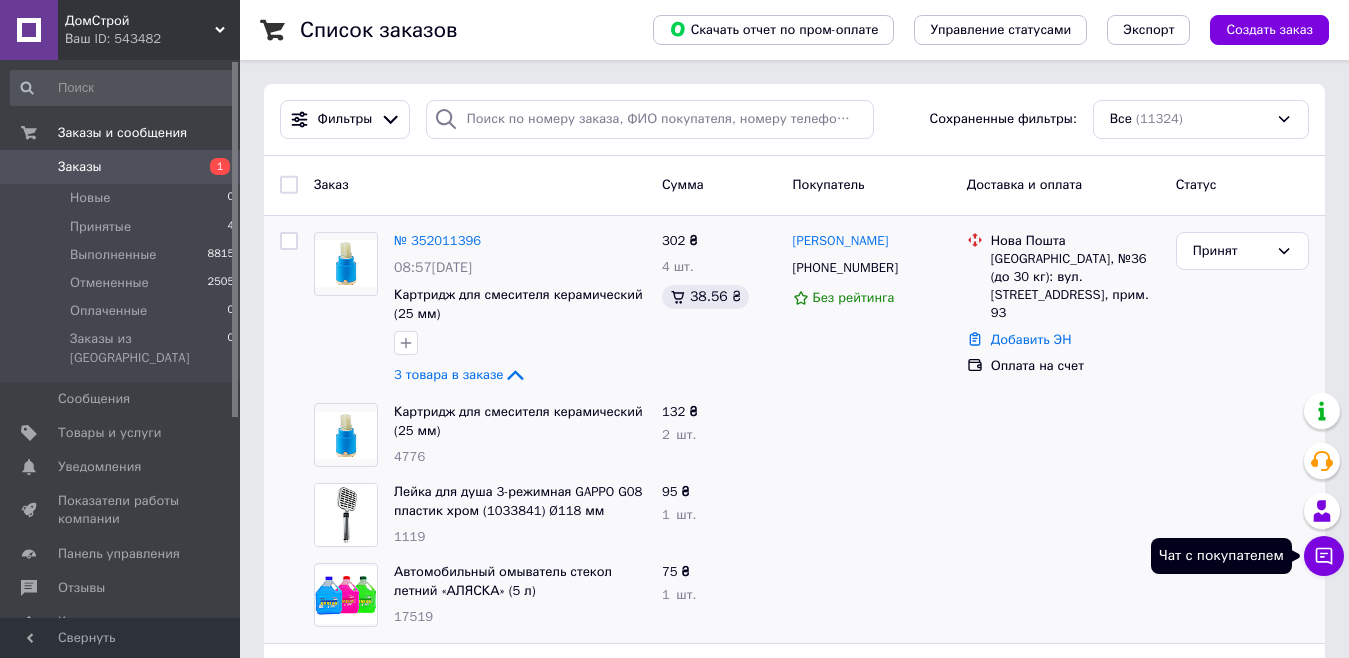 click 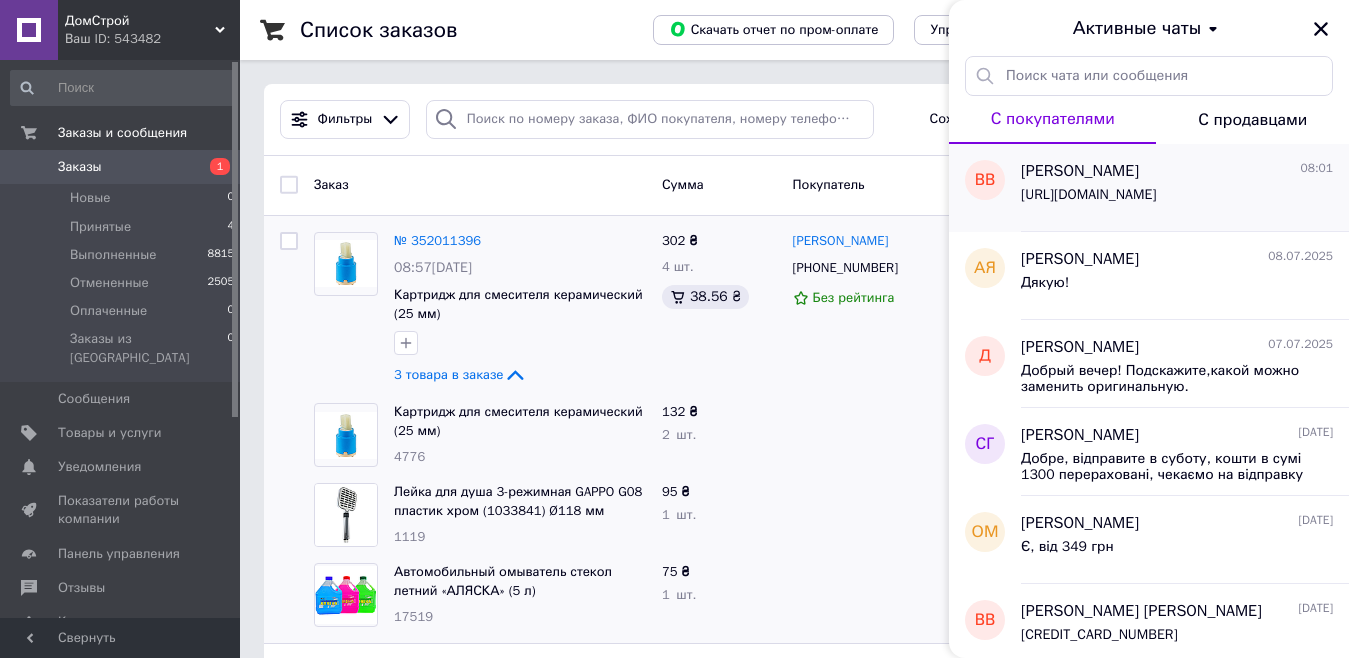 click on "[URL][DOMAIN_NAME]" at bounding box center (1088, 195) 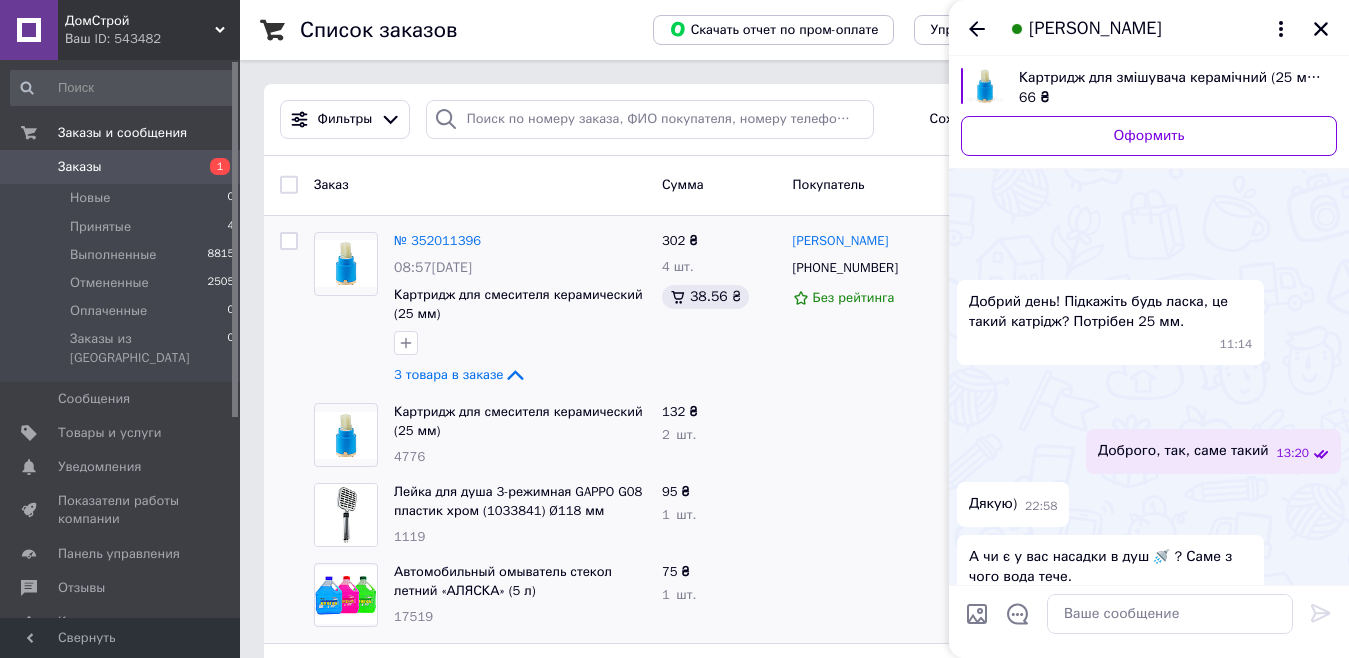 scroll, scrollTop: 1086, scrollLeft: 0, axis: vertical 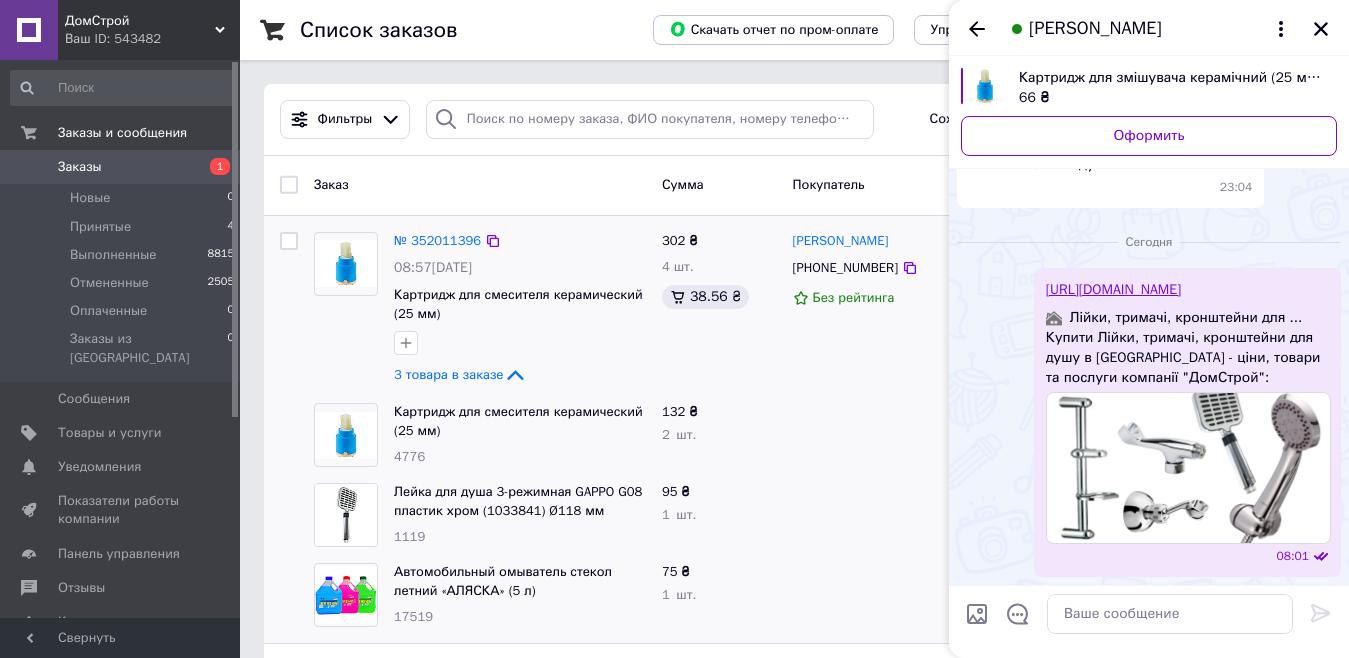 click on "№ 352011396" at bounding box center [520, 241] 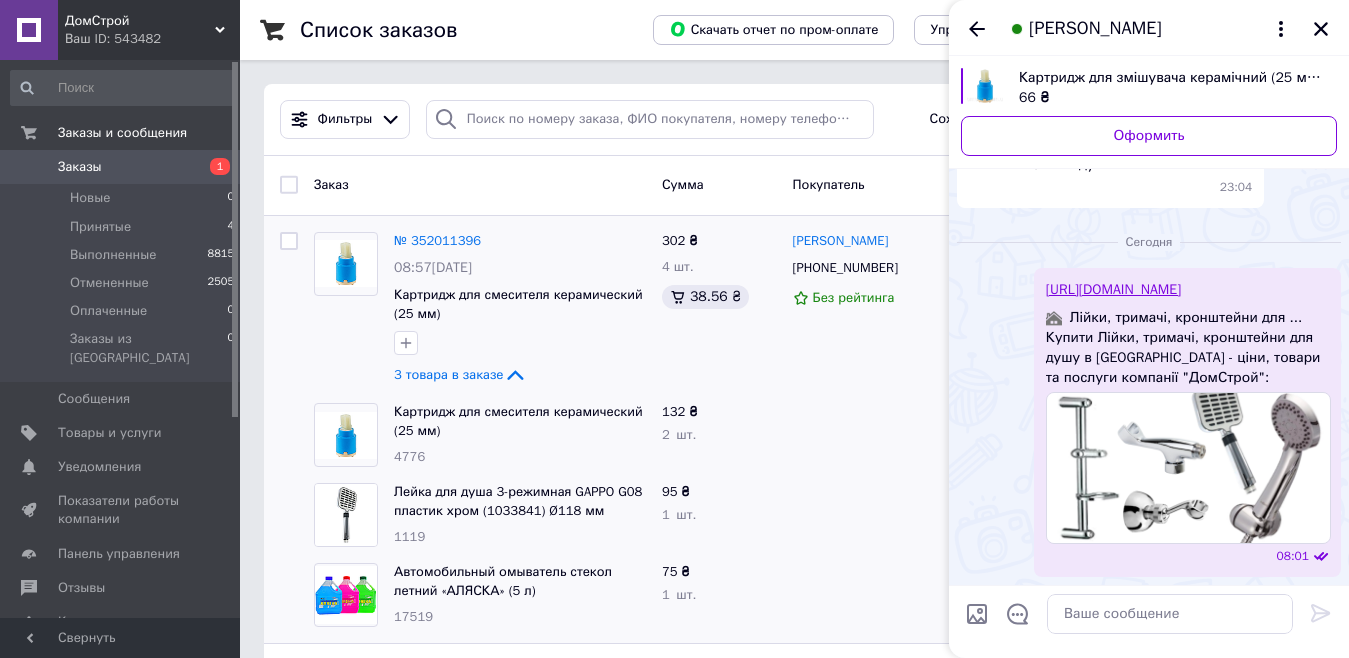 click on "Заказ" at bounding box center [480, 185] 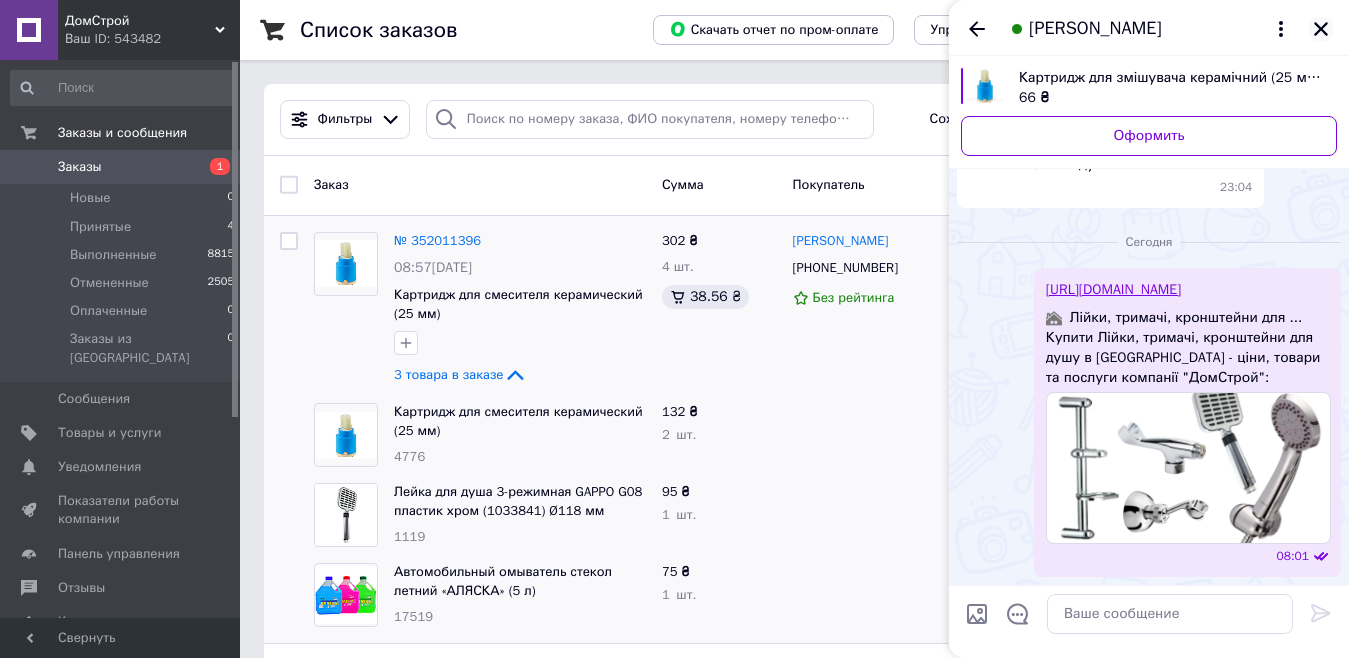 click 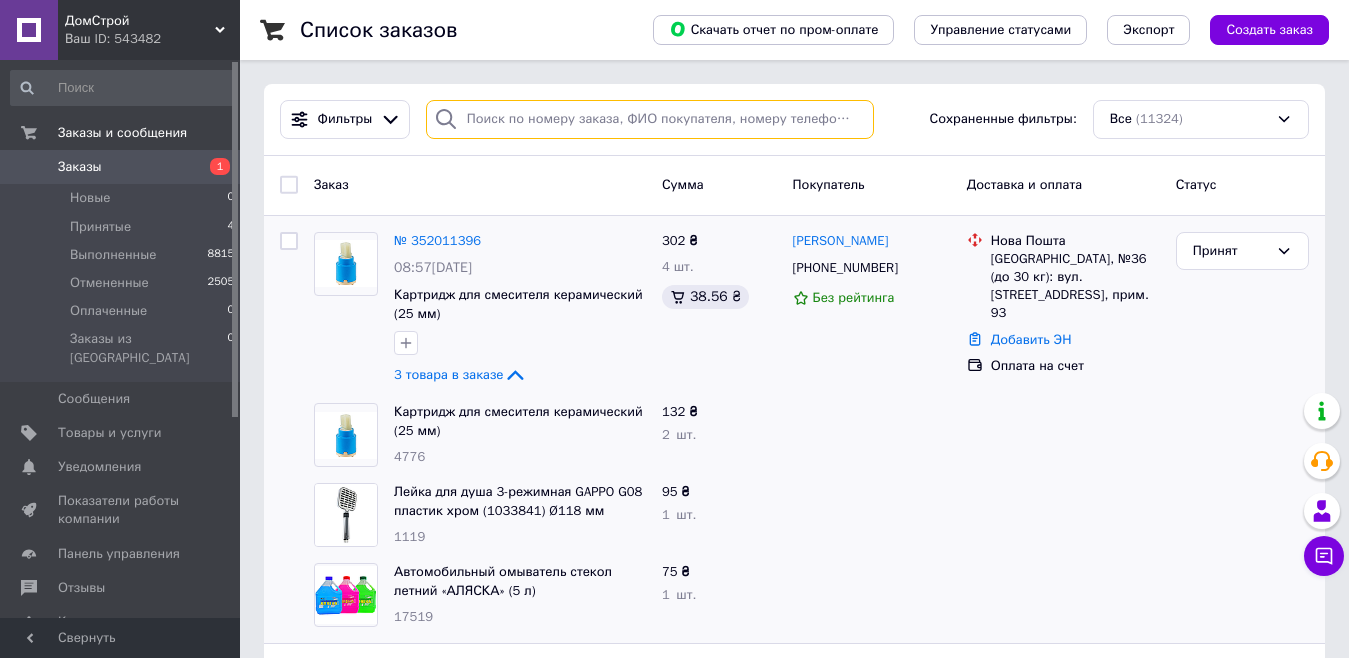 click at bounding box center [650, 119] 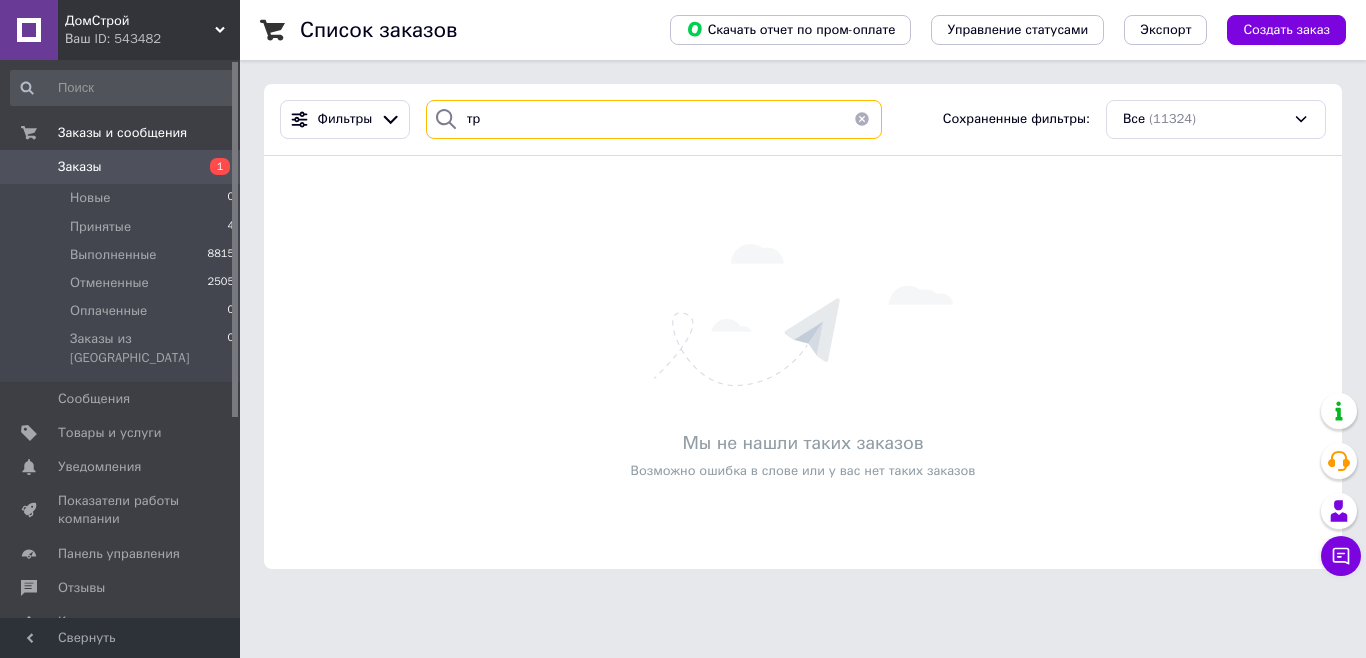 type on "т" 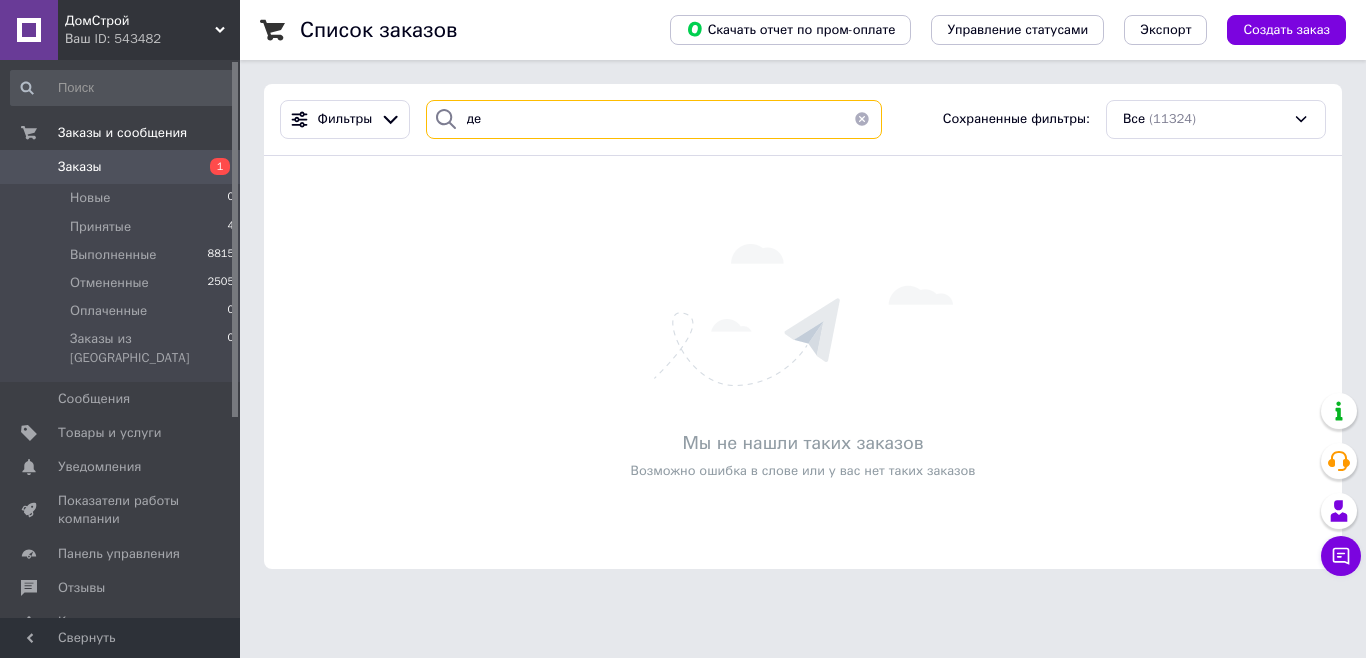 type on "д" 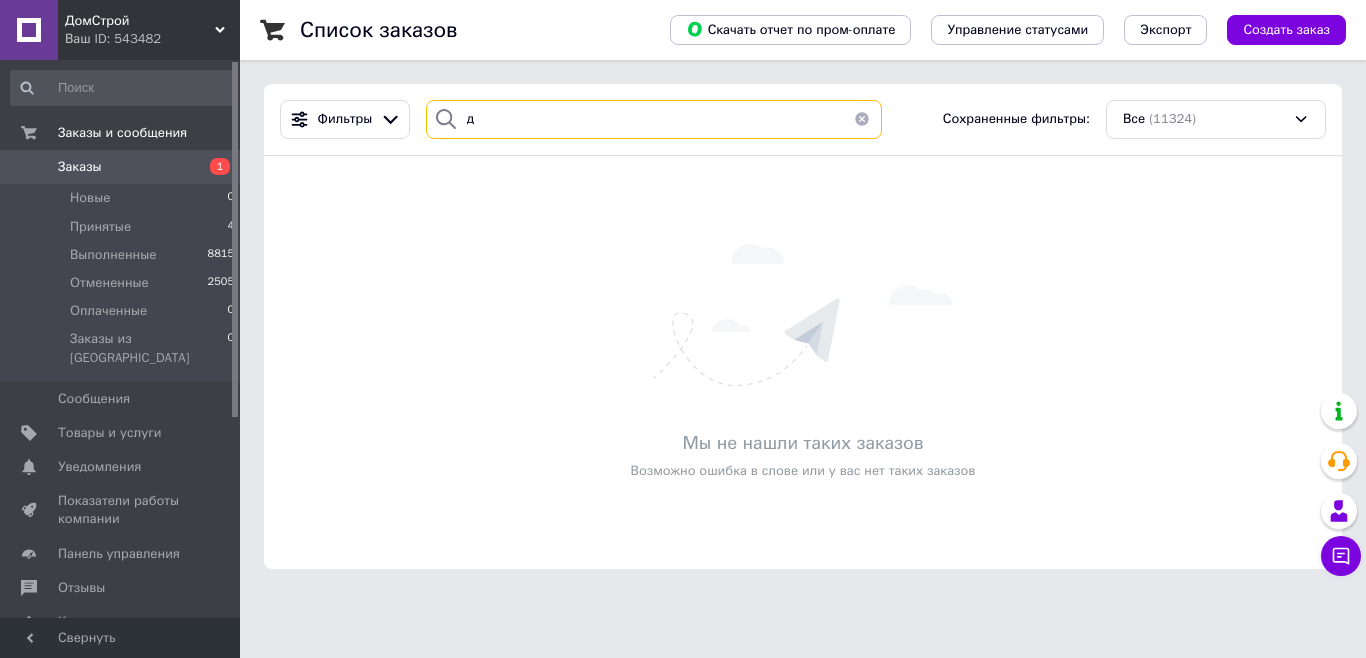 type 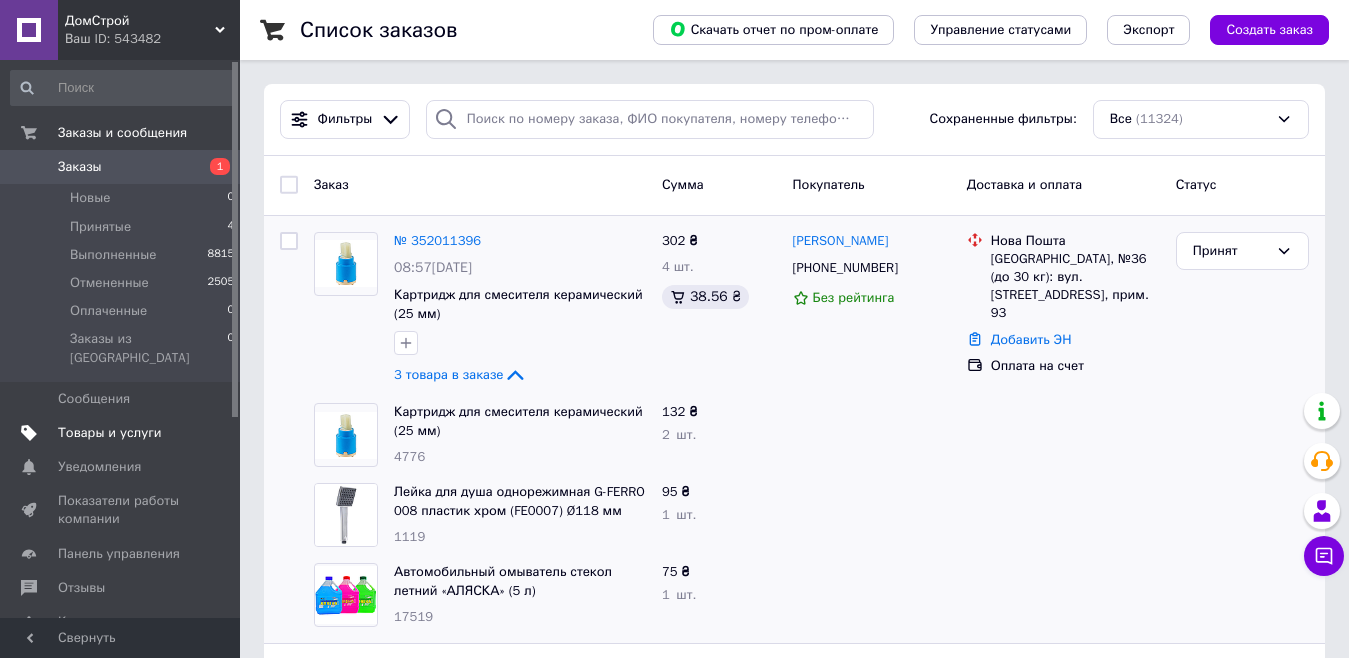click on "Товары и услуги" at bounding box center [123, 433] 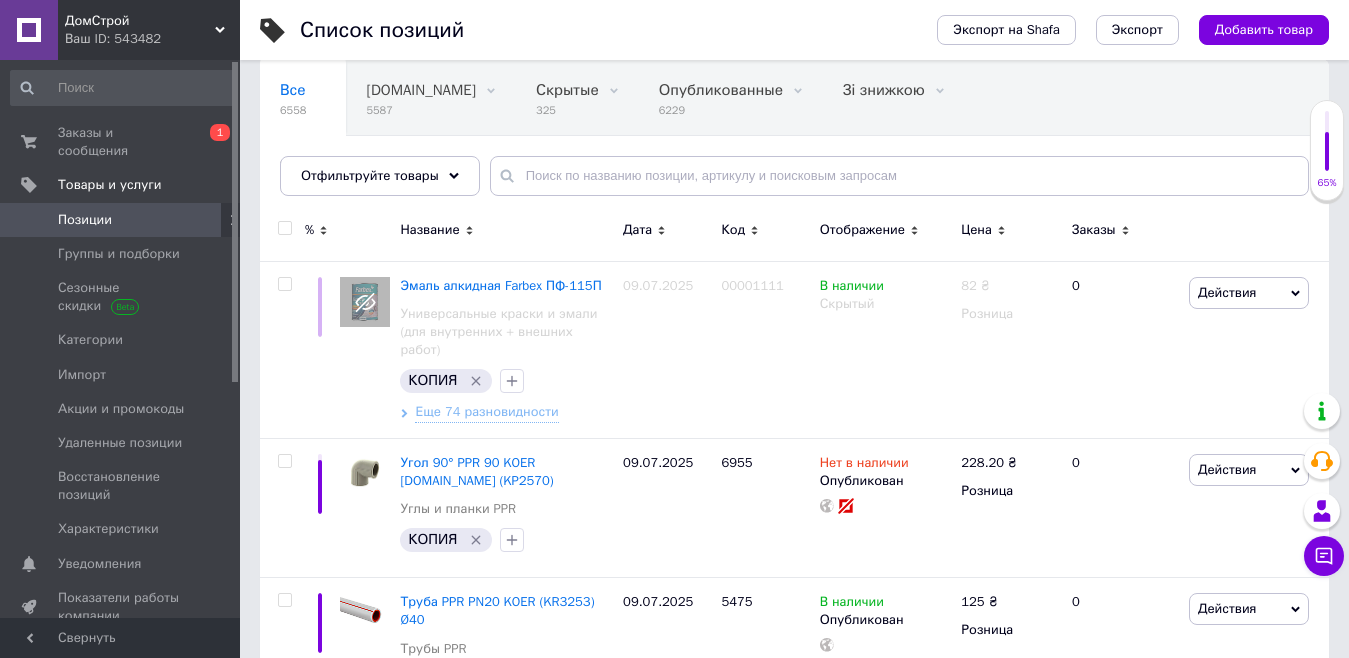 scroll, scrollTop: 200, scrollLeft: 0, axis: vertical 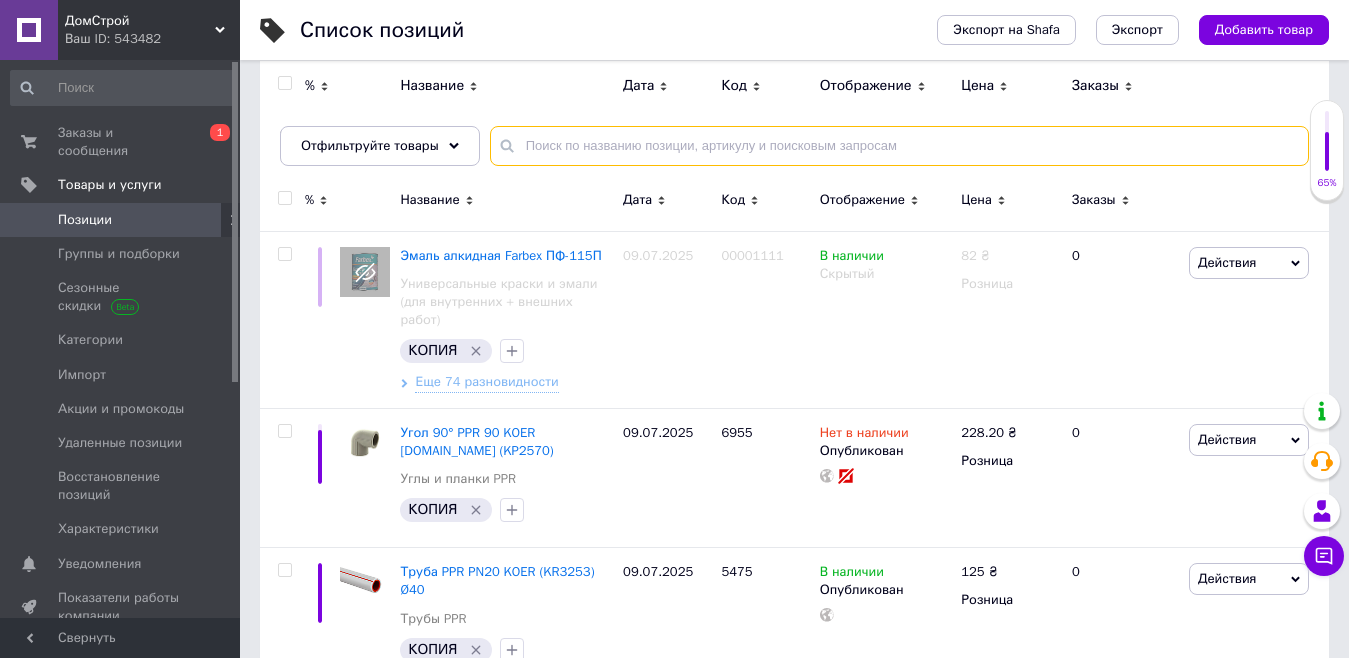 click at bounding box center (899, 146) 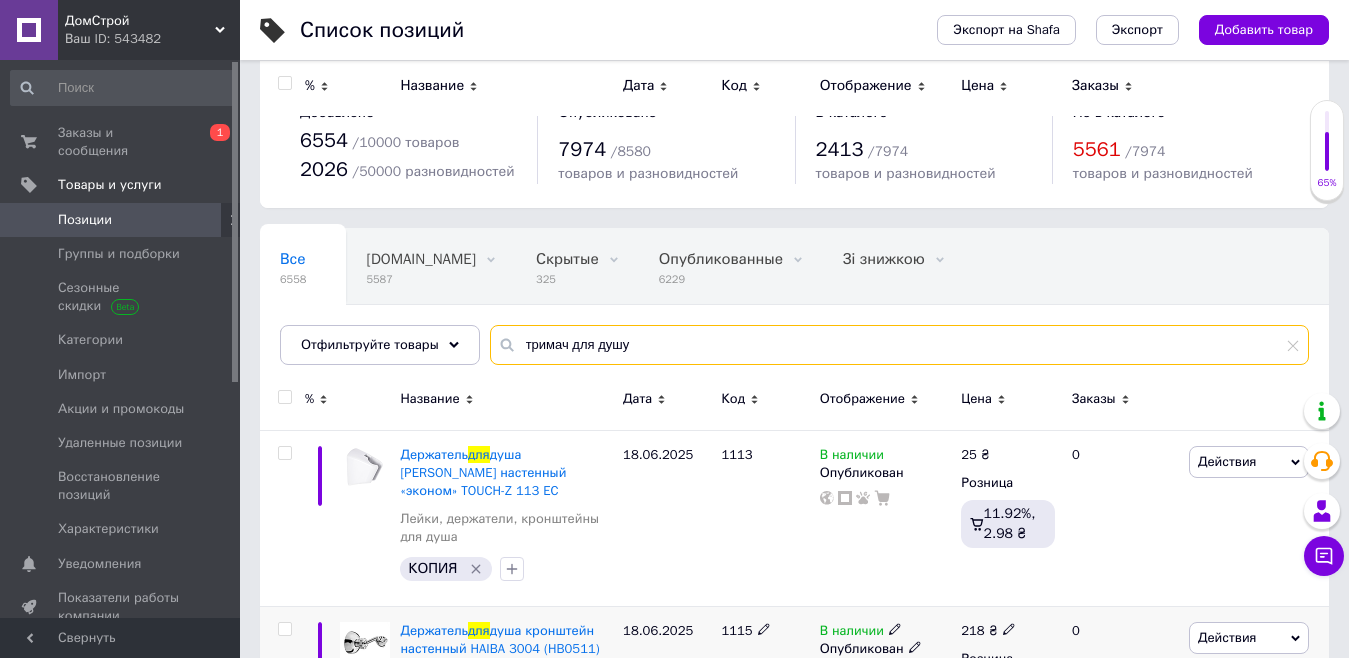 scroll, scrollTop: 0, scrollLeft: 0, axis: both 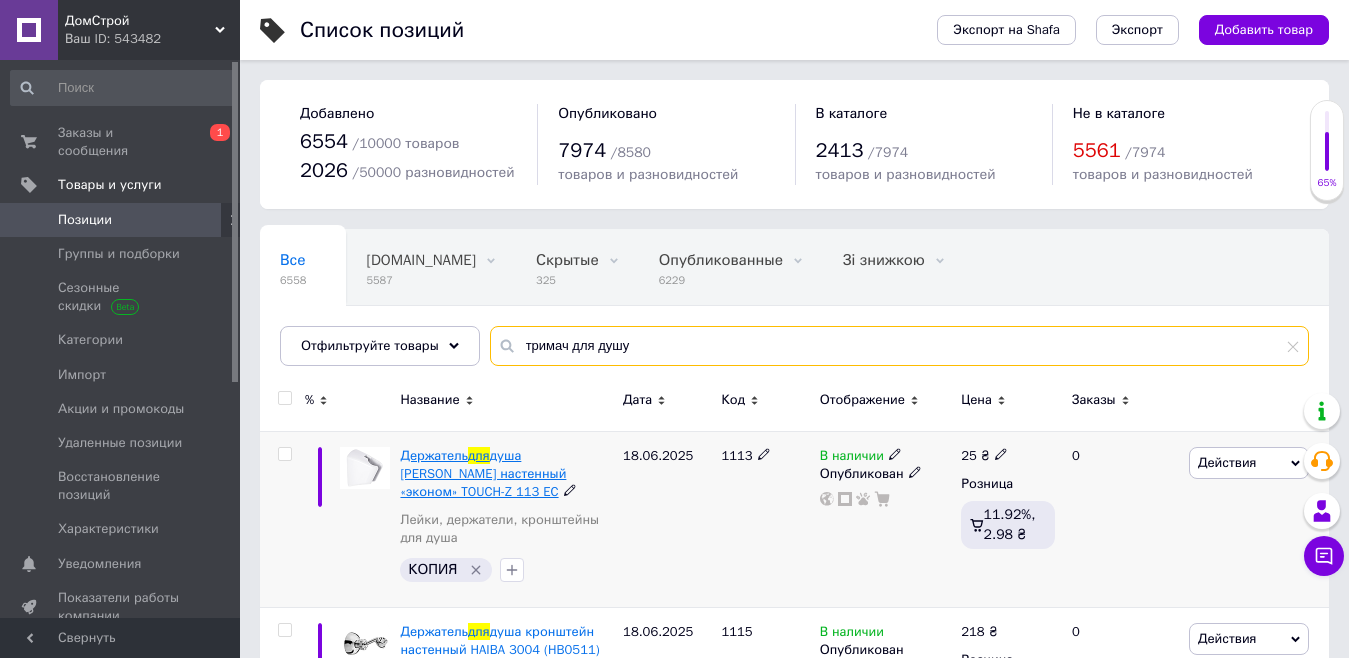 type on "тримач для душу" 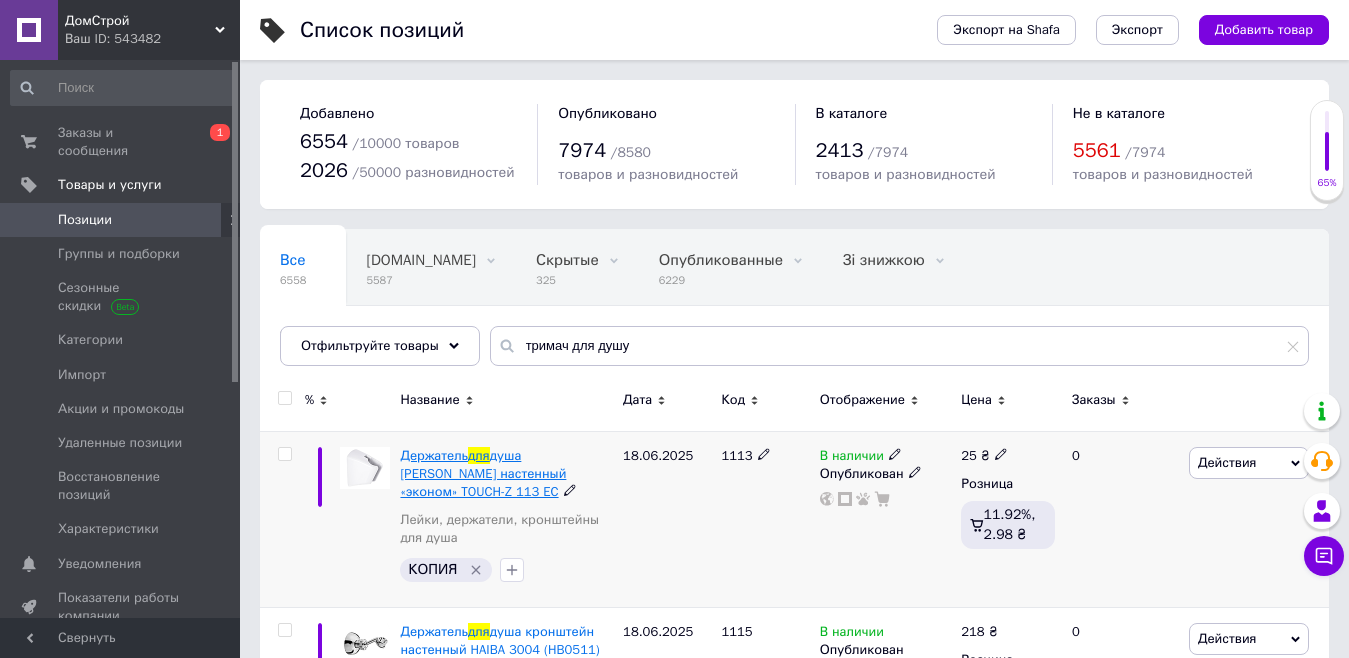 click on "Держатель" at bounding box center (434, 455) 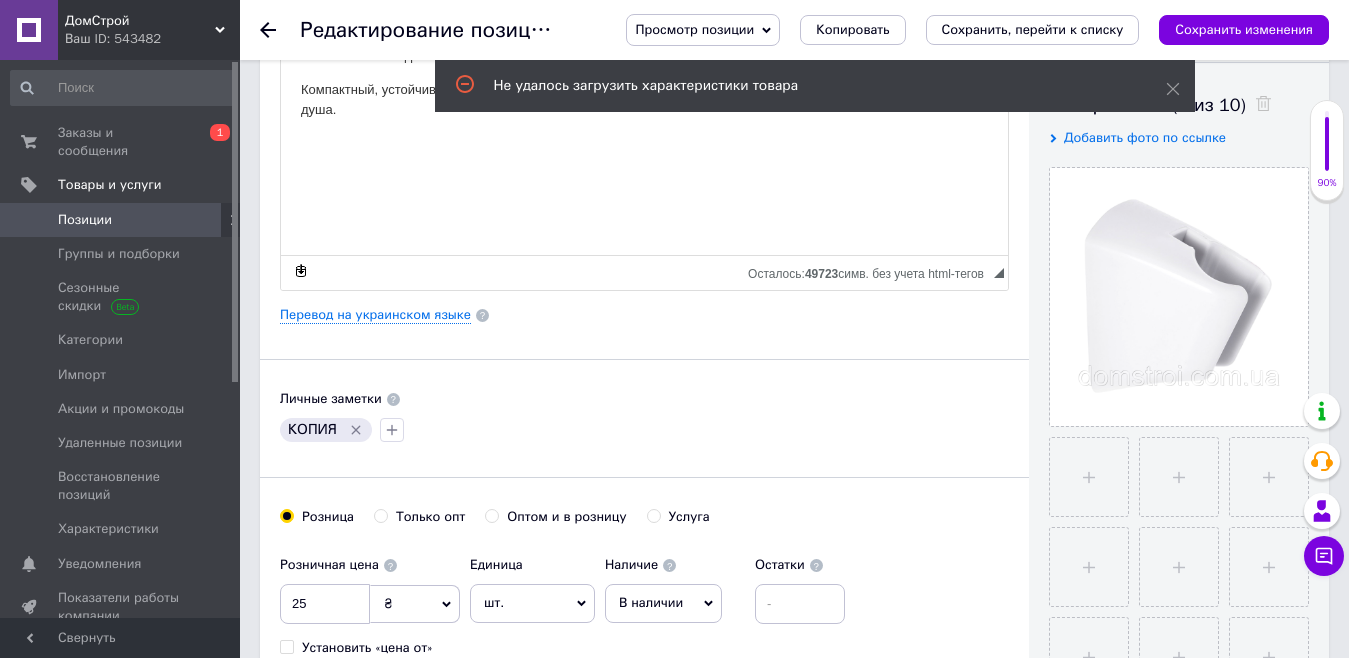 scroll, scrollTop: 300, scrollLeft: 0, axis: vertical 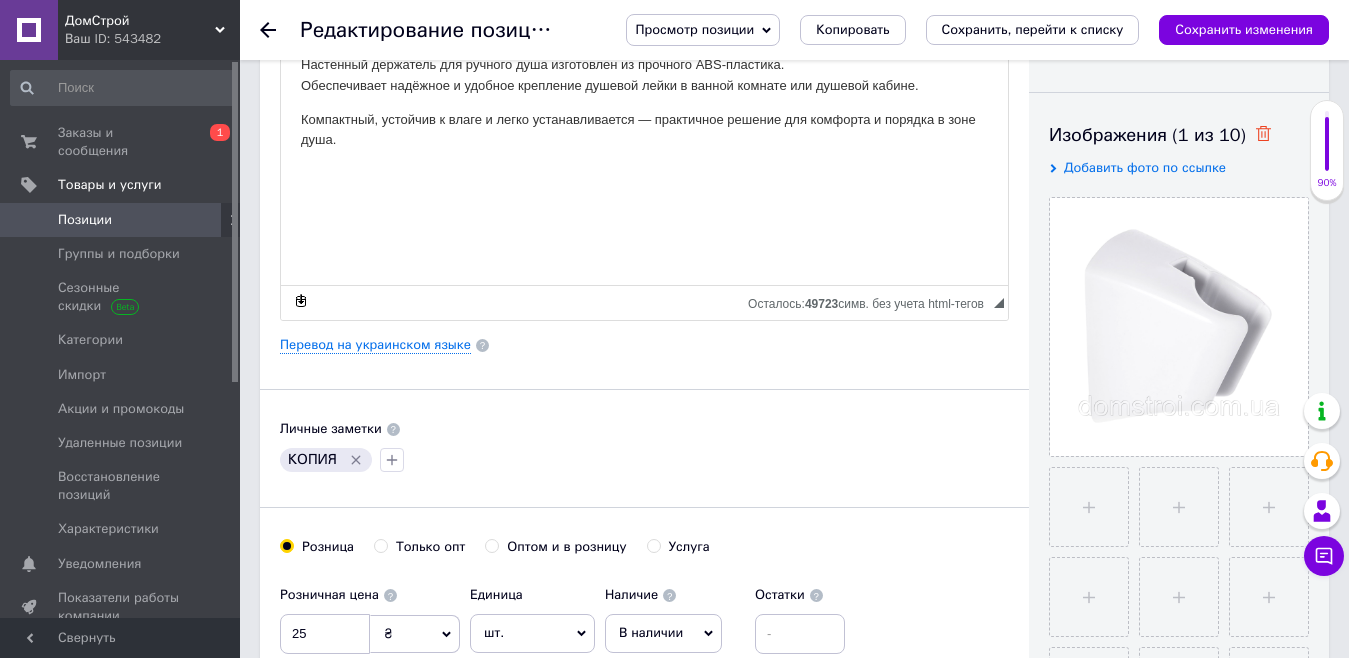 click 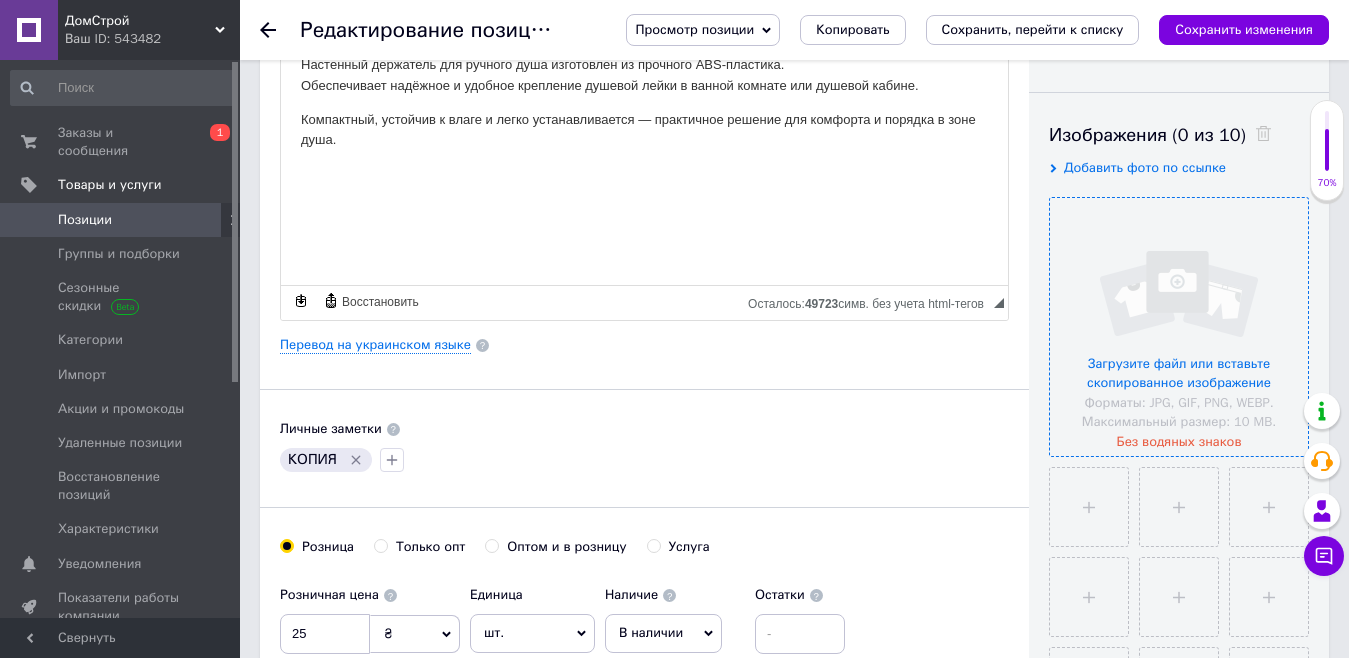 click at bounding box center (1179, 327) 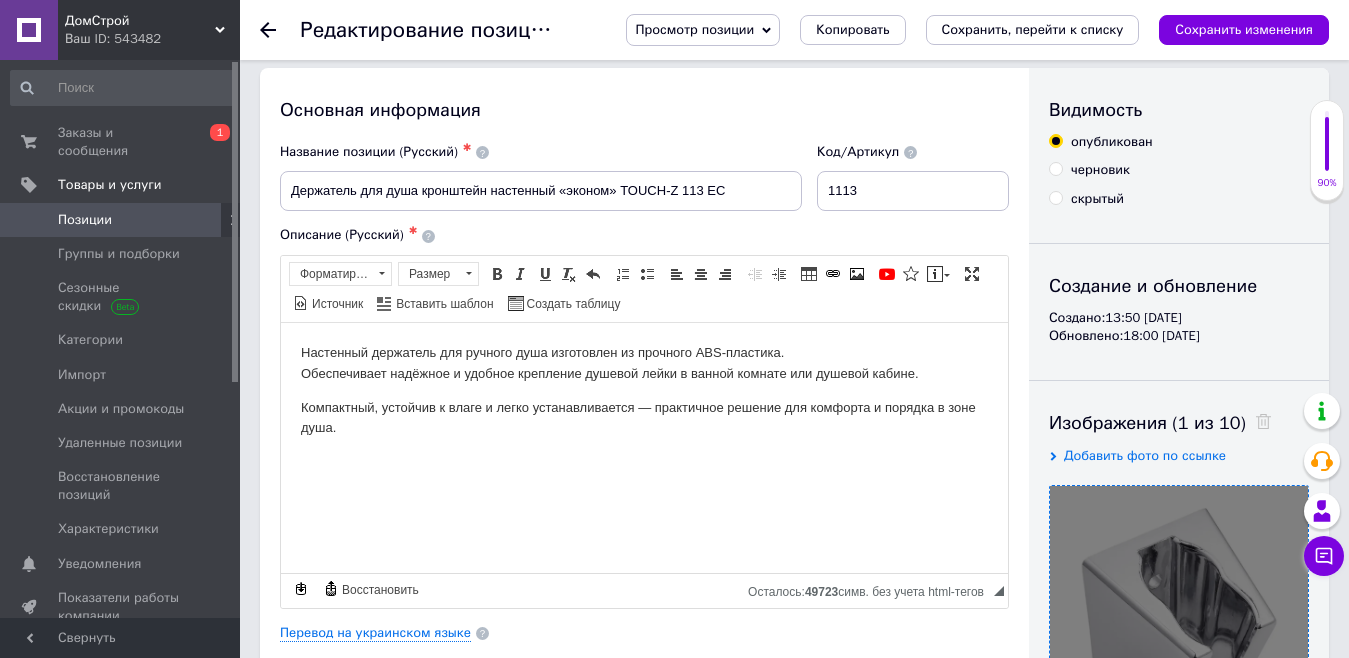 scroll, scrollTop: 0, scrollLeft: 0, axis: both 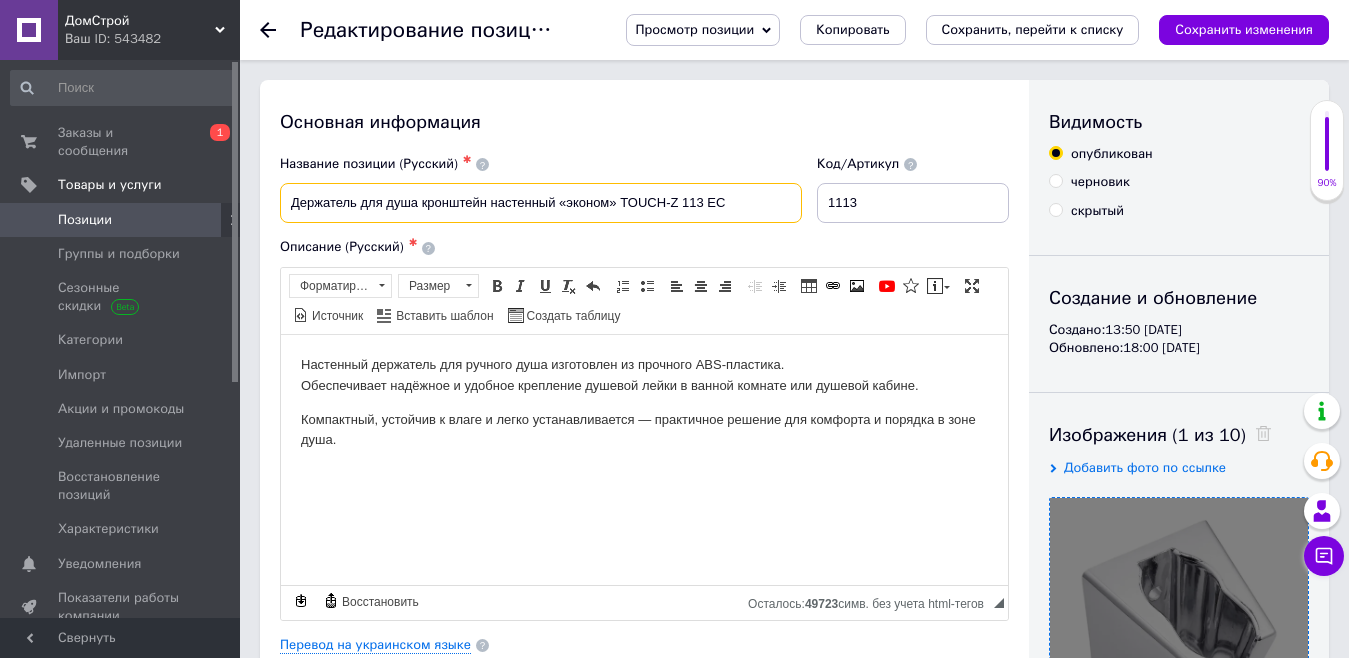 click on "Держатель для душа кронштейн настенный «эконом» TOUCH-Z 113 EC" at bounding box center (541, 203) 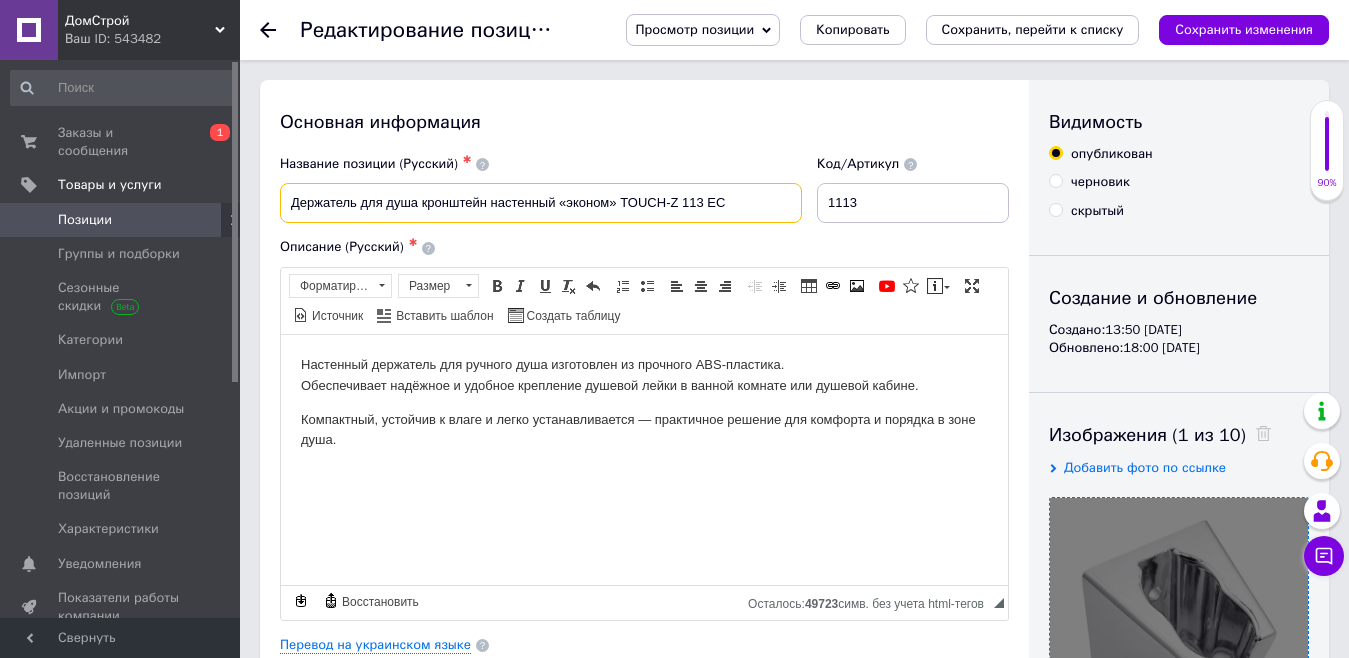 drag, startPoint x: 739, startPoint y: 204, endPoint x: 621, endPoint y: 198, distance: 118.15244 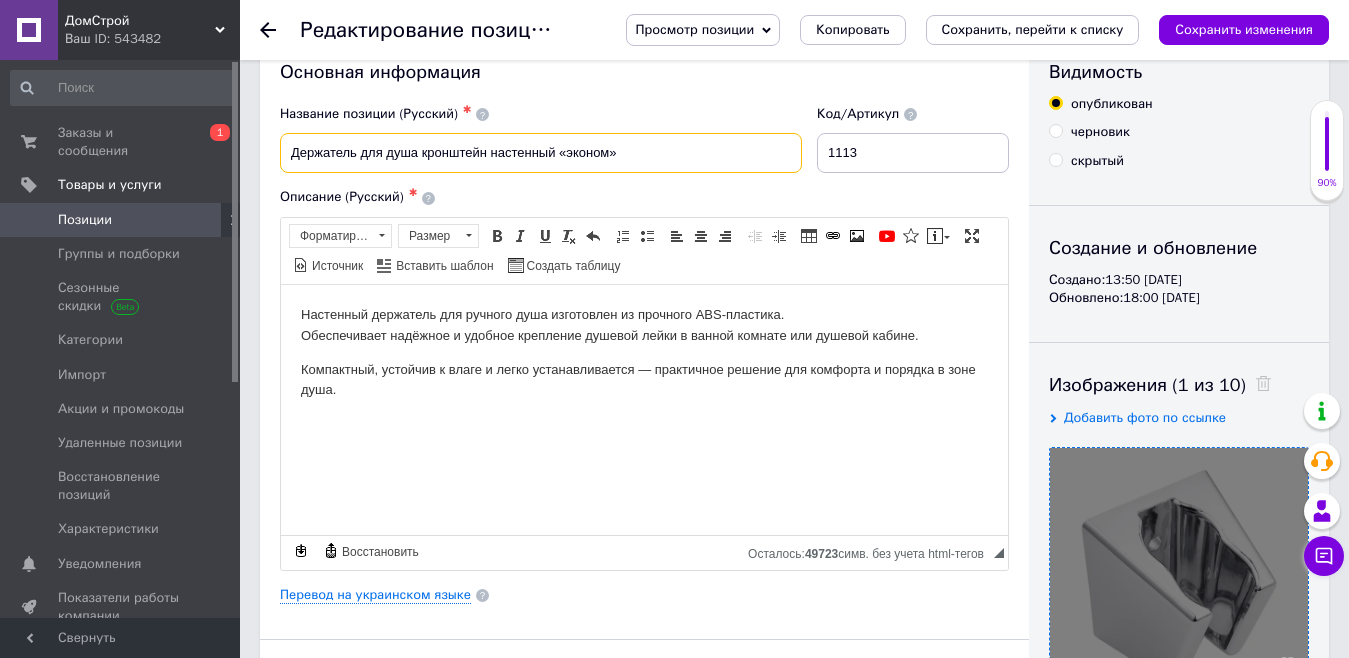 scroll, scrollTop: 100, scrollLeft: 0, axis: vertical 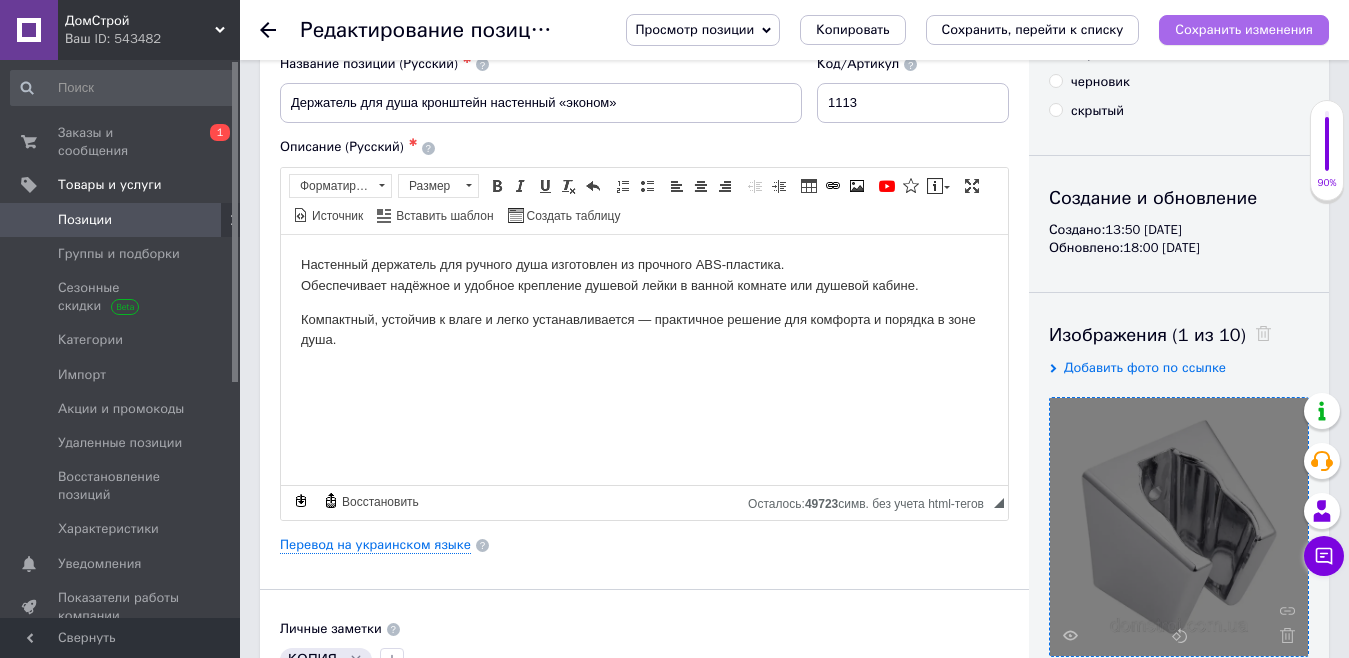 click on "Сохранить изменения" at bounding box center [1244, 29] 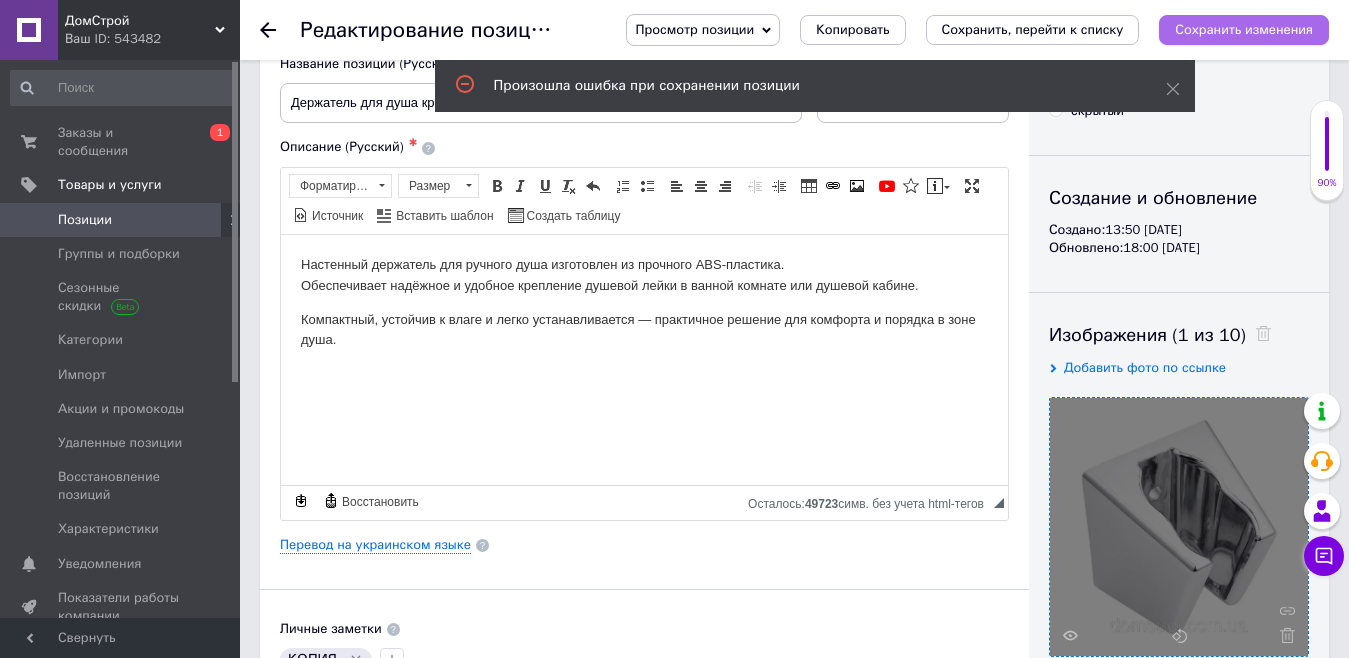 click on "Сохранить изменения" at bounding box center [1244, 29] 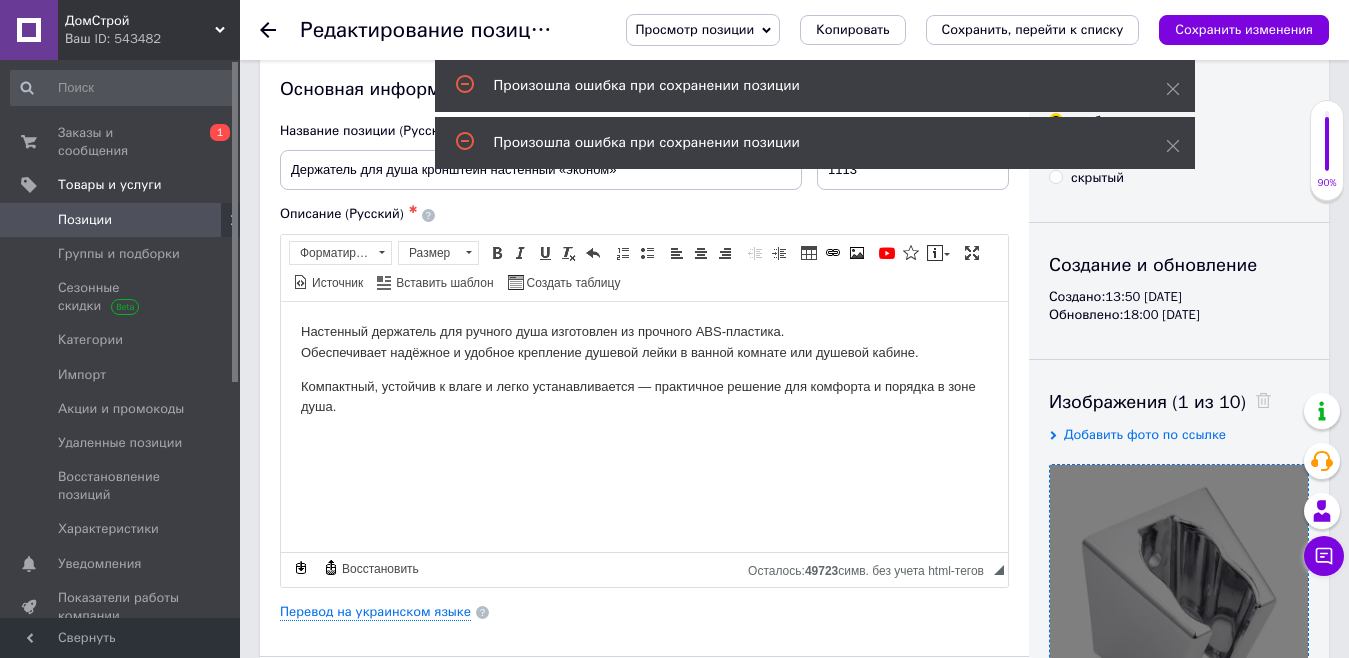 scroll, scrollTop: 0, scrollLeft: 0, axis: both 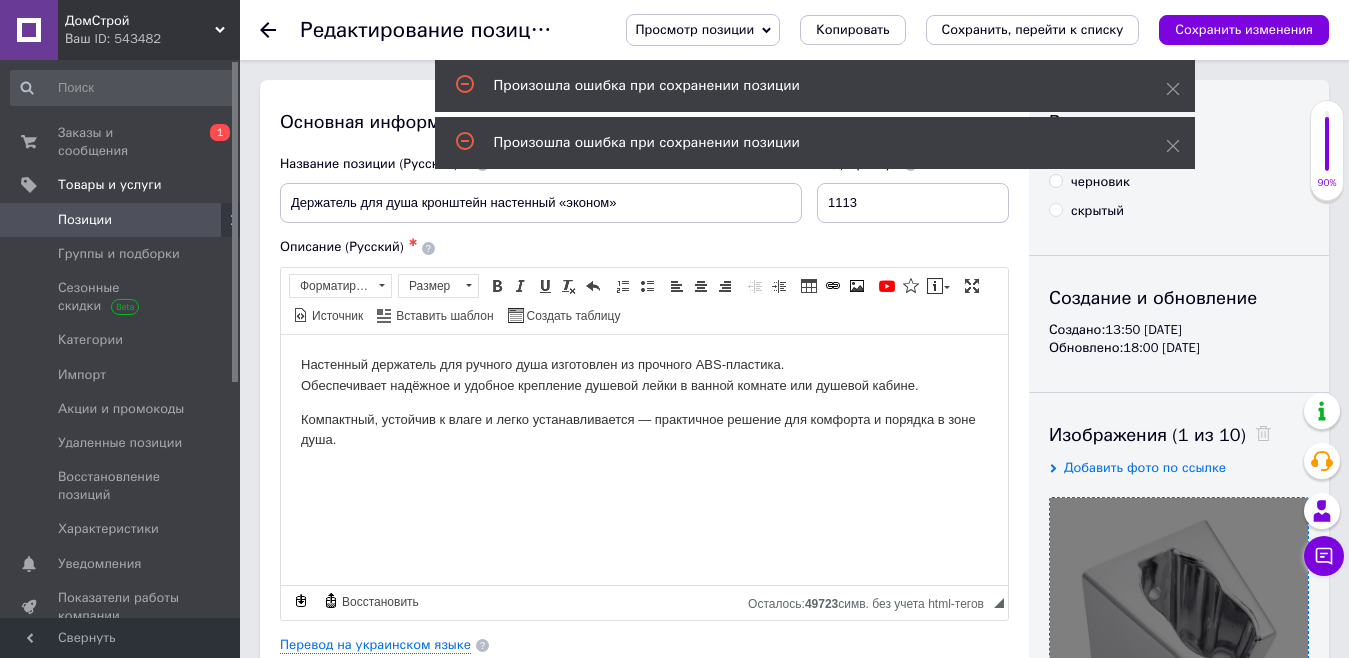 click on "Настенный держатель для ручного душа изготовлен из прочного ABS-пластика. Обеспечивает надёжное и удобное крепление душевой лейки в ванной комнате или душевой кабине. Компактный, устойчив к влаге и легко устанавливается — практичное решение для комфорта и порядка в зоне душа." at bounding box center [644, 402] 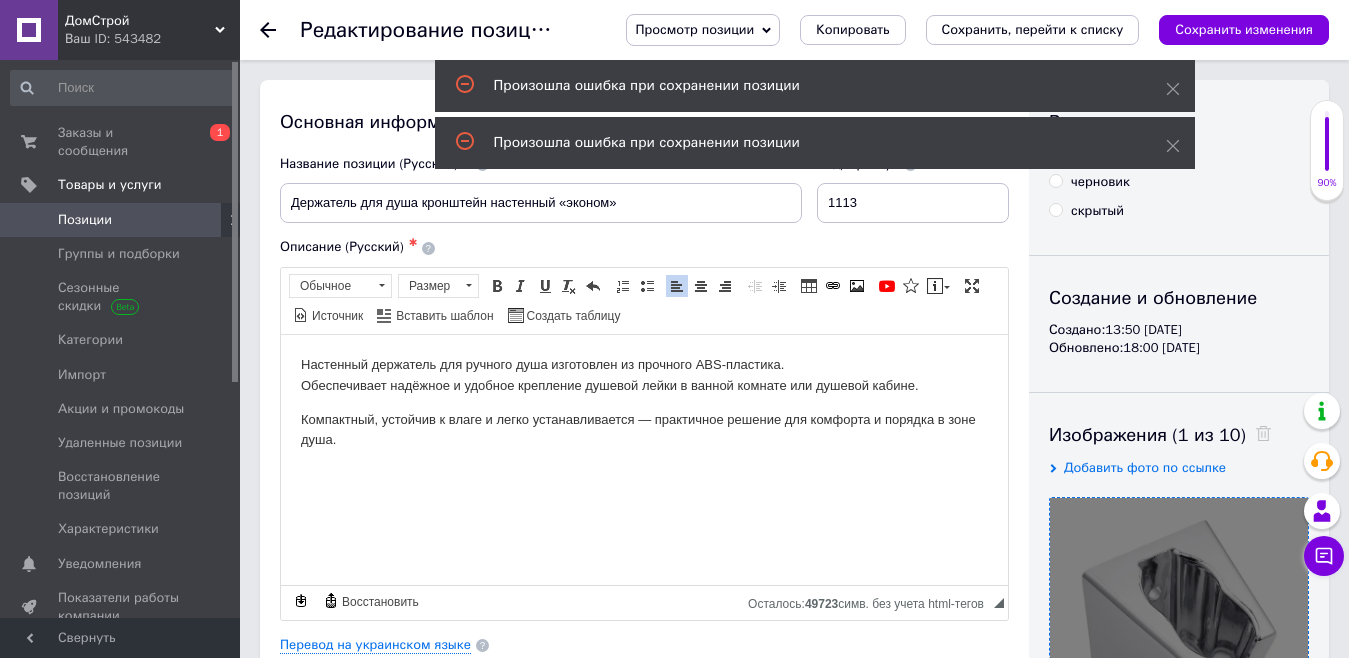 click on "Настенный держатель для ручного душа изготовлен из прочного ABS-пластика. Обеспечивает надёжное и удобное крепление душевой лейки в ванной комнате или душевой кабине. Компактный, устойчив к влаге и легко устанавливается — практичное решение для комфорта и порядка в зоне душа." at bounding box center (644, 402) 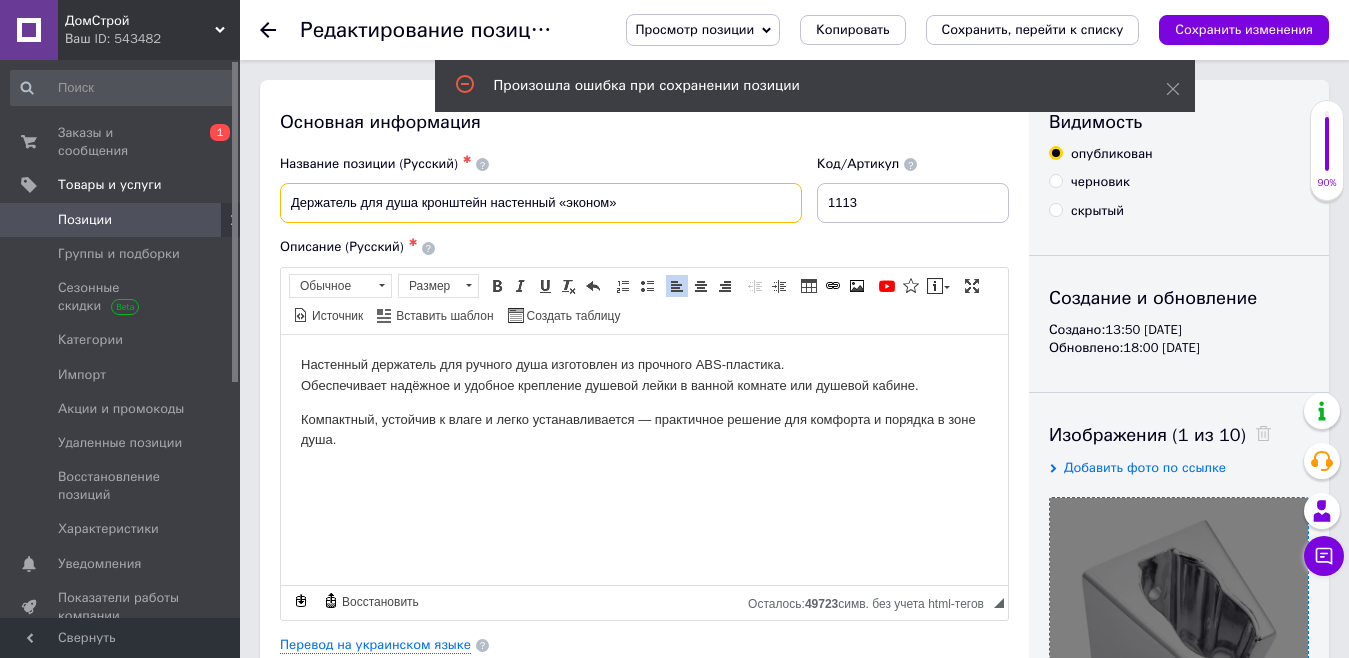 click on "Держатель для душа кронштейн настенный «эконом»" at bounding box center (541, 203) 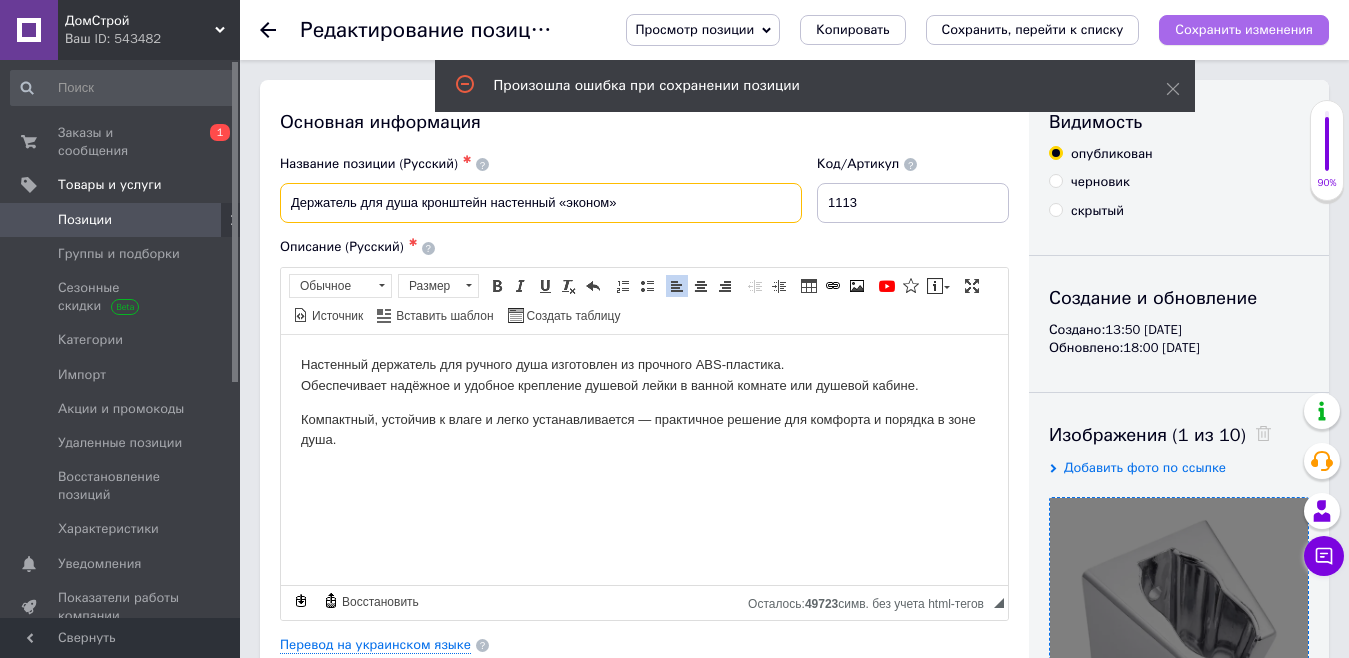 type on "Держатель для душа кронштейн настенный «эконом»" 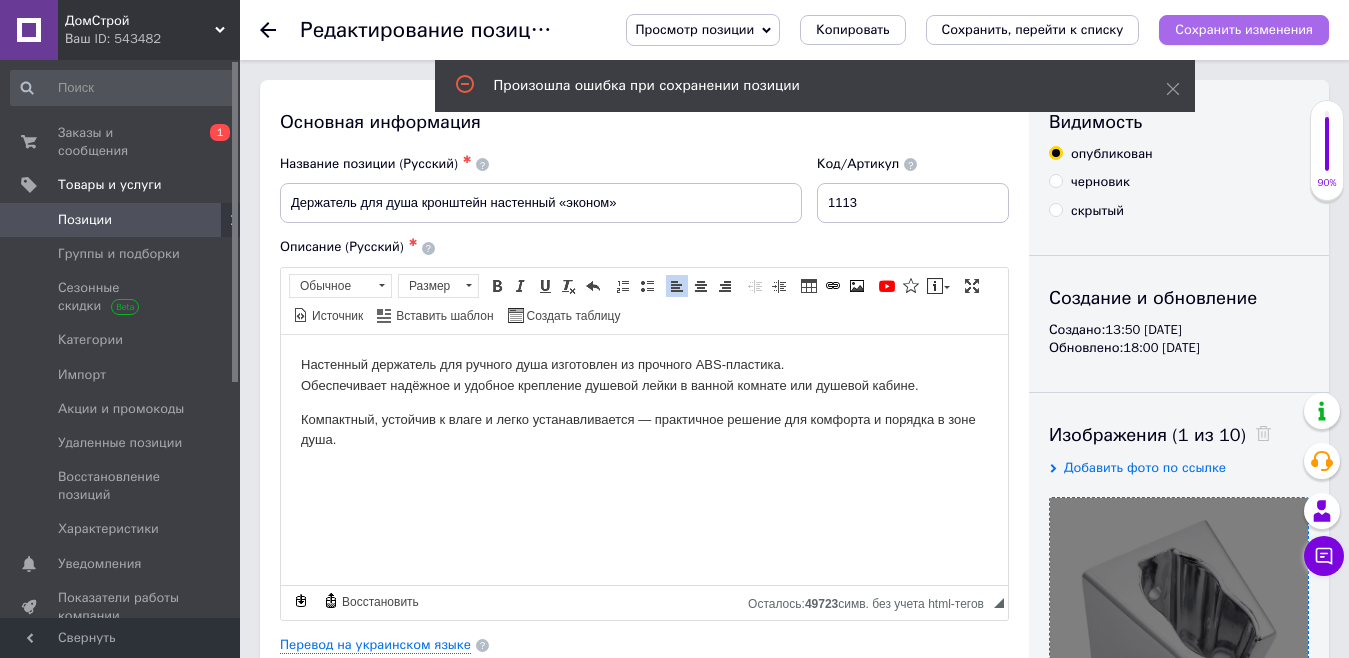 click on "Сохранить изменения" at bounding box center [1244, 29] 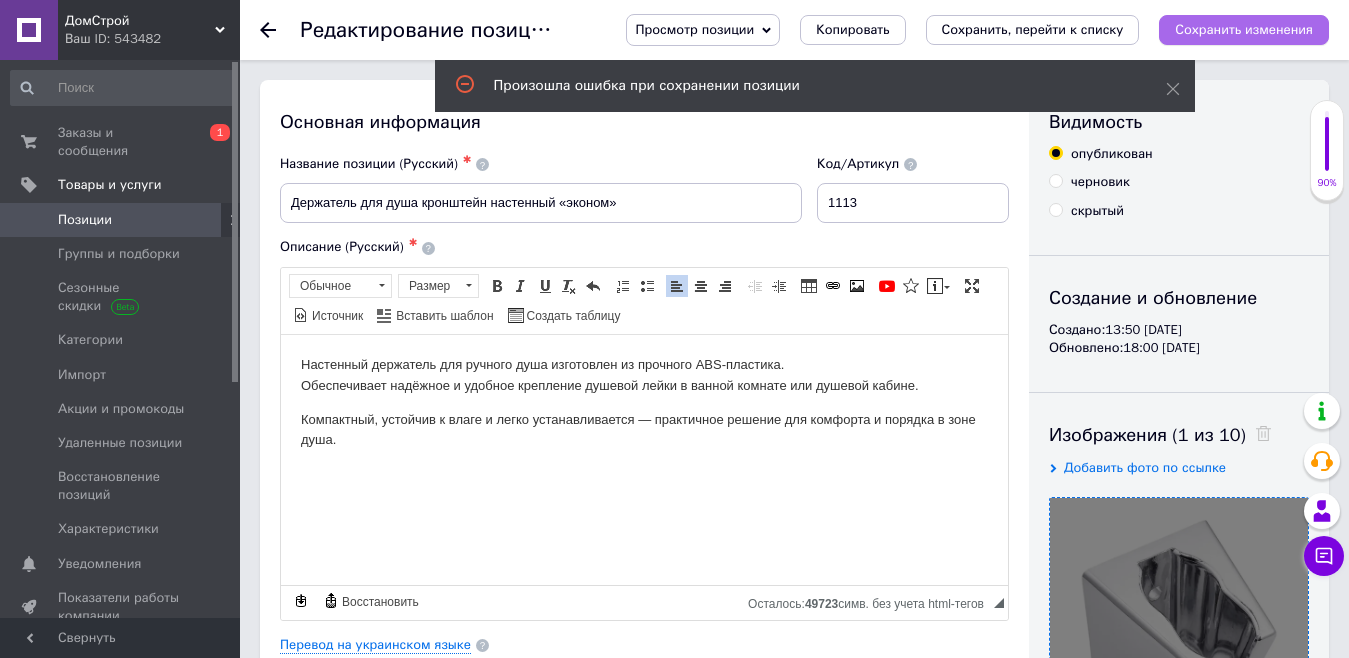 click on "Сохранить изменения" at bounding box center [1244, 29] 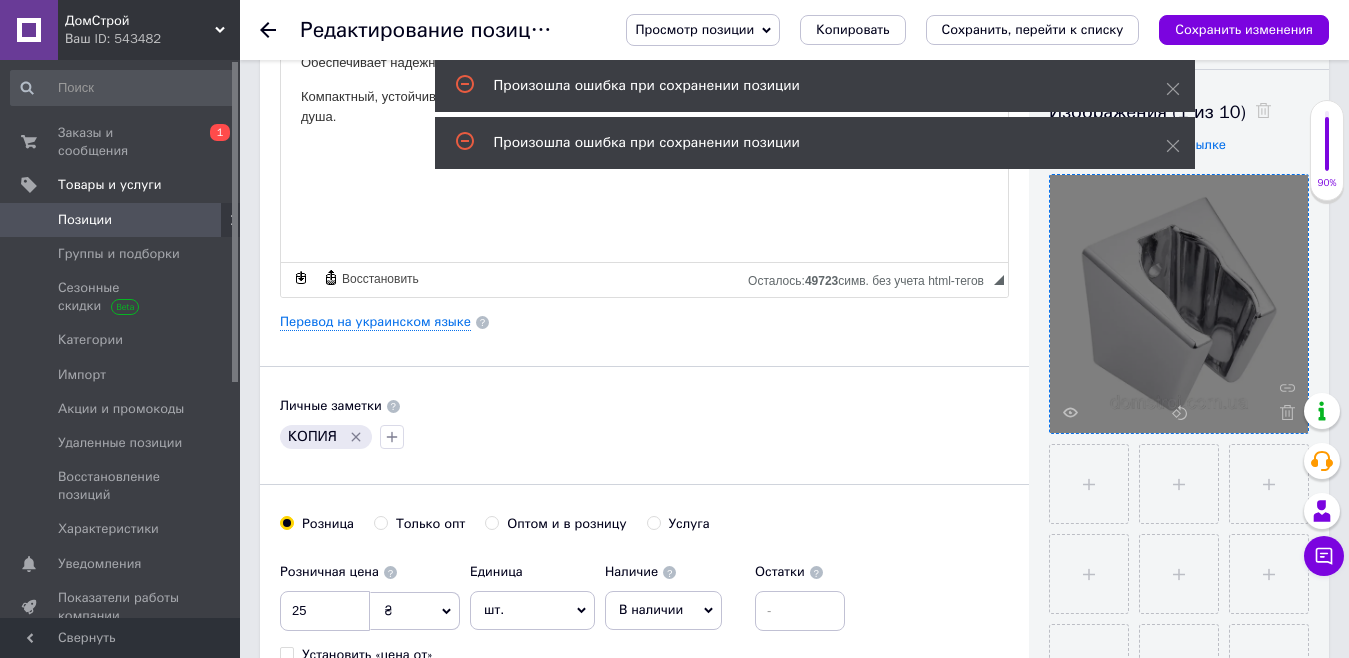 scroll, scrollTop: 300, scrollLeft: 0, axis: vertical 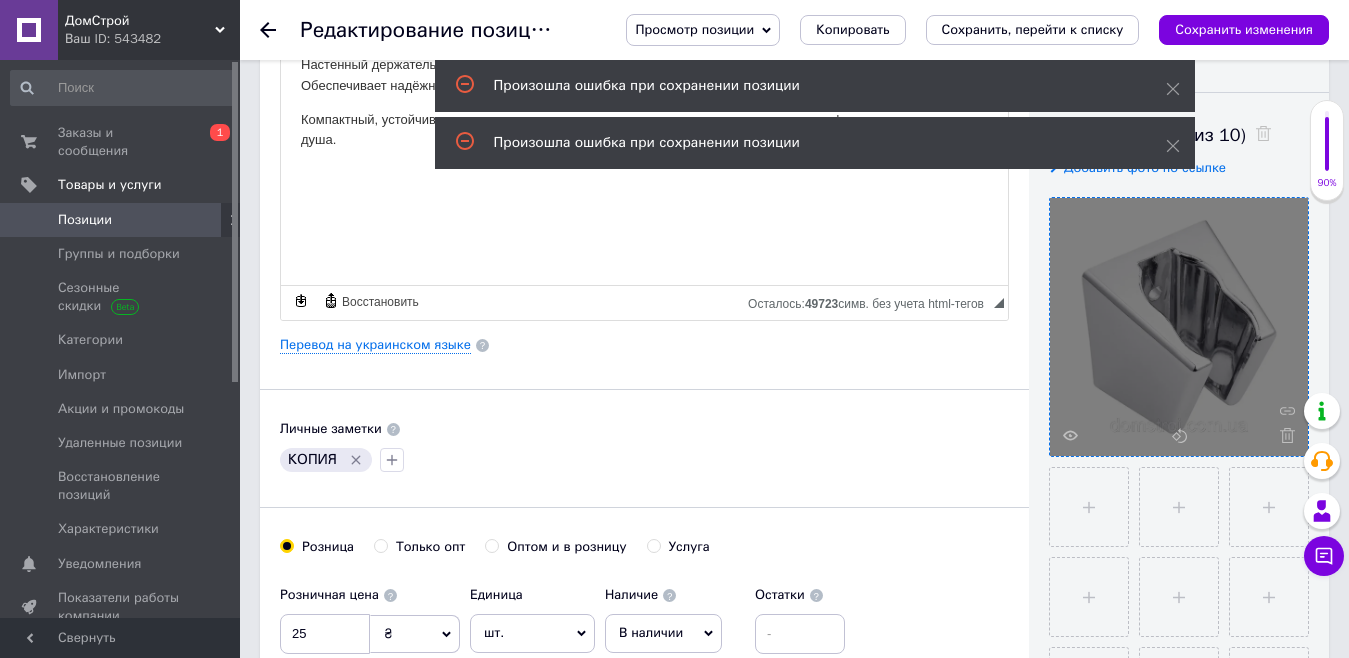 click on "Произошла ошибка при сохранении позиции" at bounding box center (805, 143) 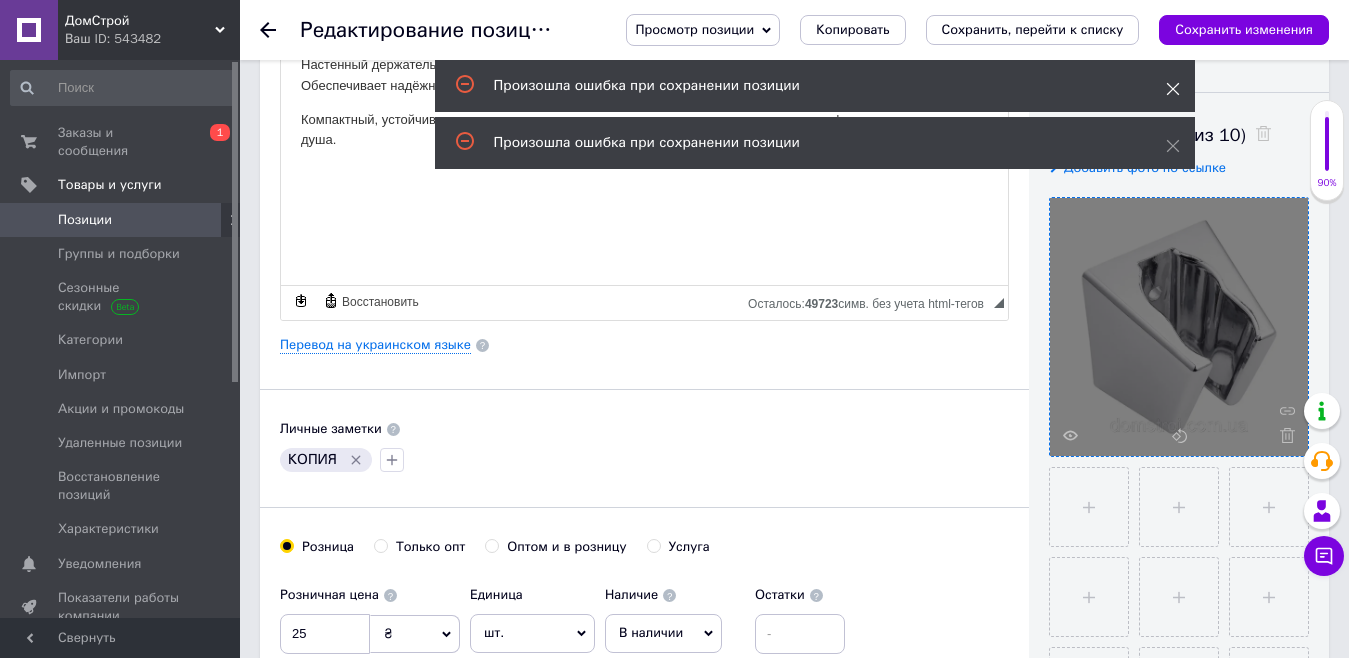 click 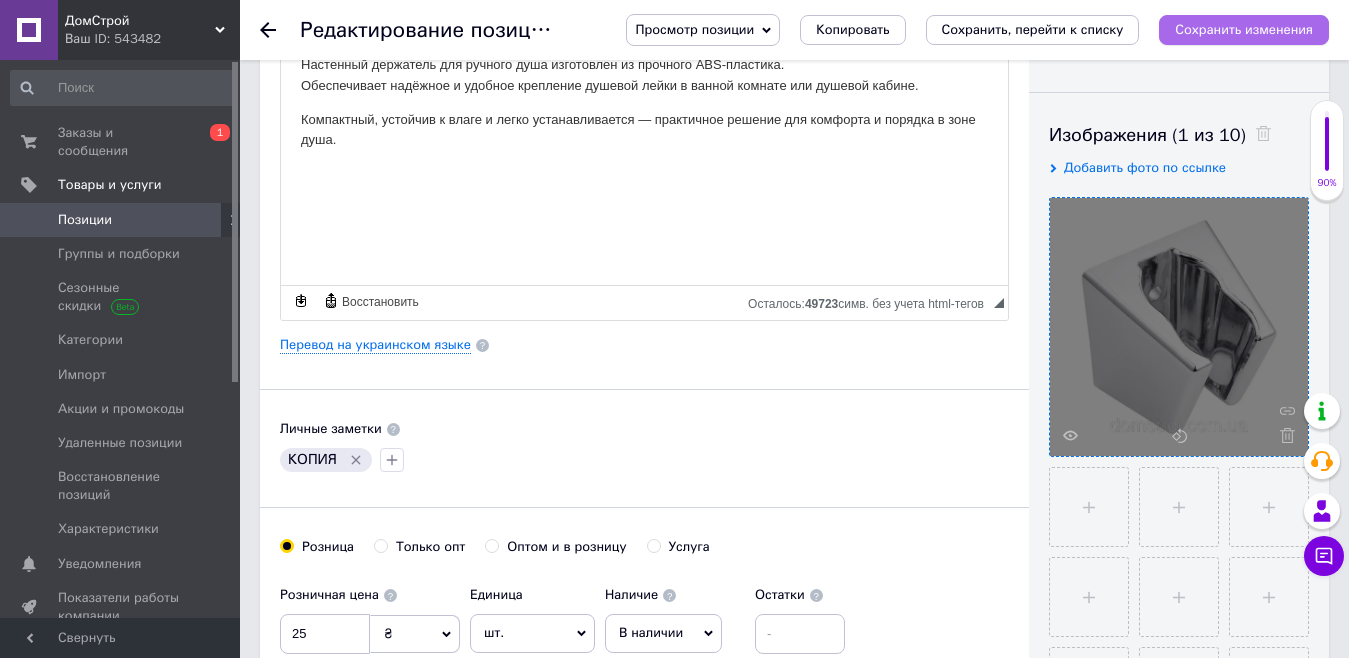 click on "Сохранить изменения" at bounding box center (1244, 29) 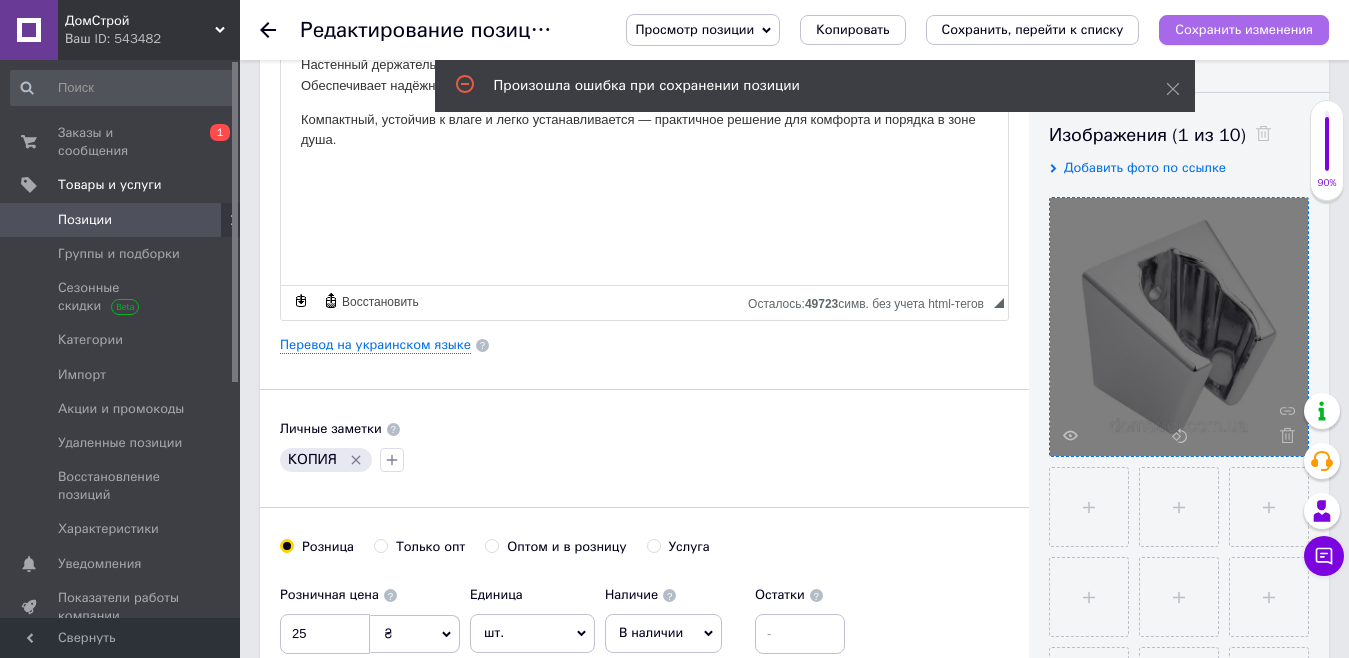 click on "Сохранить изменения" at bounding box center (1244, 29) 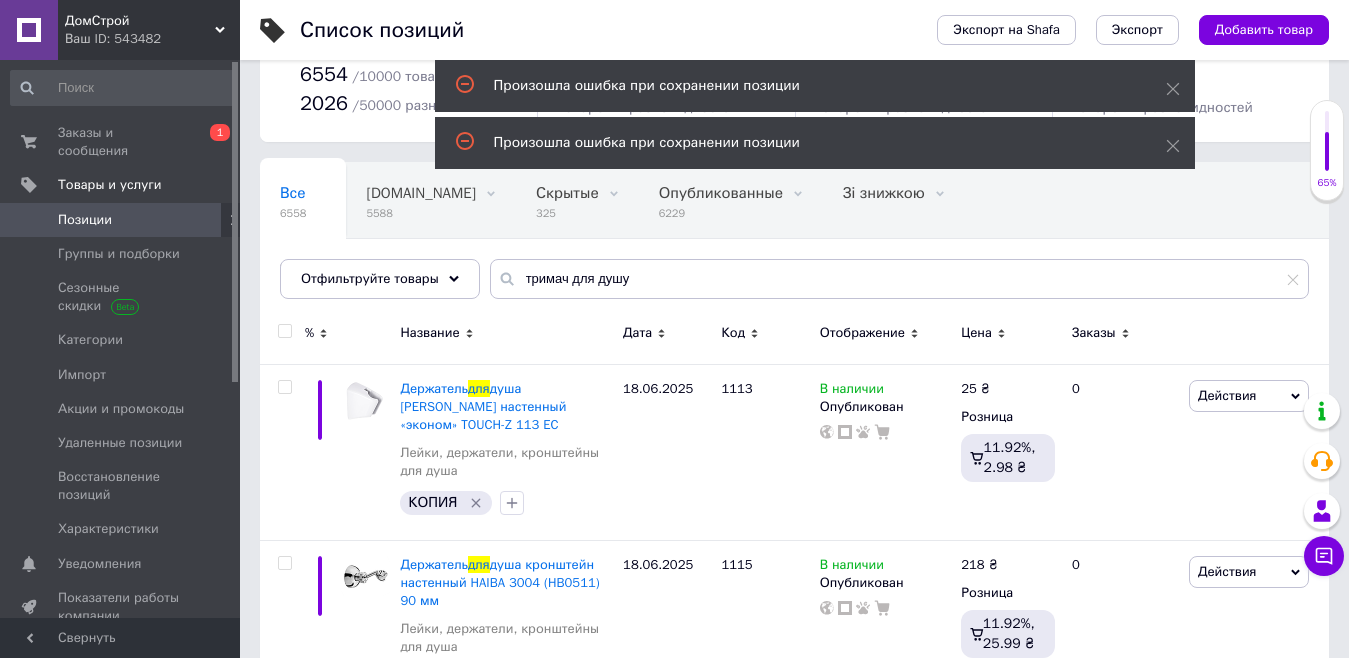 scroll, scrollTop: 200, scrollLeft: 0, axis: vertical 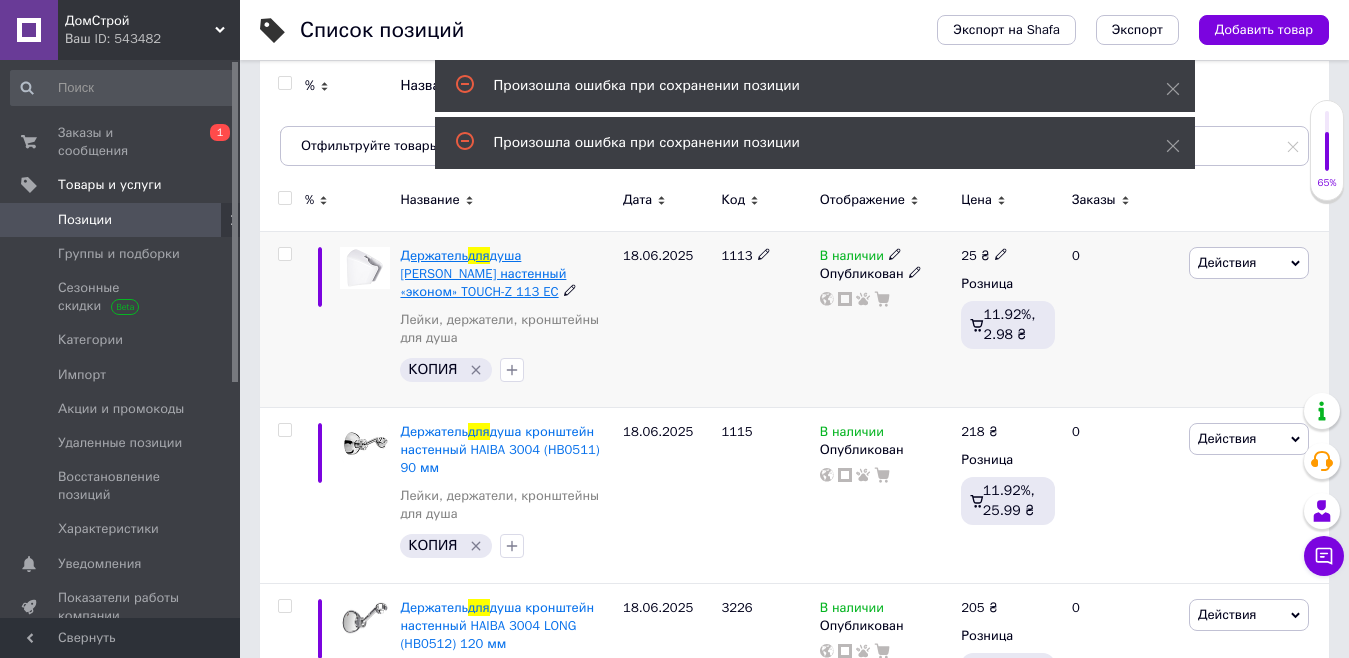 click on "душа [PERSON_NAME] настенный «эконом» TOUCH-Z 113 EC" at bounding box center (483, 273) 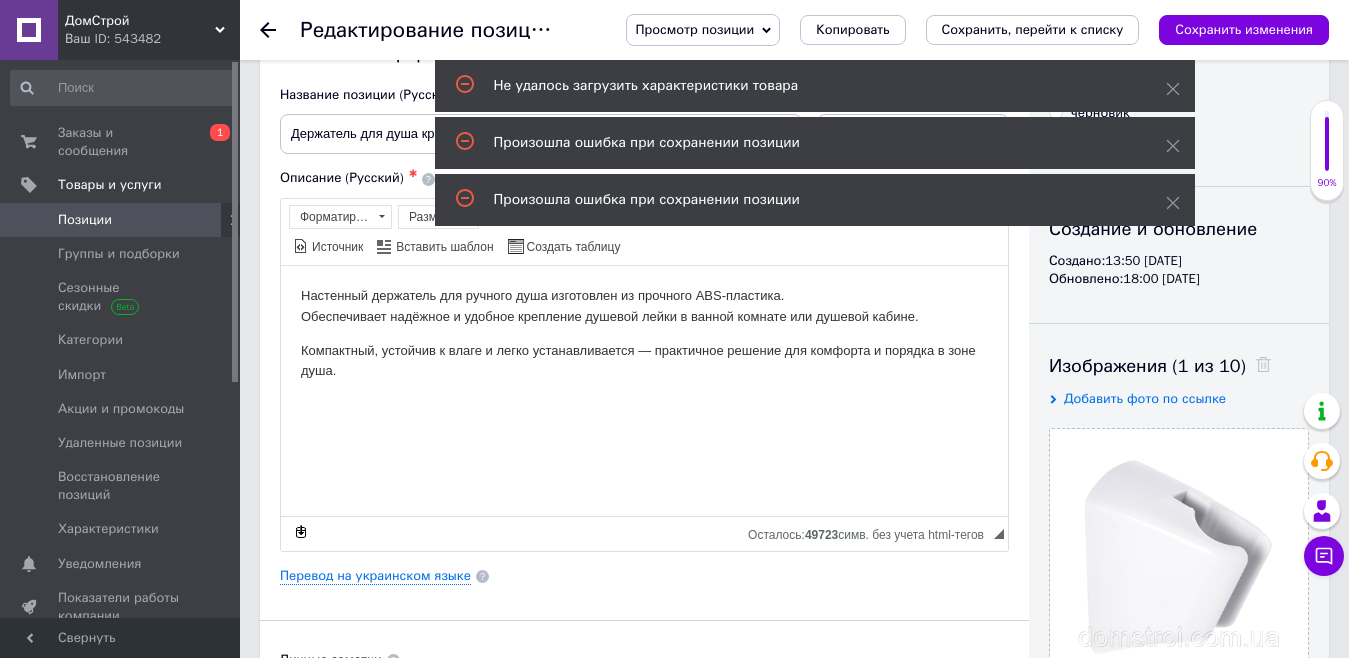 scroll, scrollTop: 200, scrollLeft: 0, axis: vertical 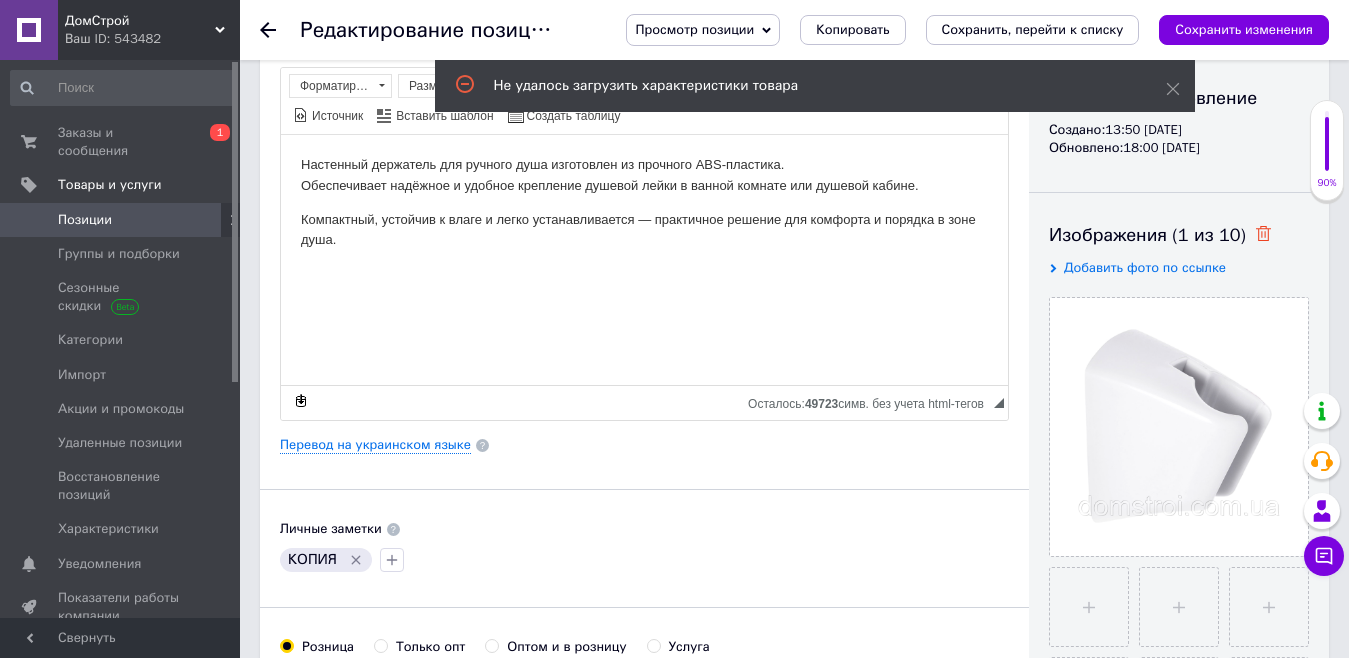 click 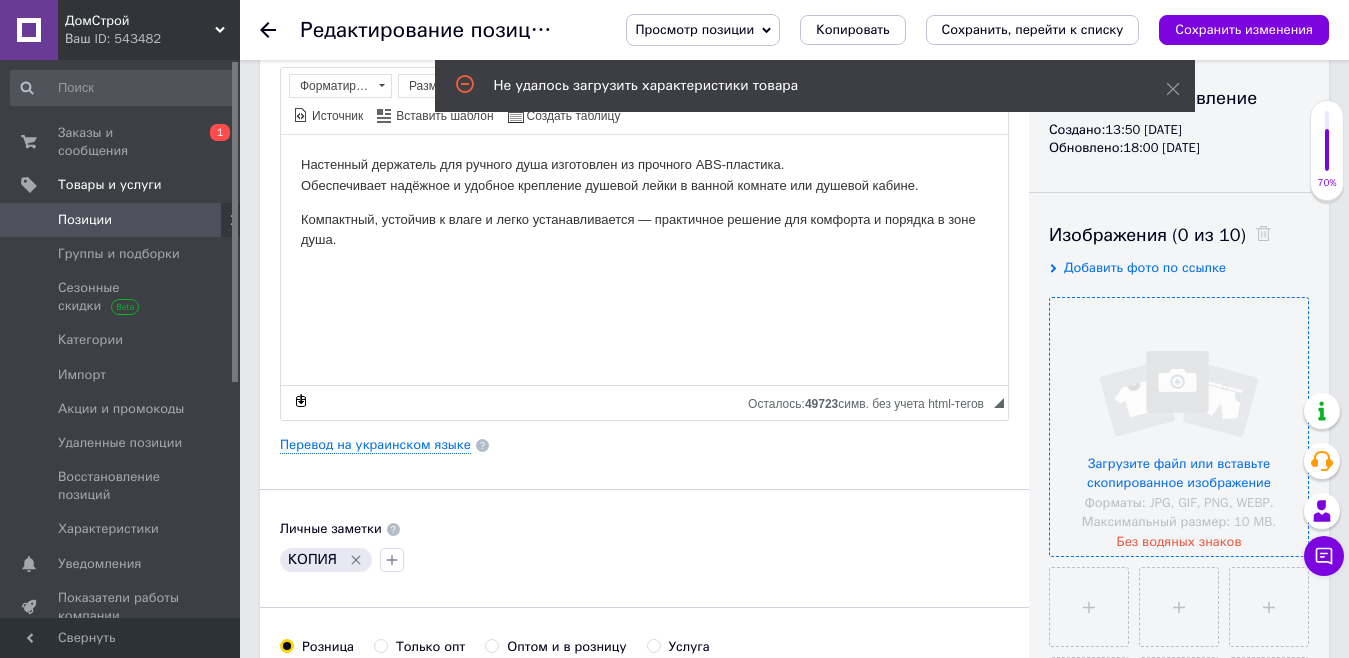 click at bounding box center (1179, 427) 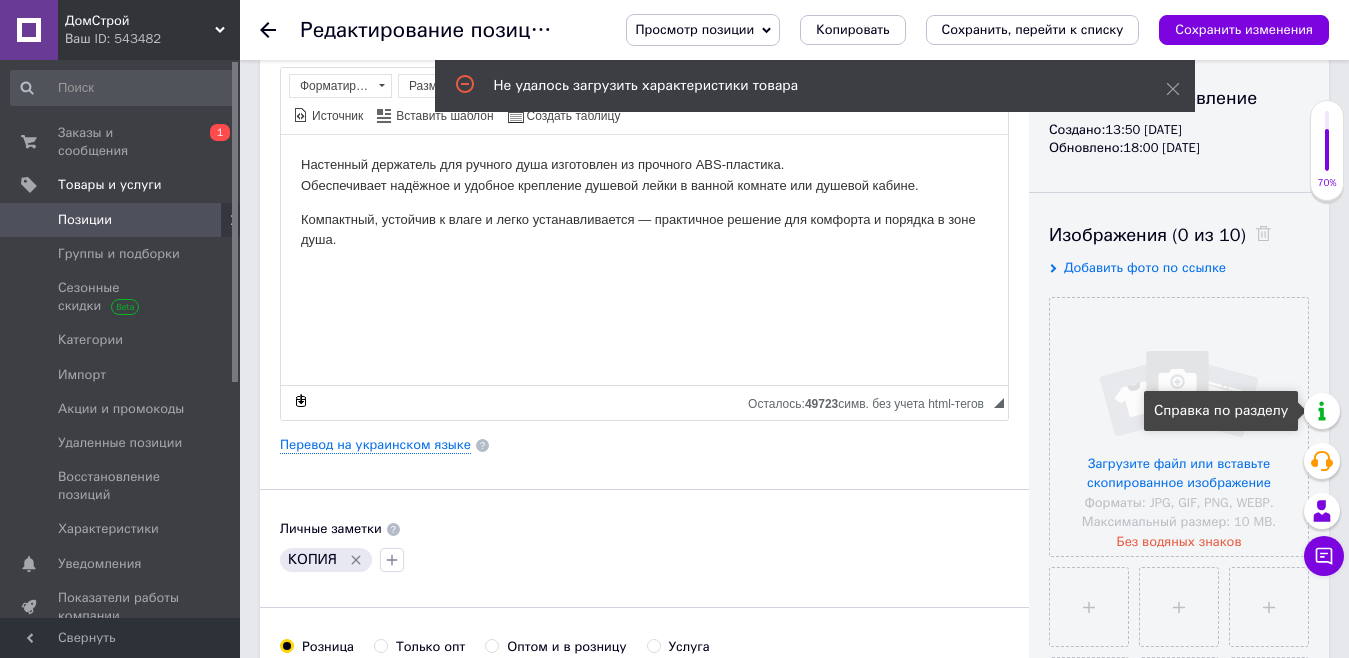 click on "Справка по разделу" at bounding box center [1221, 411] 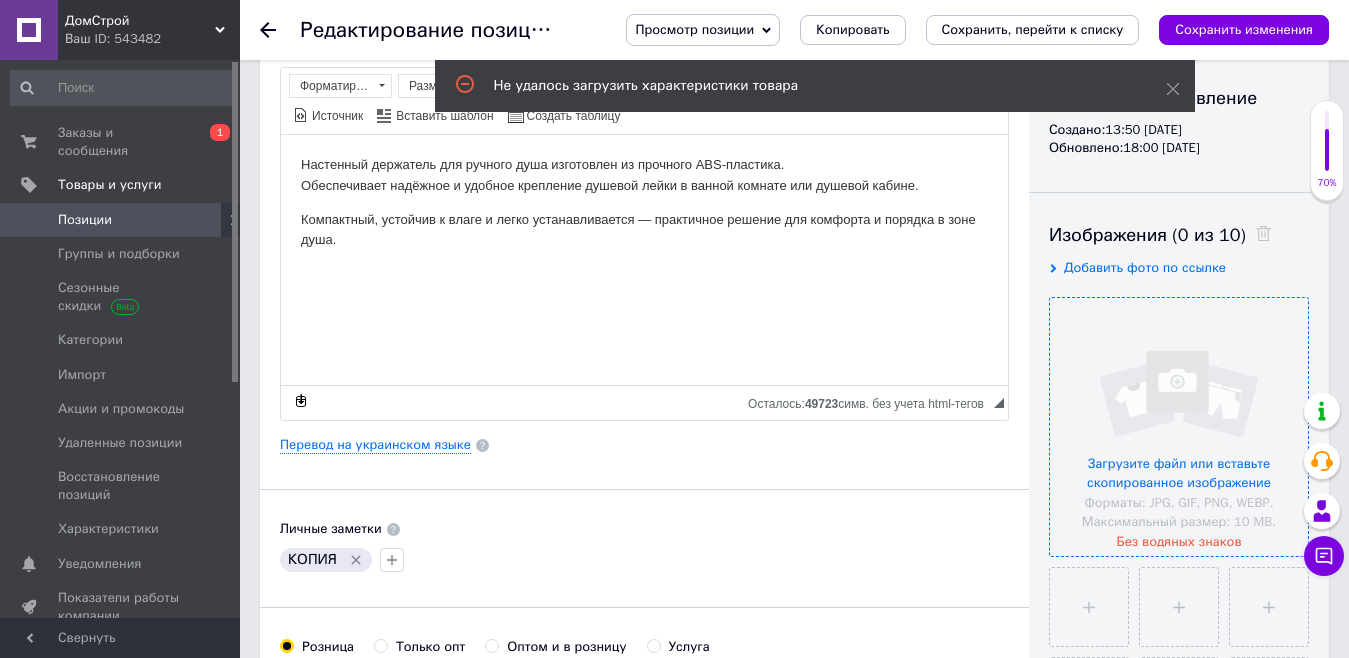 click at bounding box center [1179, 427] 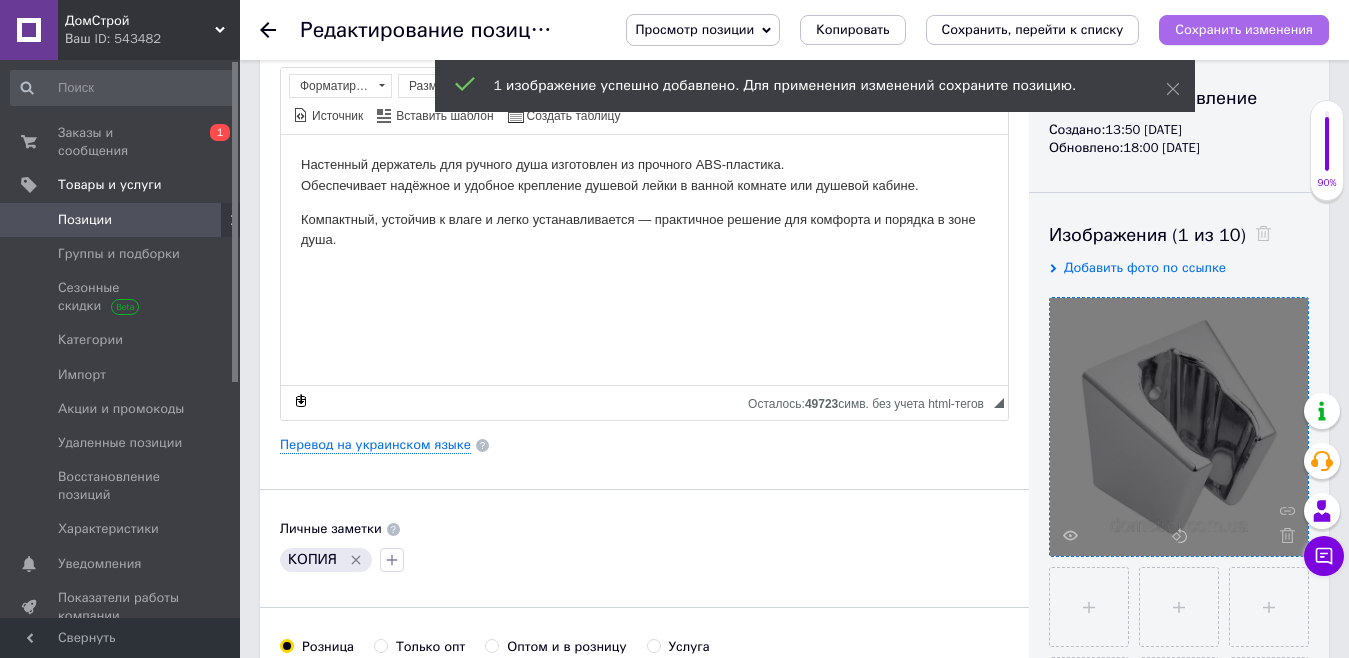 click on "Сохранить изменения" at bounding box center (1244, 29) 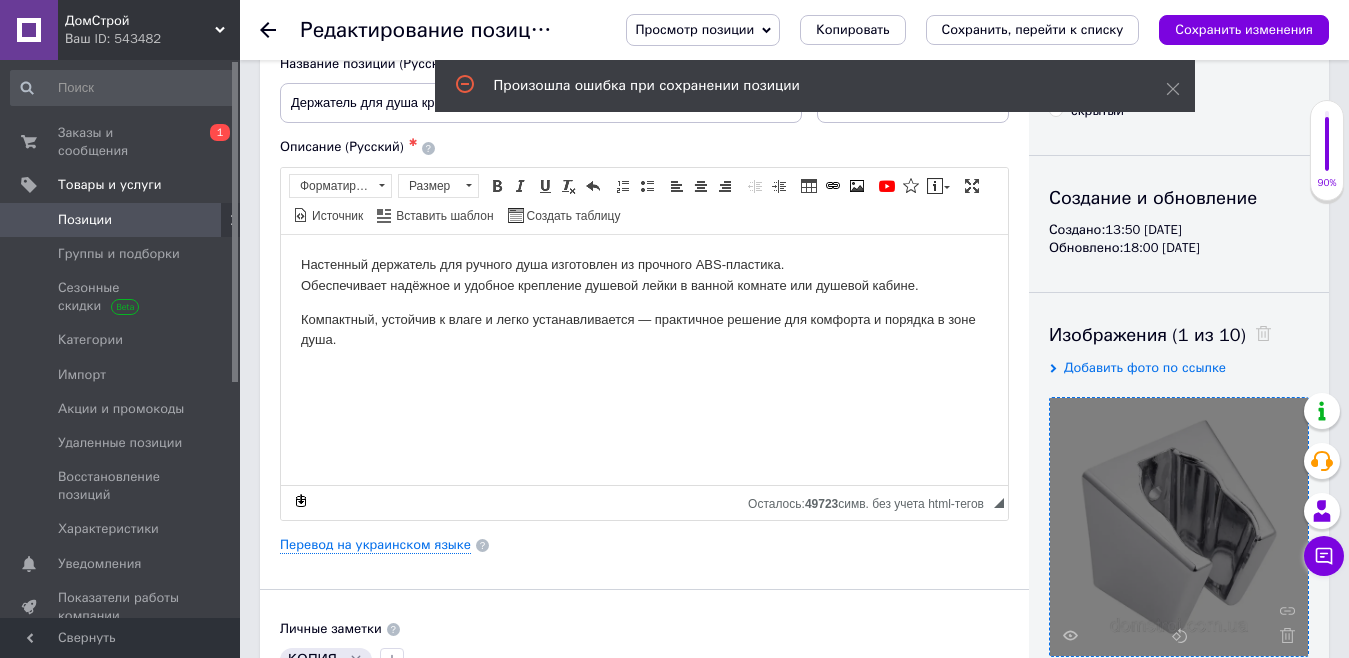scroll, scrollTop: 0, scrollLeft: 0, axis: both 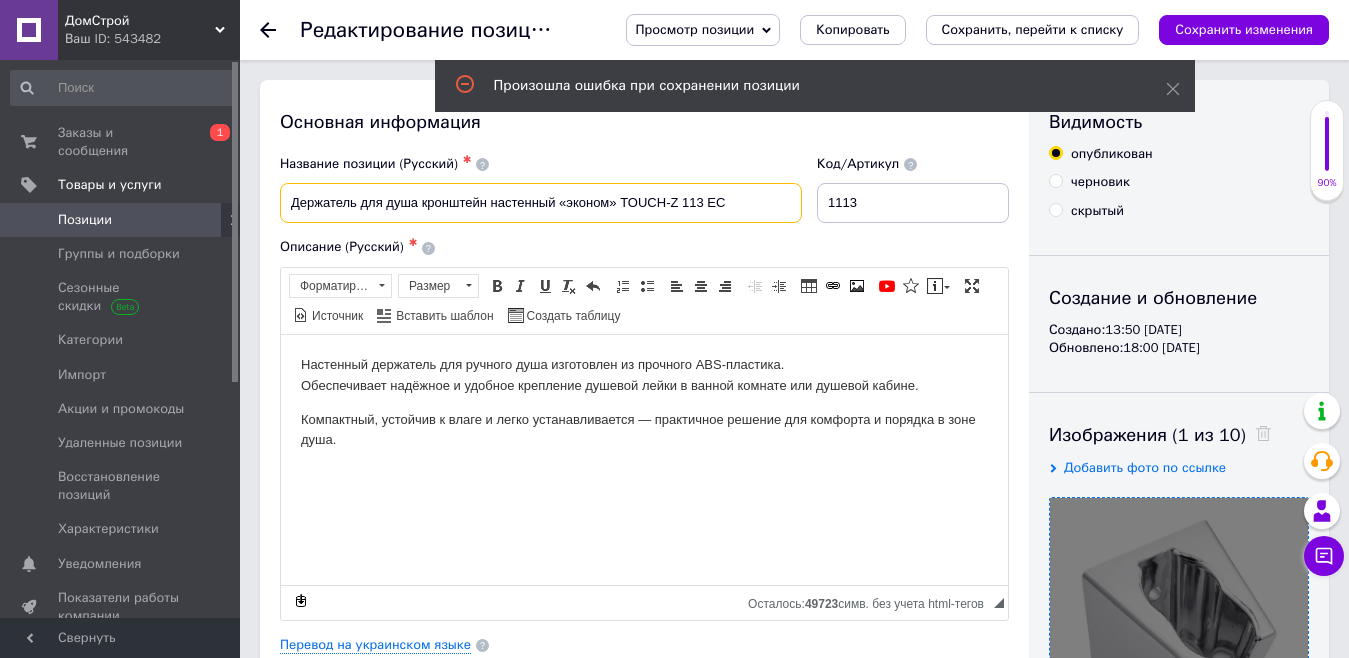 click on "Держатель для душа кронштейн настенный «эконом» TOUCH-Z 113 EC" at bounding box center (541, 203) 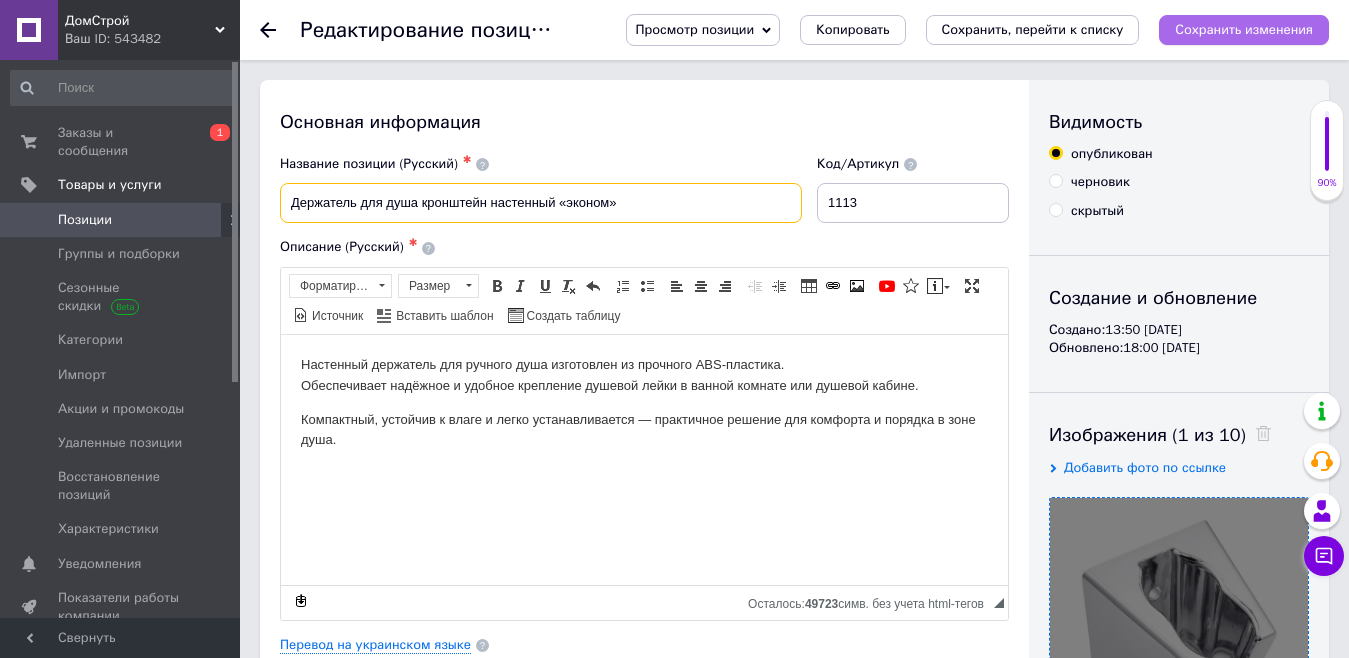 type on "Держатель для душа кронштейн настенный «эконом»" 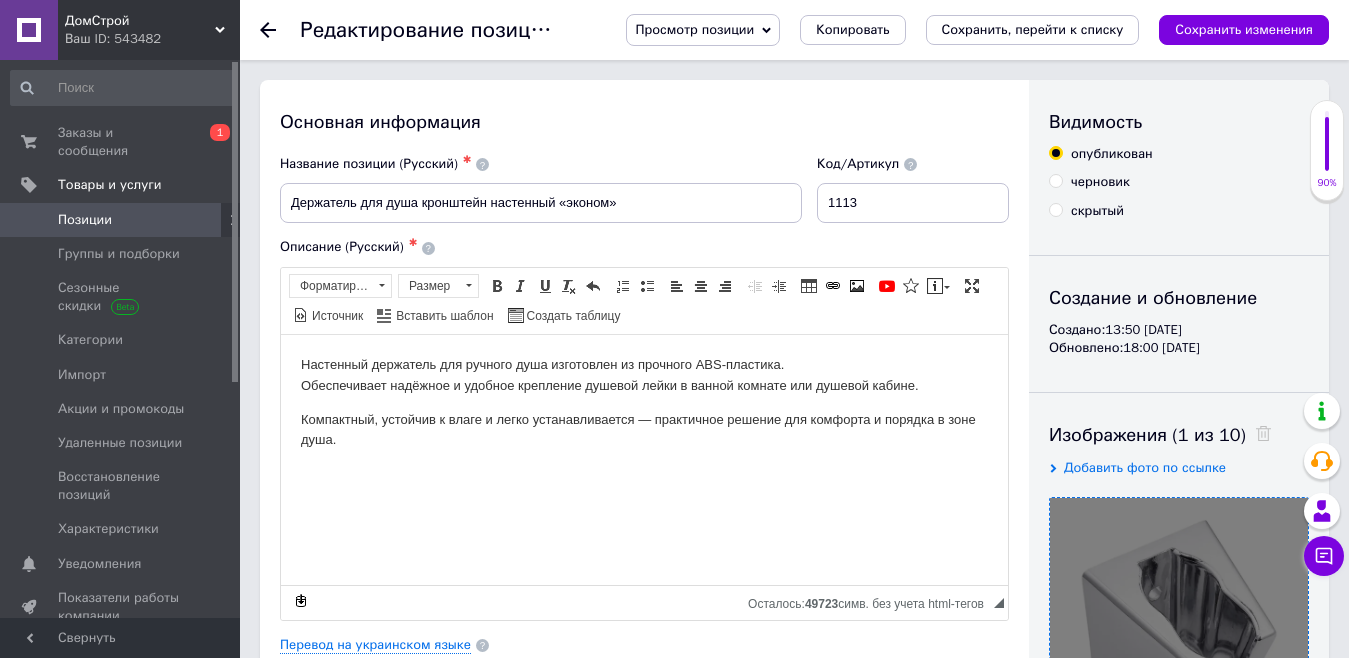 drag, startPoint x: 1254, startPoint y: 20, endPoint x: 1248, endPoint y: 32, distance: 13.416408 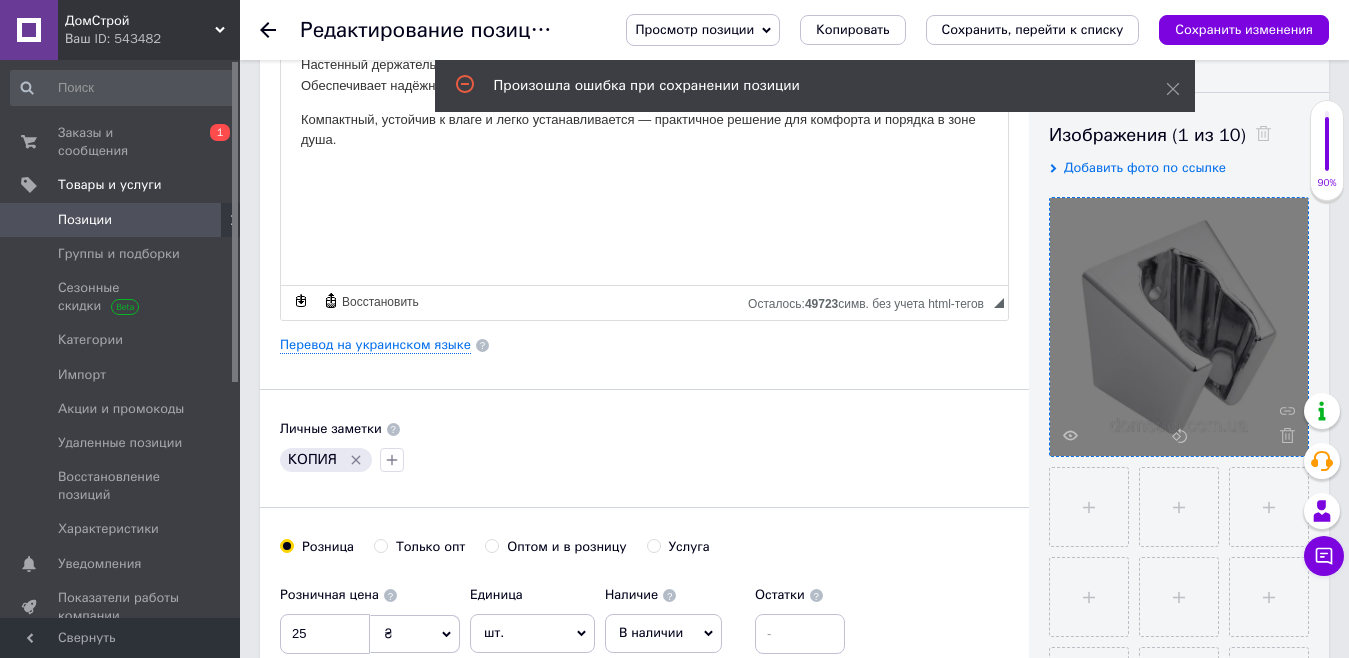 scroll, scrollTop: 400, scrollLeft: 0, axis: vertical 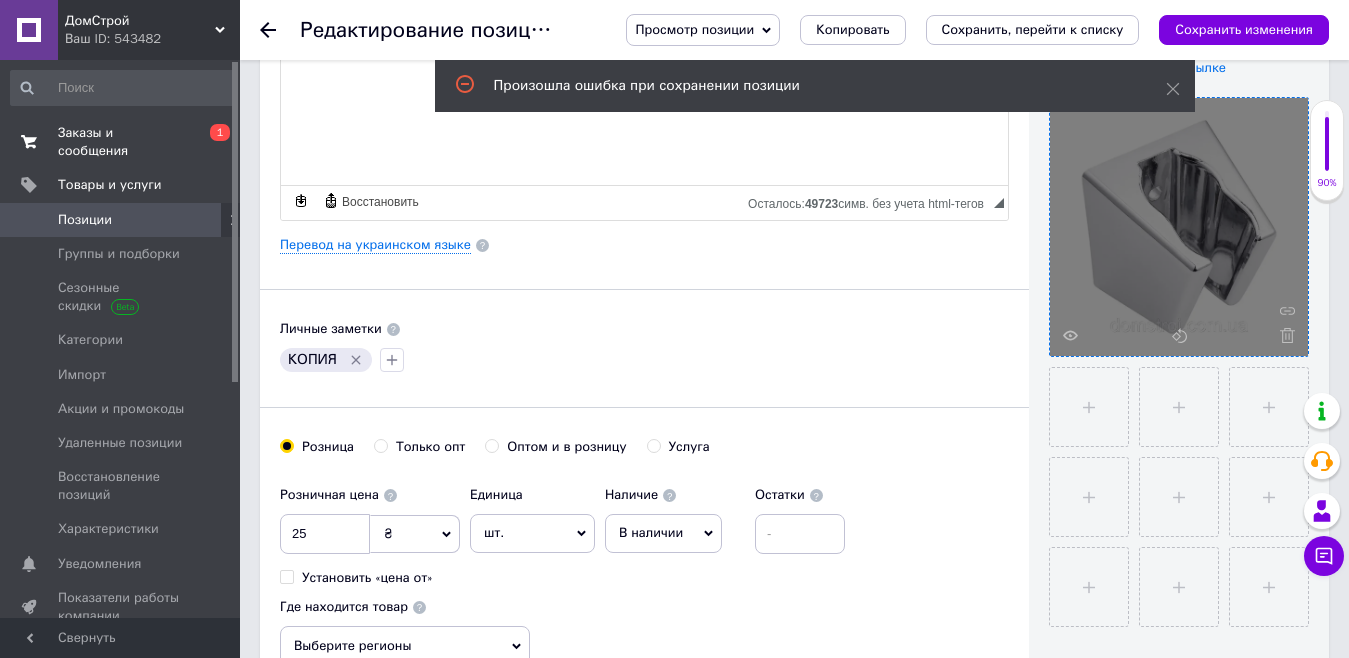 click on "Заказы и сообщения" at bounding box center (121, 142) 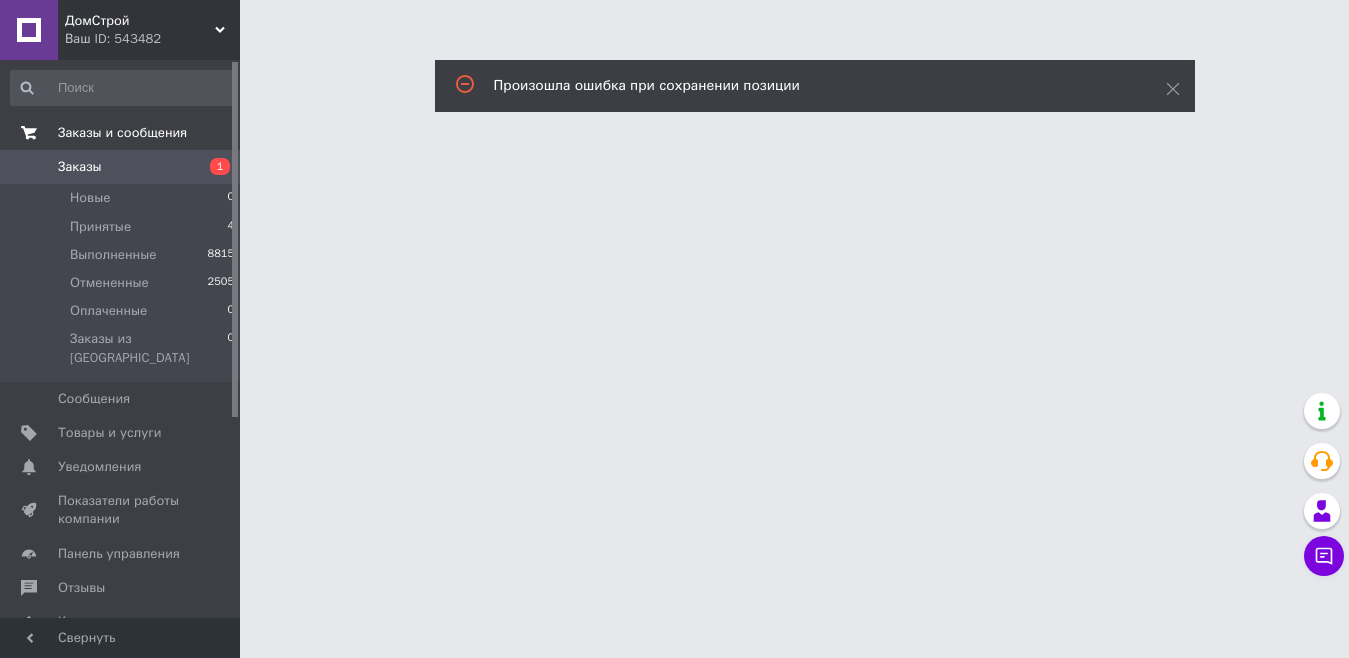 scroll, scrollTop: 0, scrollLeft: 0, axis: both 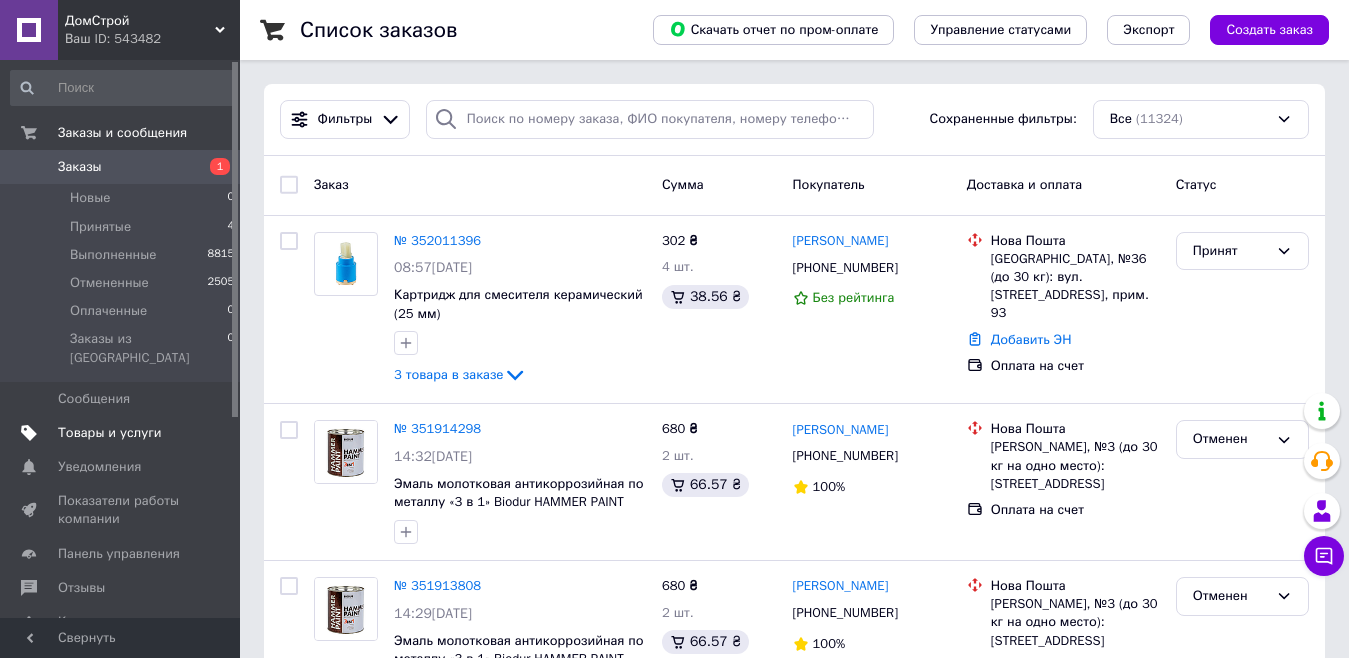 click on "Товары и услуги" at bounding box center (110, 433) 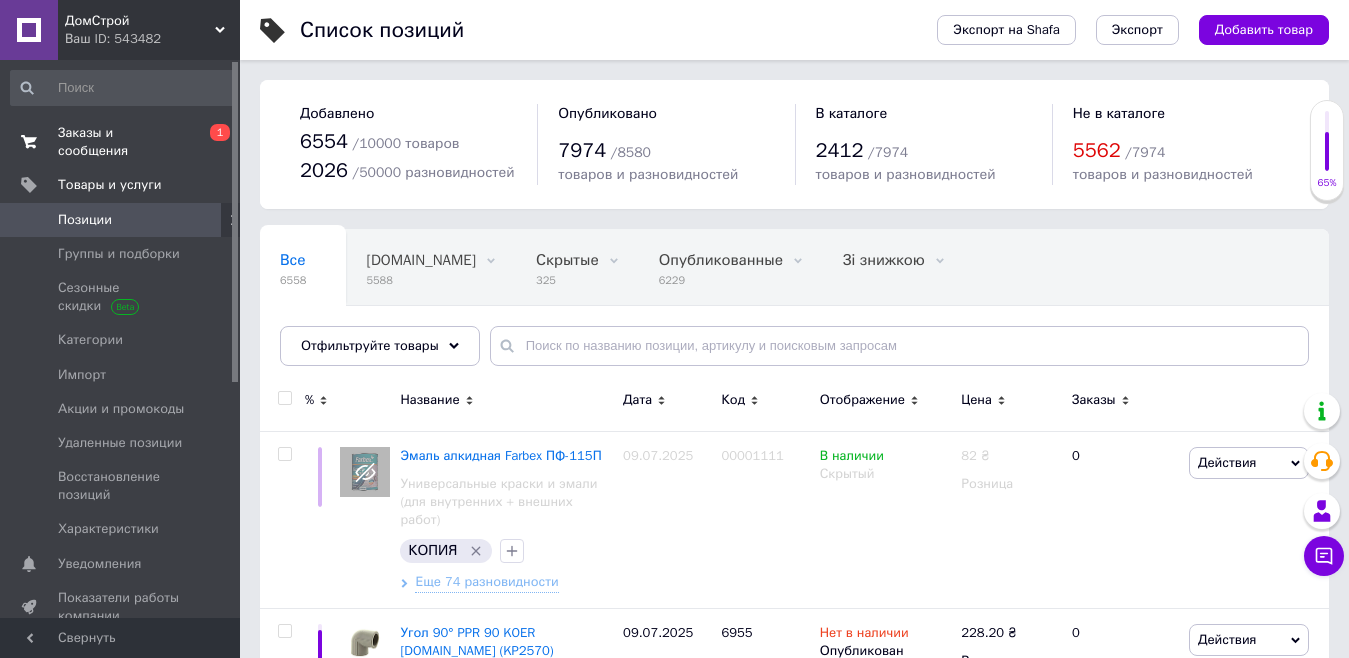 click on "Заказы и сообщения" at bounding box center (121, 142) 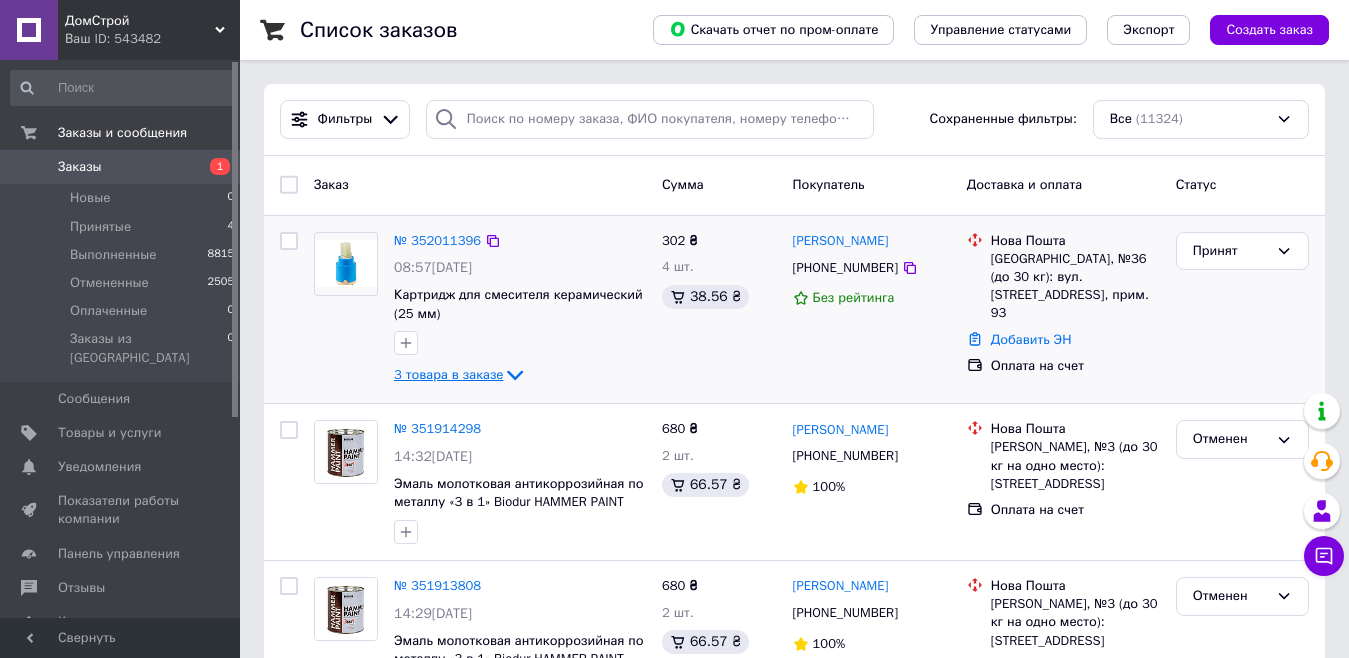 click on "3 товара в заказе" at bounding box center [448, 374] 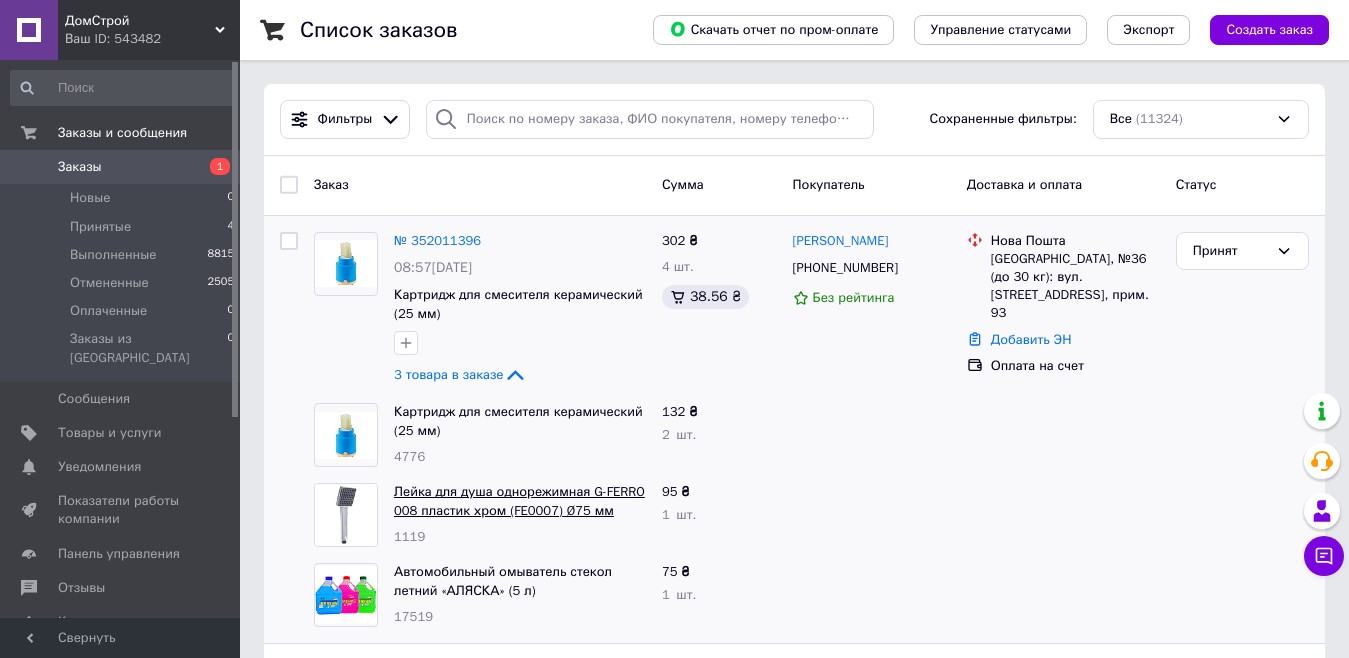 click on "Лейка для душа однорежимная G-FERRO 008 пластик хром (FE0007) Ø75 мм" at bounding box center (519, 501) 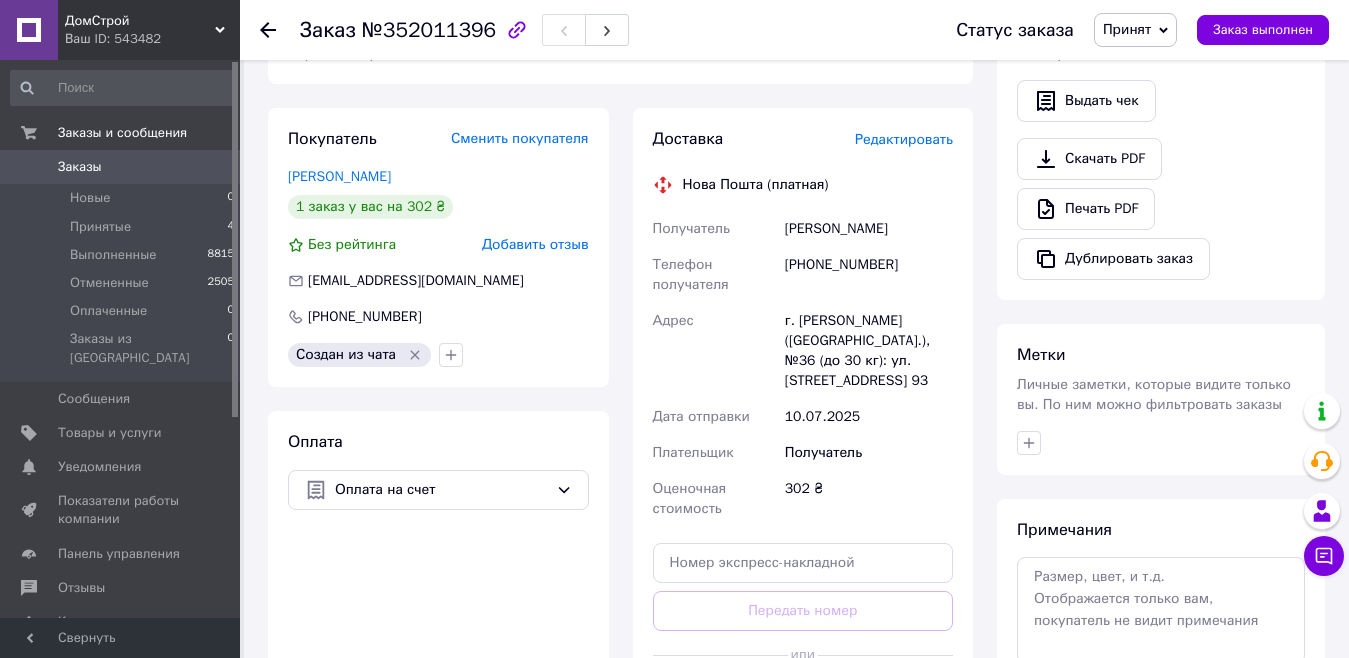 scroll, scrollTop: 700, scrollLeft: 0, axis: vertical 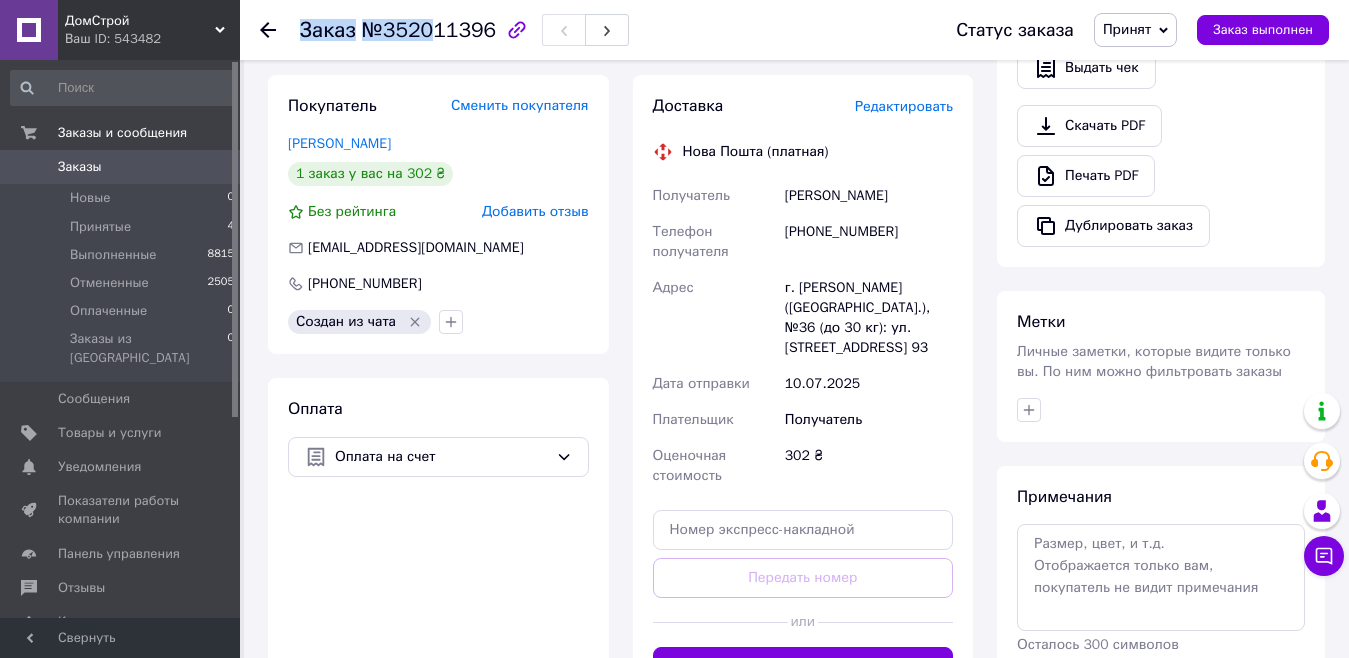 drag, startPoint x: 484, startPoint y: 29, endPoint x: 423, endPoint y: 31, distance: 61.03278 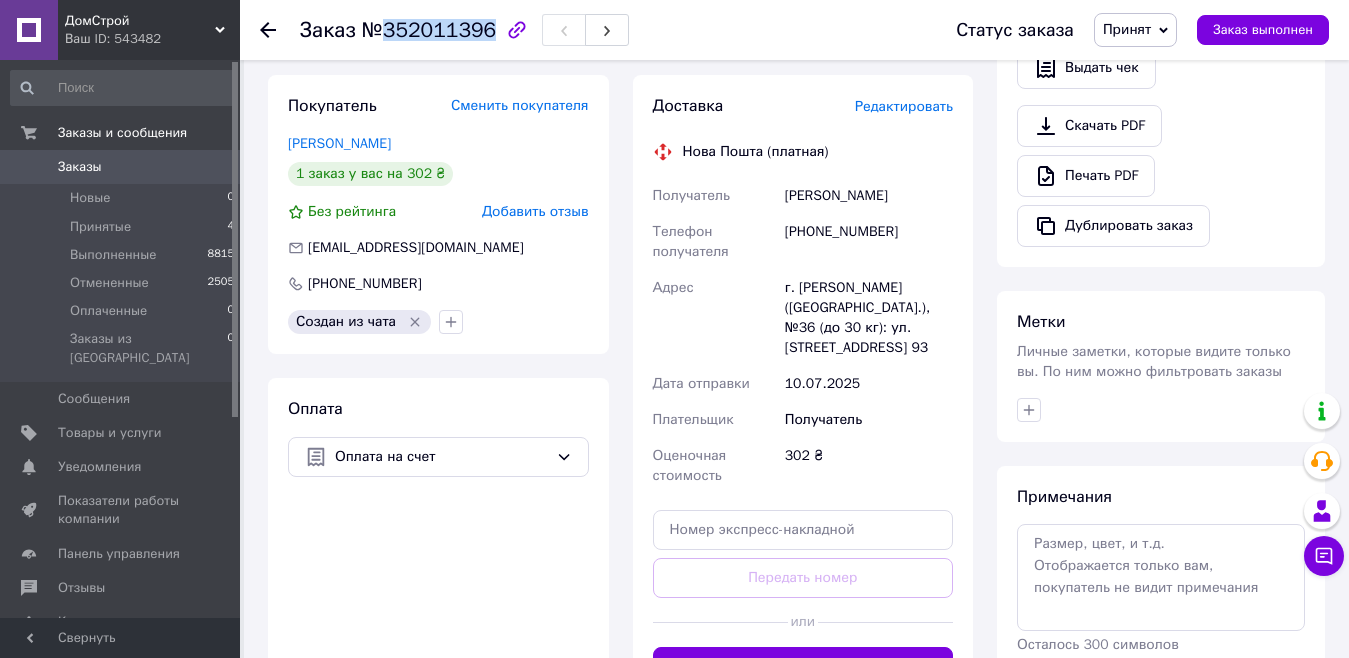 click on "№352011396" at bounding box center (429, 30) 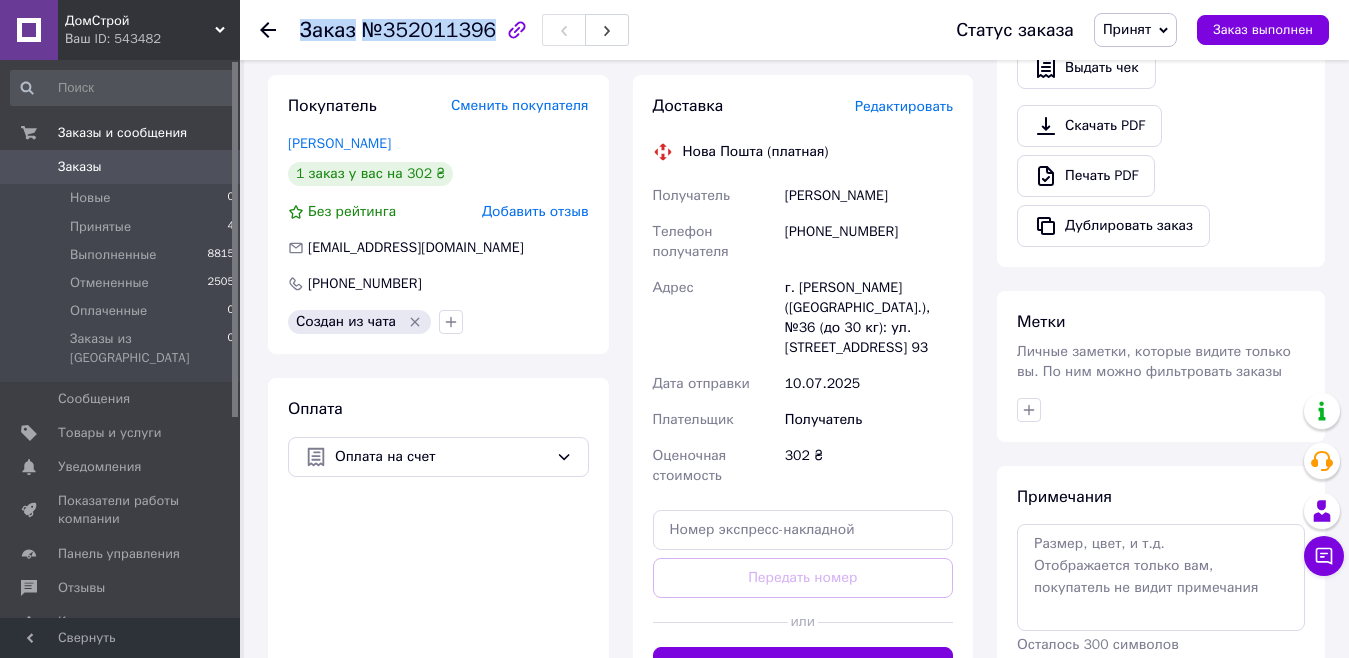 click on "№352011396" at bounding box center (429, 30) 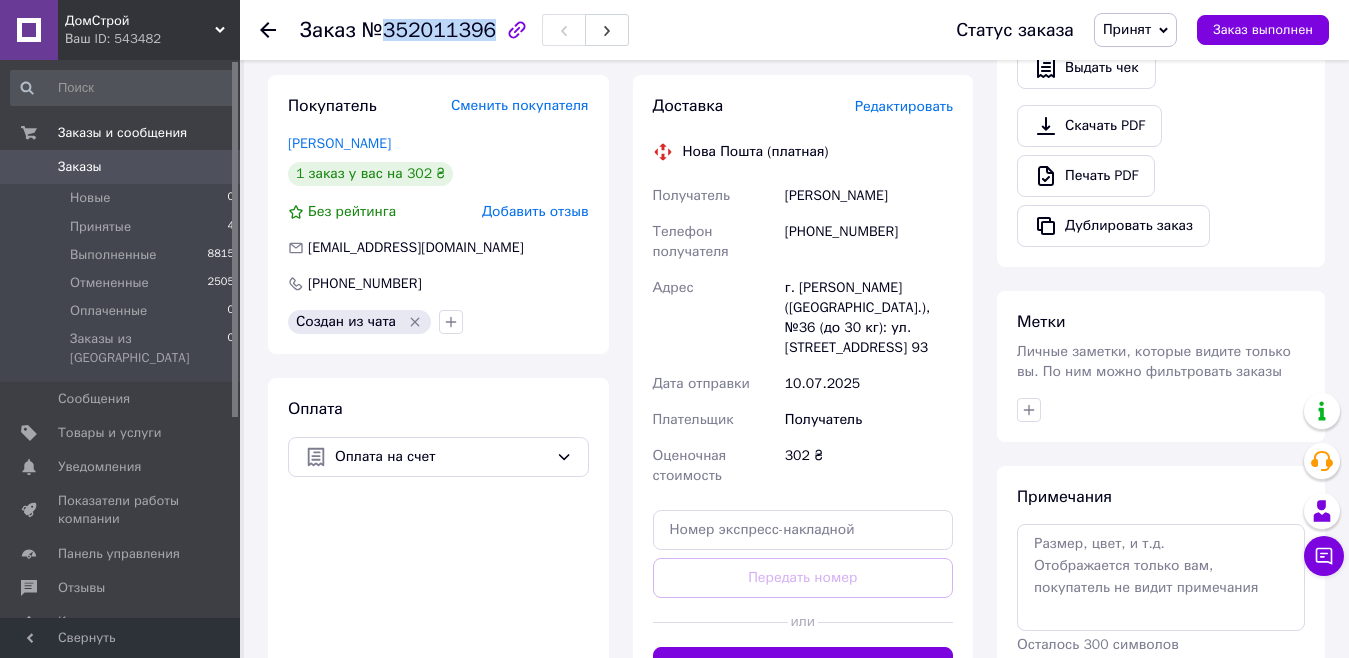 click on "№352011396" at bounding box center (429, 30) 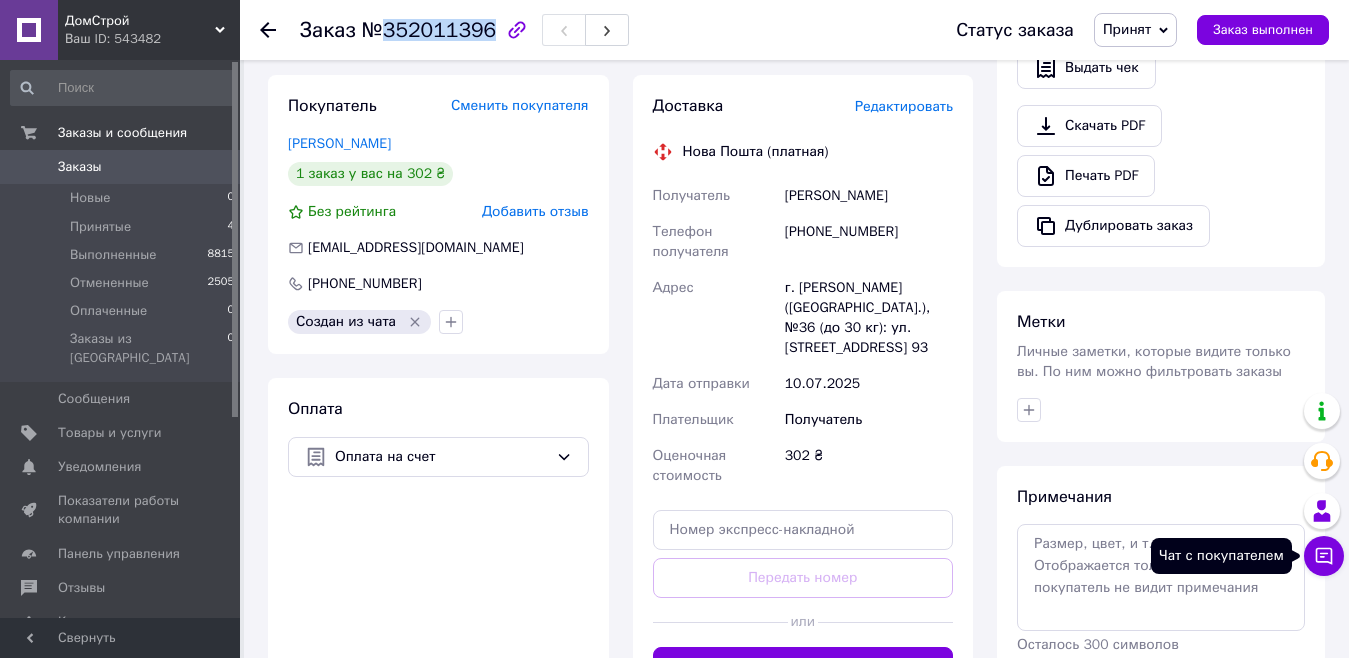 click 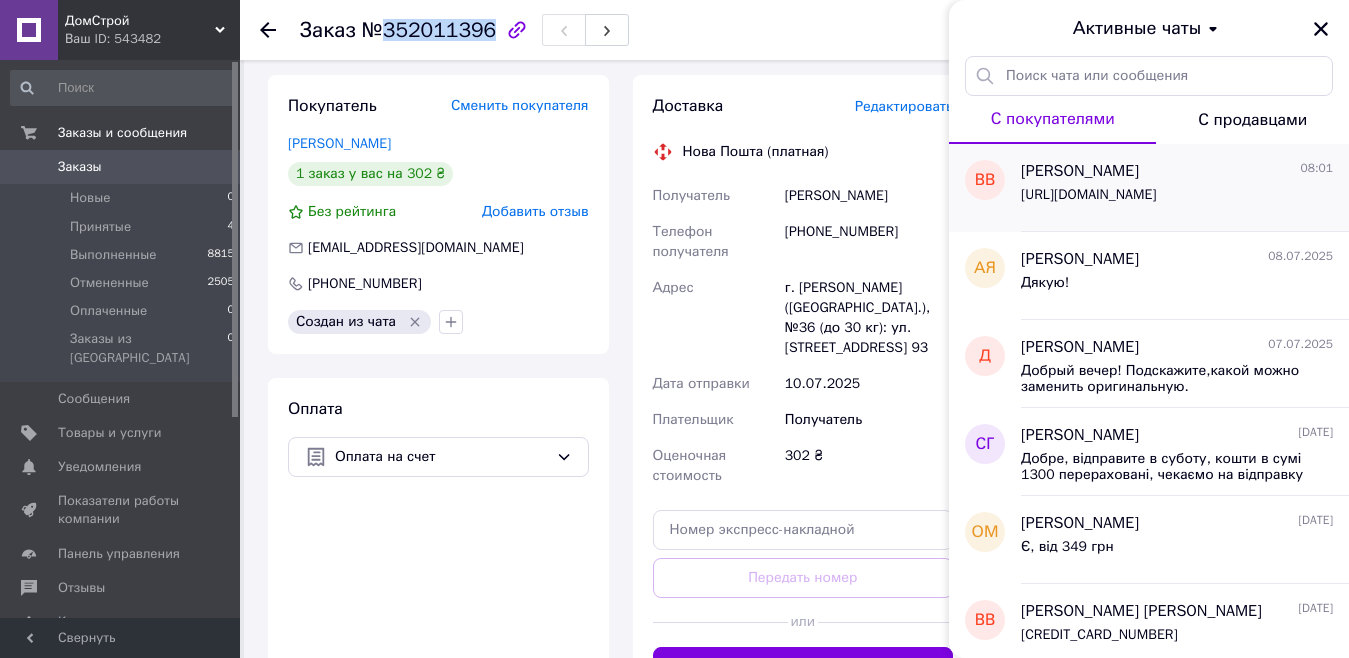 click on "[URL][DOMAIN_NAME]" at bounding box center (1088, 195) 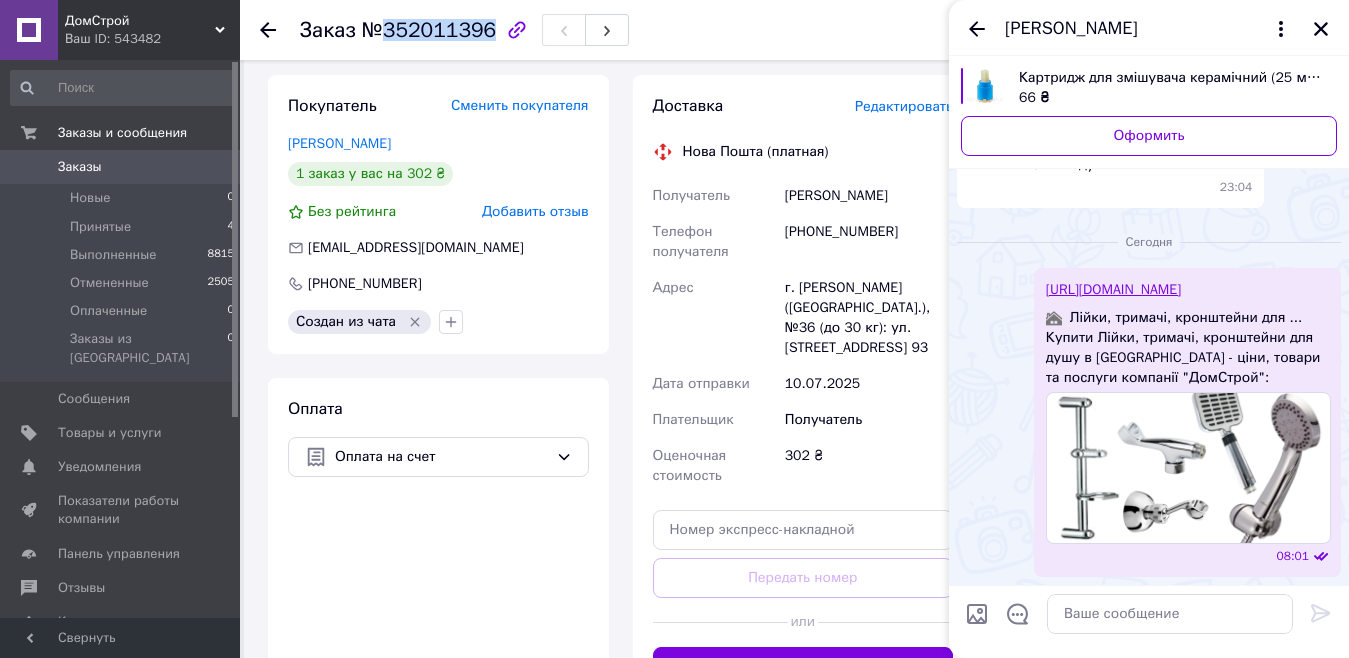 scroll, scrollTop: 1035, scrollLeft: 0, axis: vertical 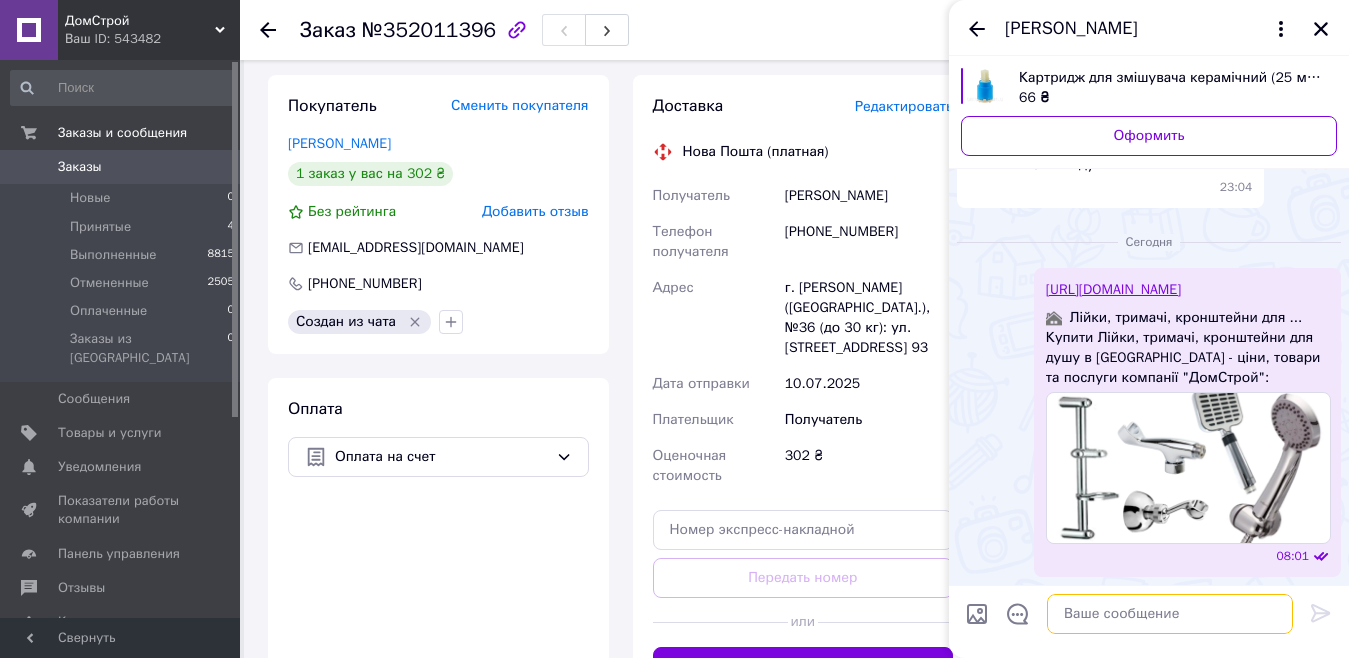 click at bounding box center [1170, 614] 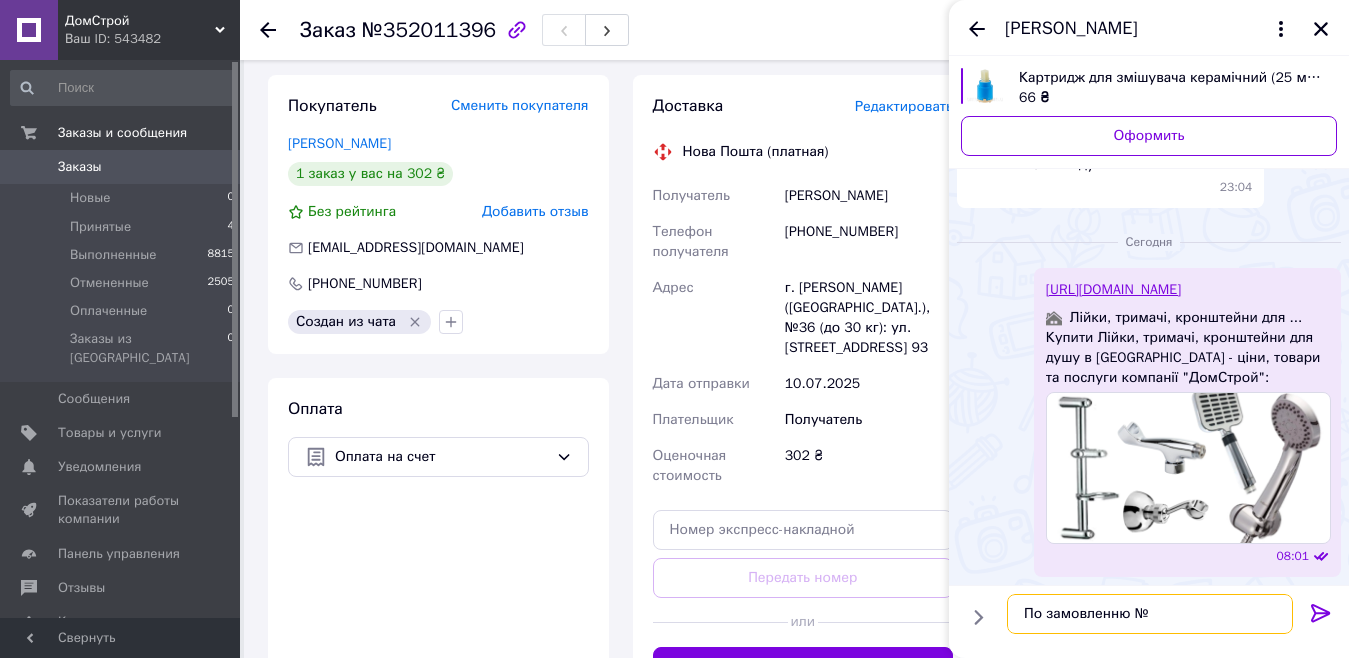 paste on "352011396" 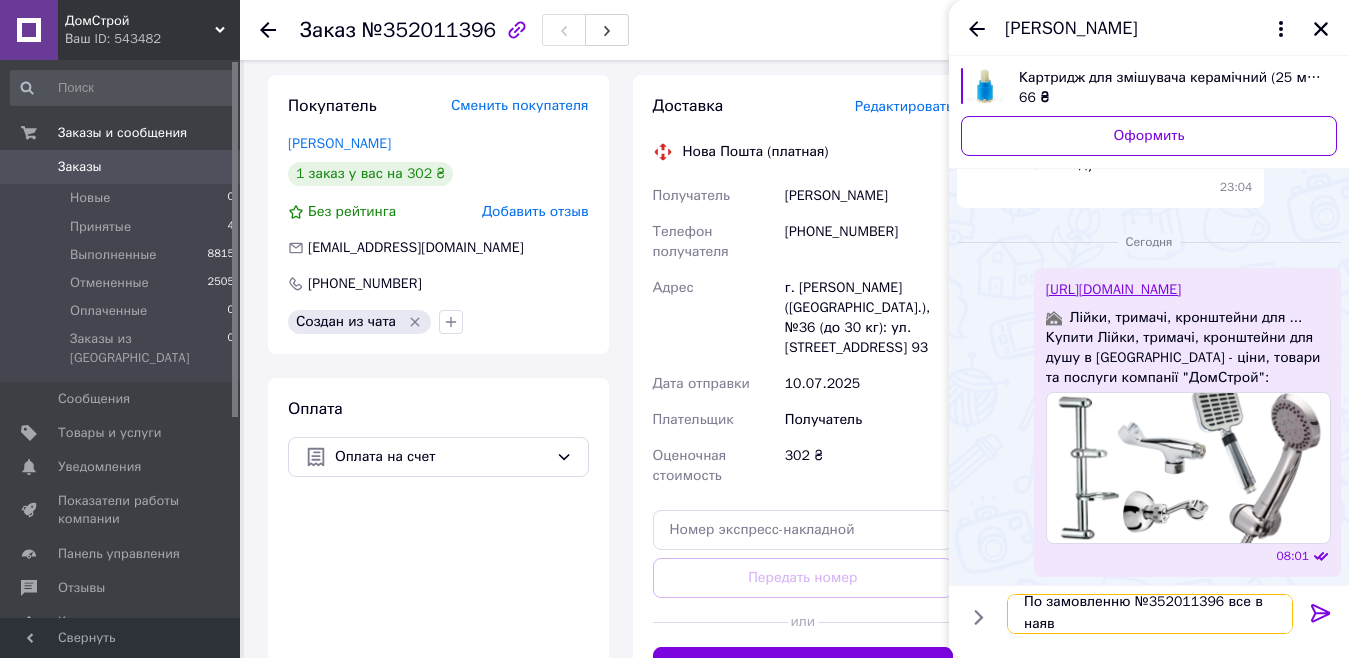 scroll, scrollTop: 2, scrollLeft: 0, axis: vertical 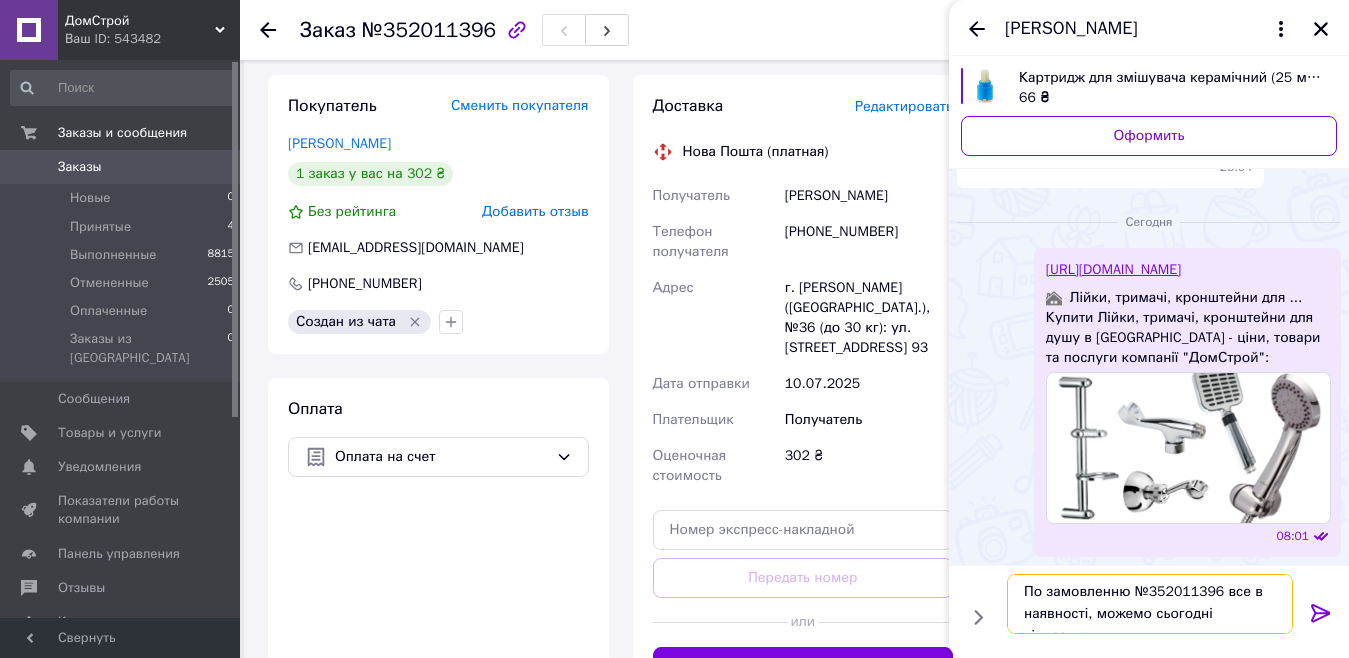 type on "По замовленню №352011396 все в наявності, можемо сьогодні відправити" 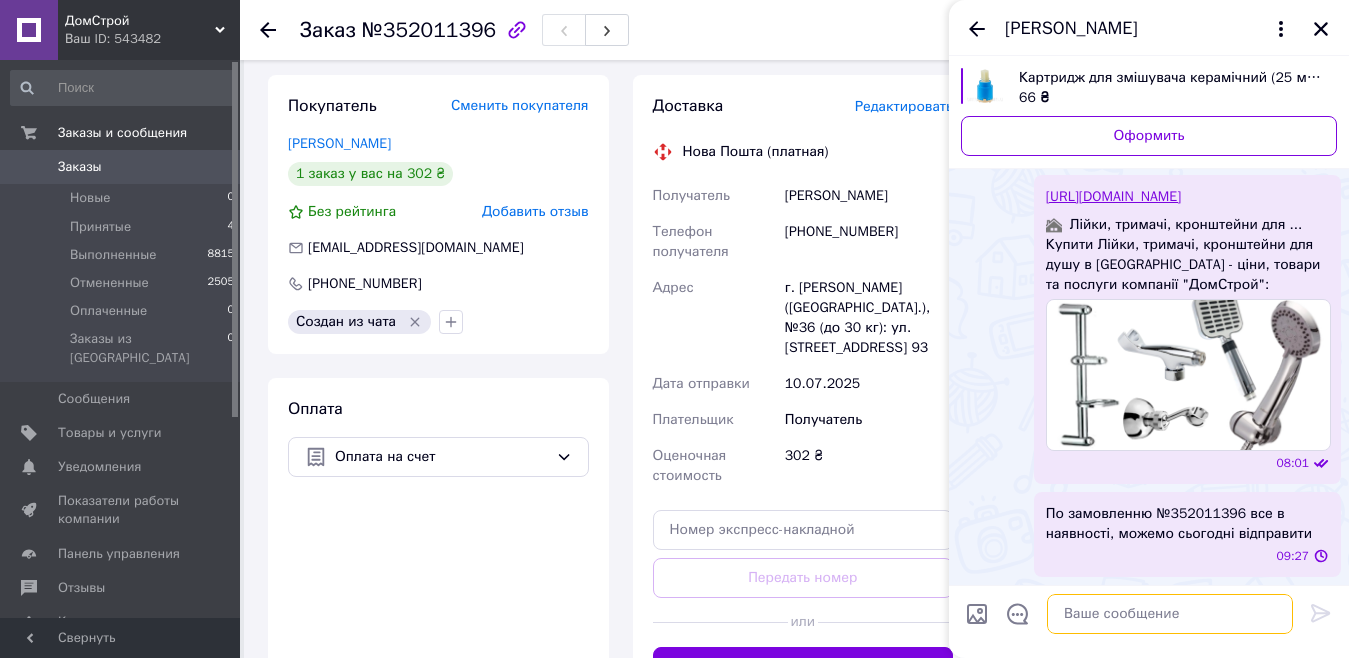 scroll, scrollTop: 0, scrollLeft: 0, axis: both 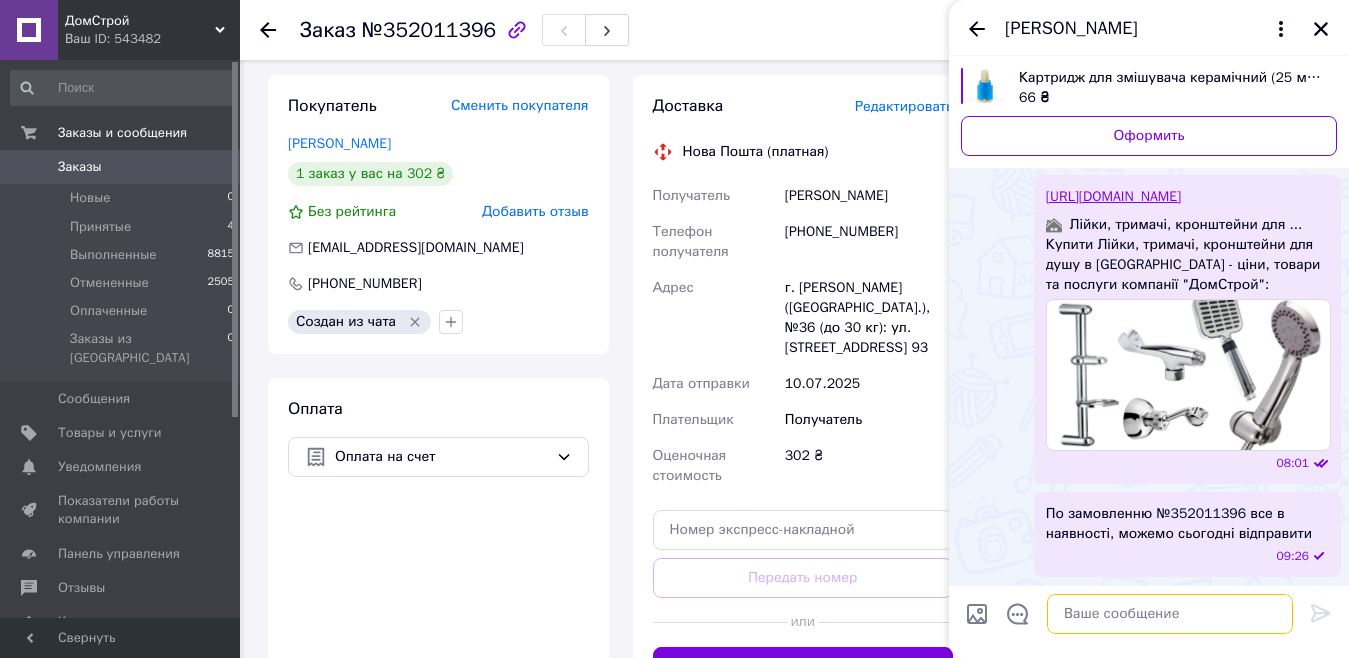 paste on "Р/р UA073052990000026004035910506
МФО 305299
ІПН 3312803245
ФОП Федоренко Оксана Валеріївна
485 грн" 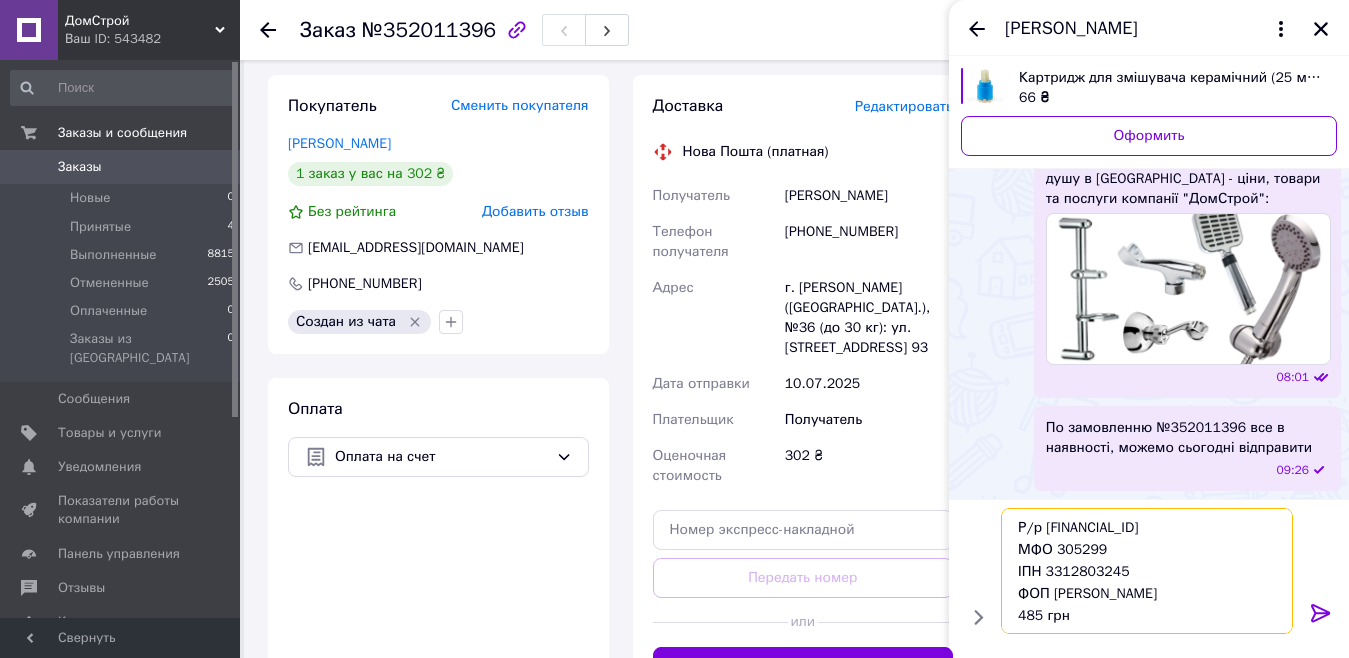scroll, scrollTop: 58, scrollLeft: 0, axis: vertical 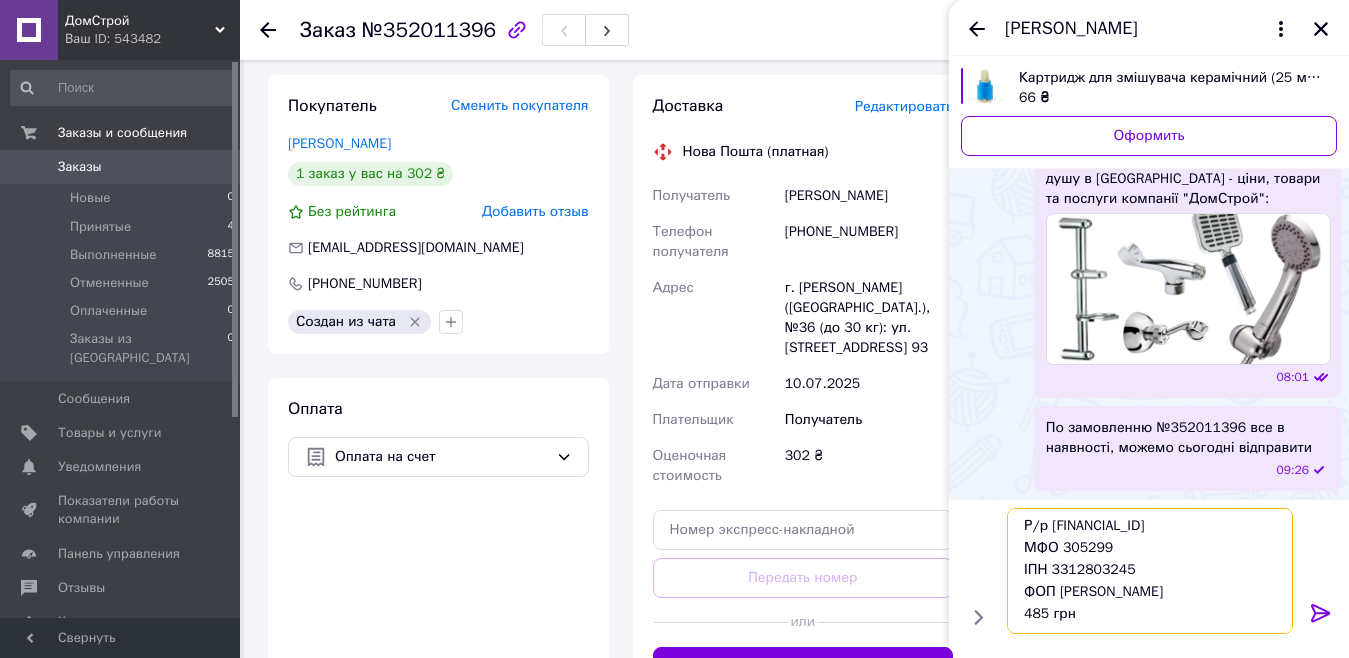 click on "Р/р UA073052990000026004035910506
МФО 305299
ІПН 3312803245
ФОП Федоренко Оксана Валеріївна
485 грн" at bounding box center [1150, 571] 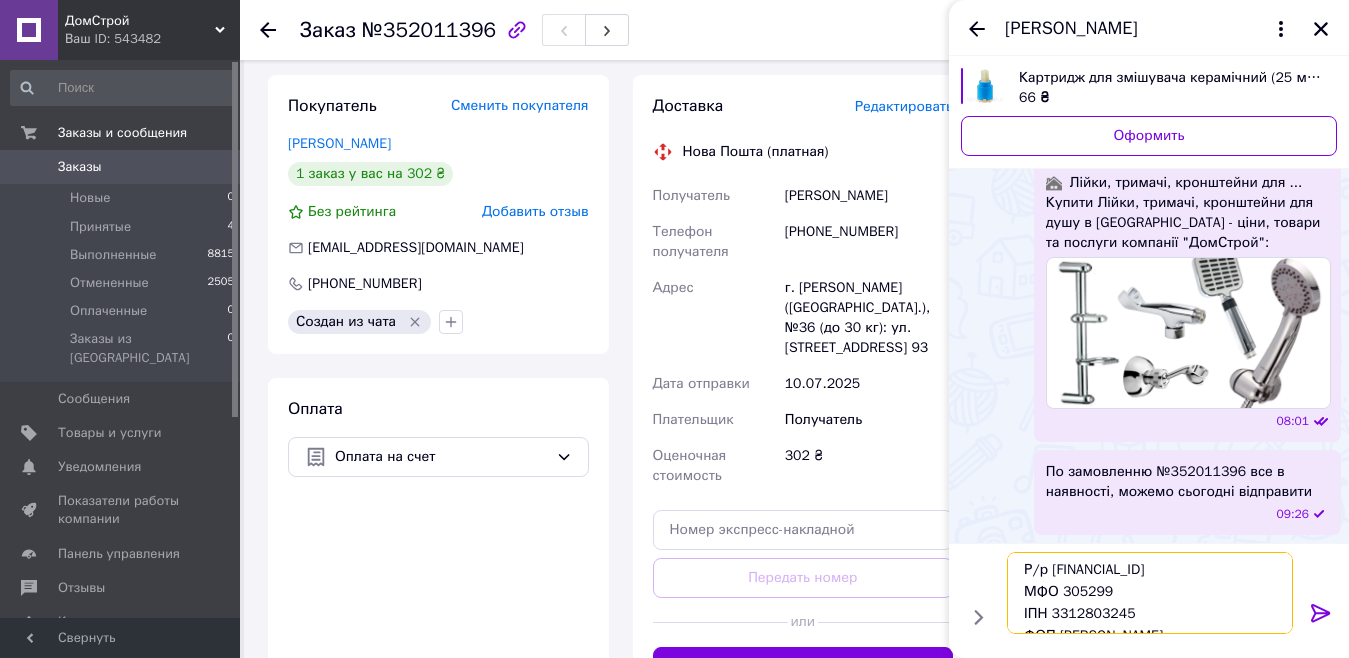 scroll, scrollTop: 36, scrollLeft: 0, axis: vertical 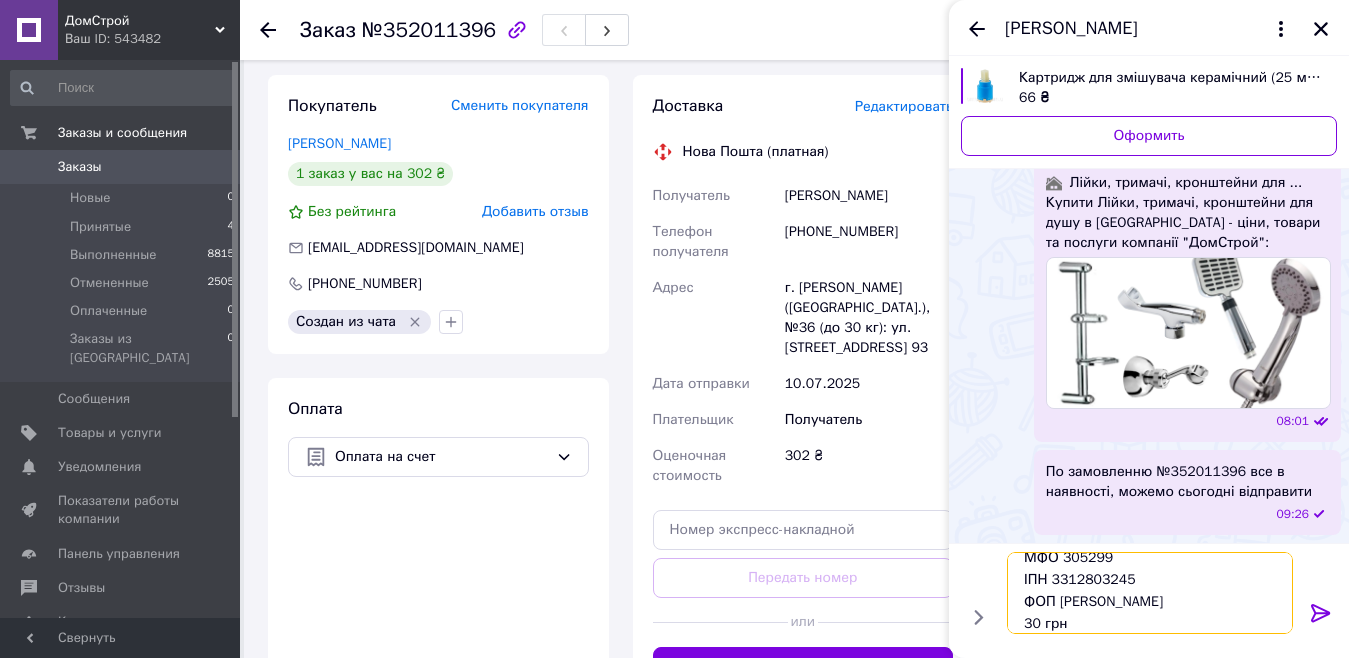 type on "Р/р UA073052990000026004035910506
МФО 305299
ІПН 3312803245
ФОП Федоренко Оксана Валеріївна
302 грн" 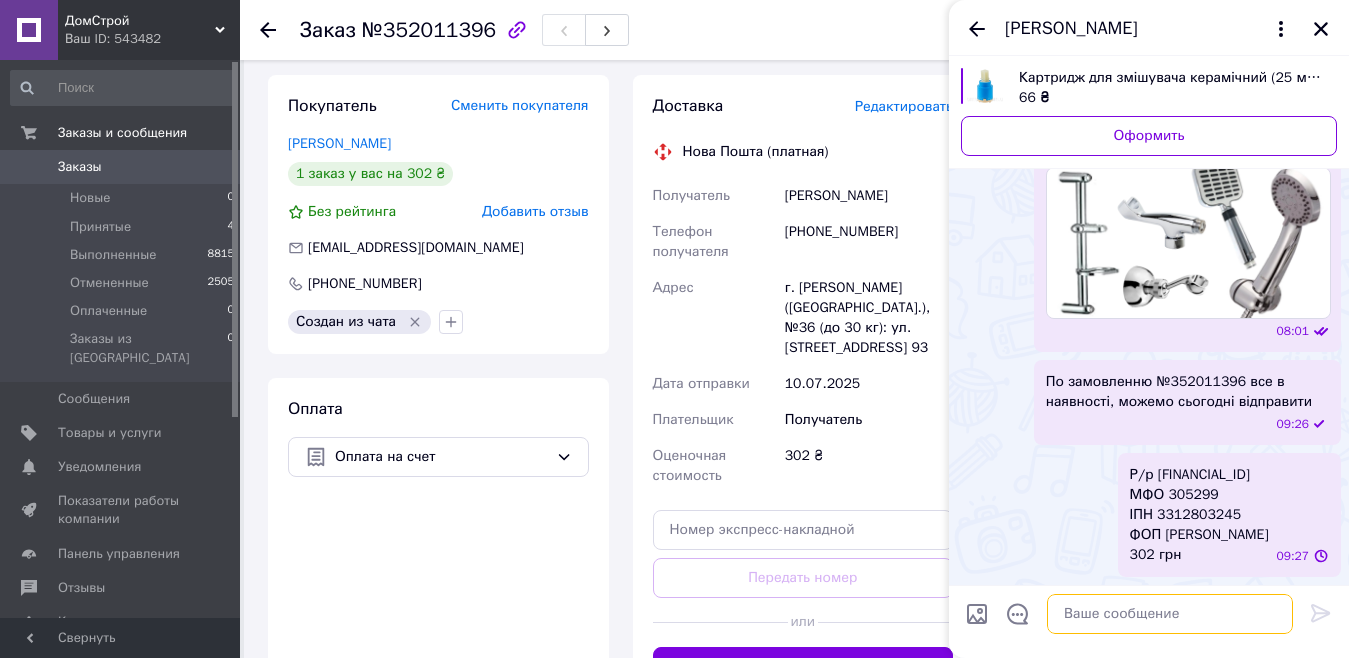 scroll, scrollTop: 0, scrollLeft: 0, axis: both 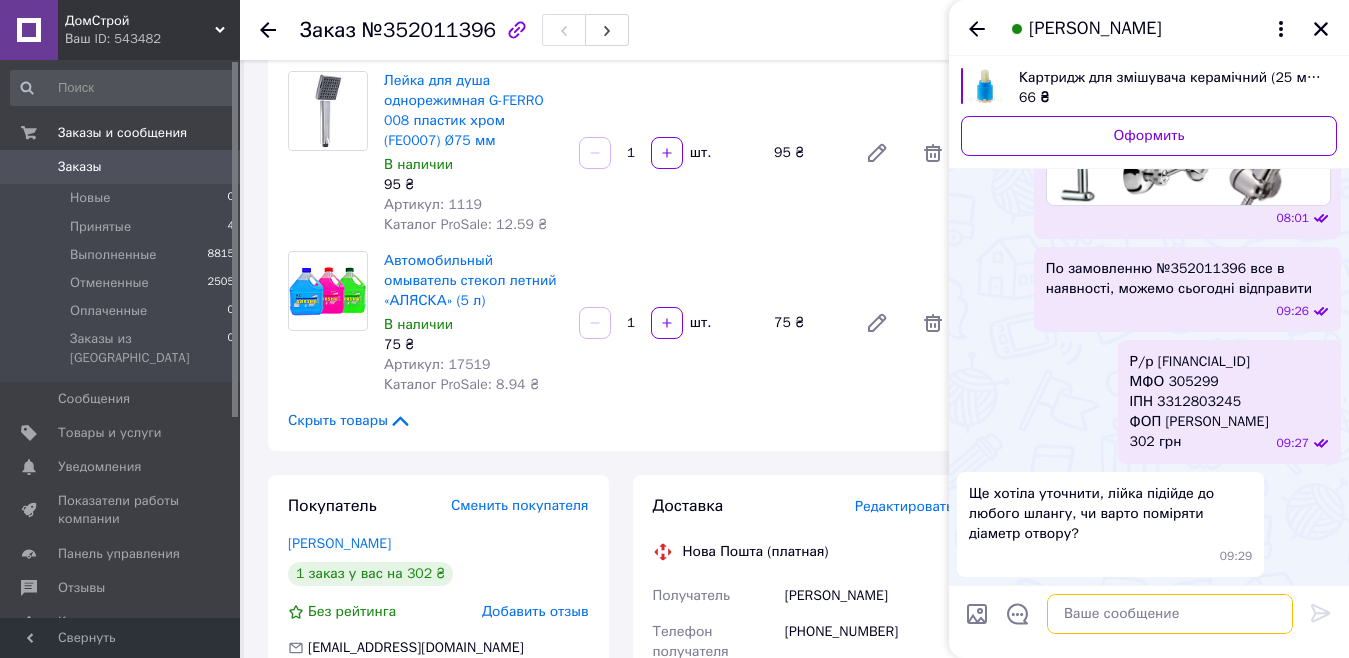 click at bounding box center (1170, 614) 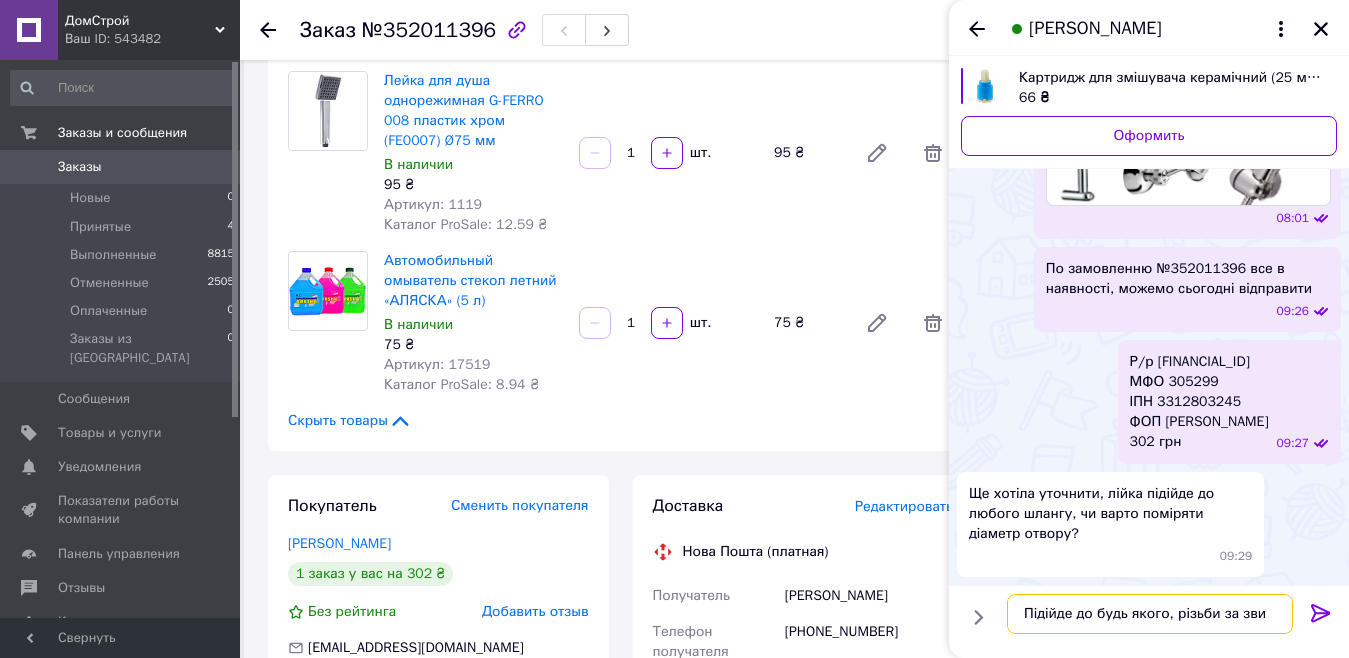 scroll, scrollTop: 0, scrollLeft: 0, axis: both 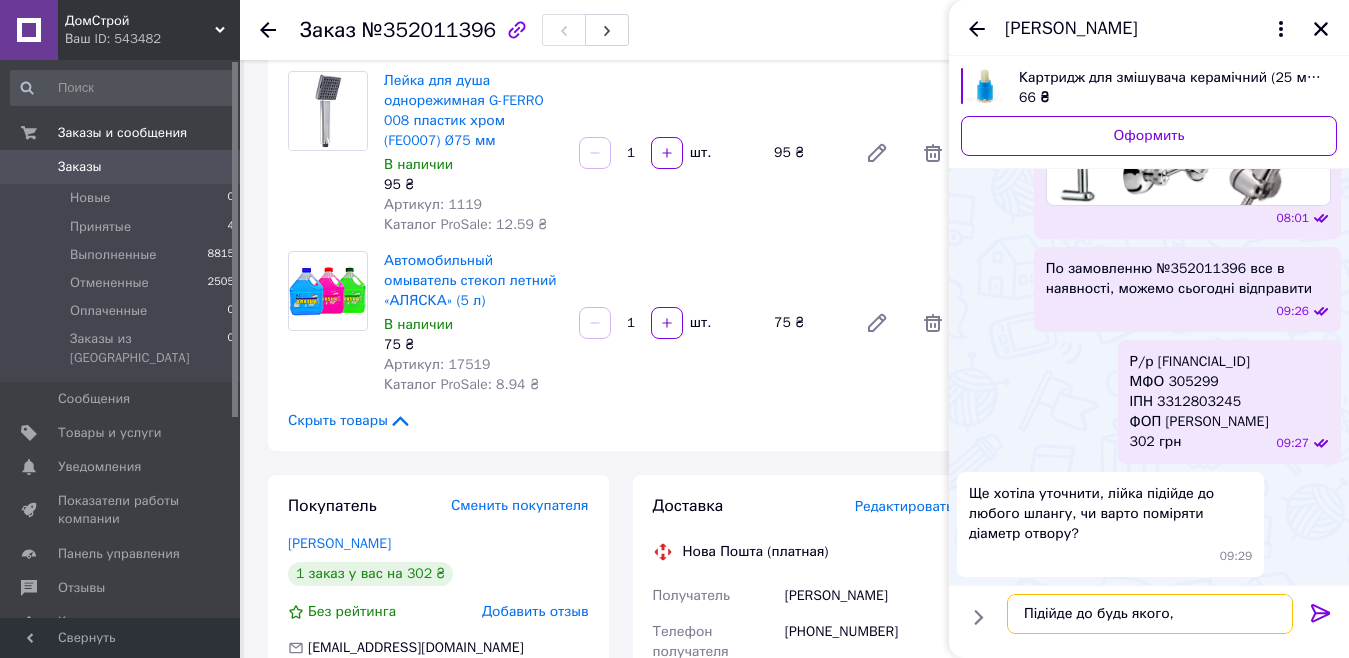 type on "Підійде до будь якого" 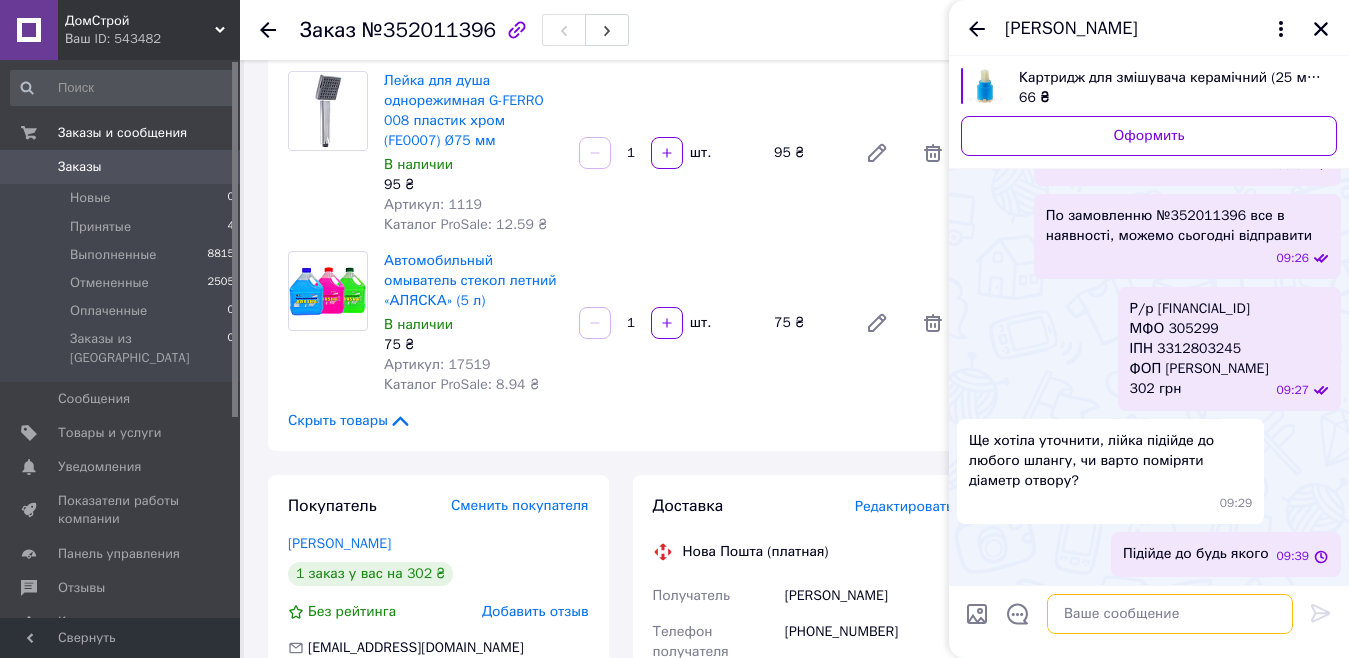 scroll, scrollTop: 1447, scrollLeft: 0, axis: vertical 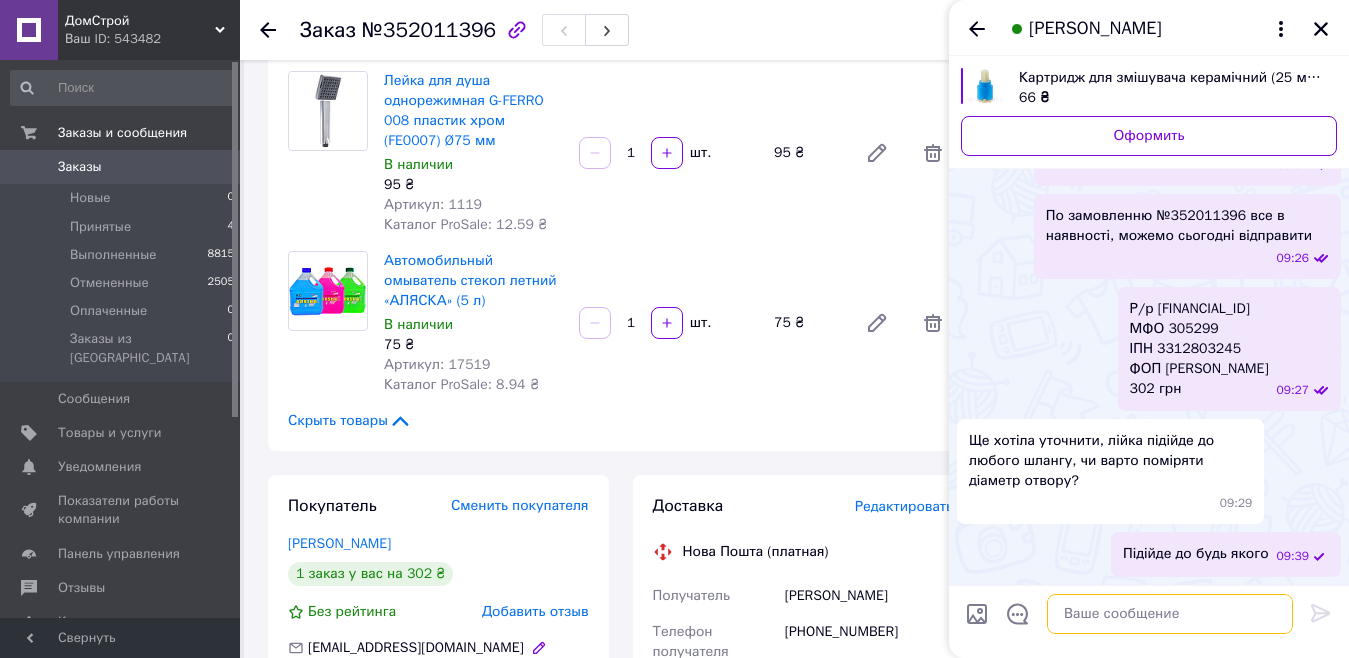 type 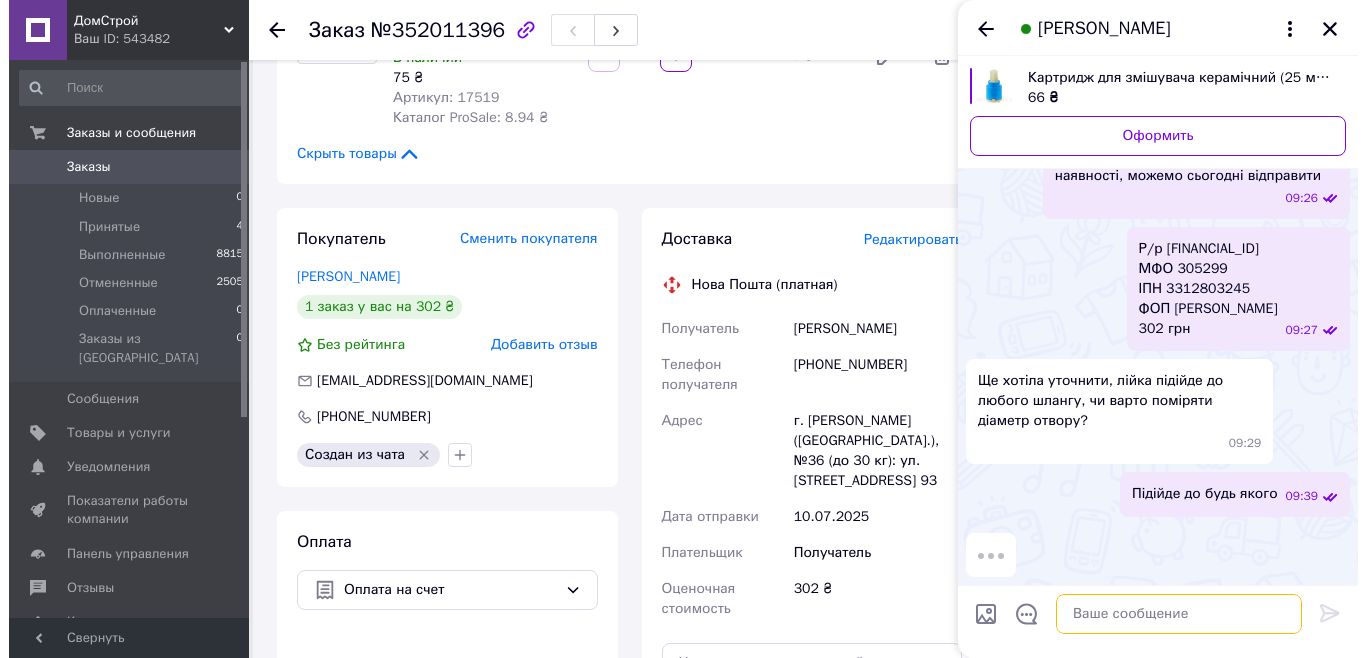 scroll, scrollTop: 600, scrollLeft: 0, axis: vertical 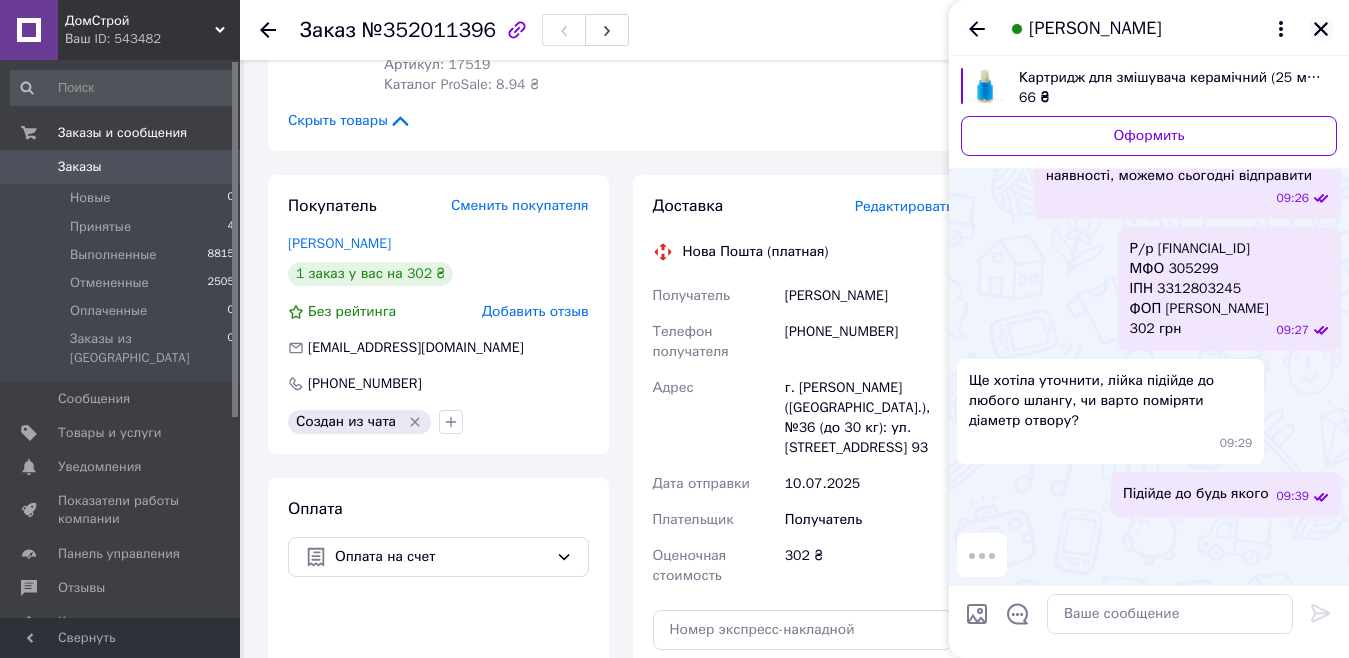 click 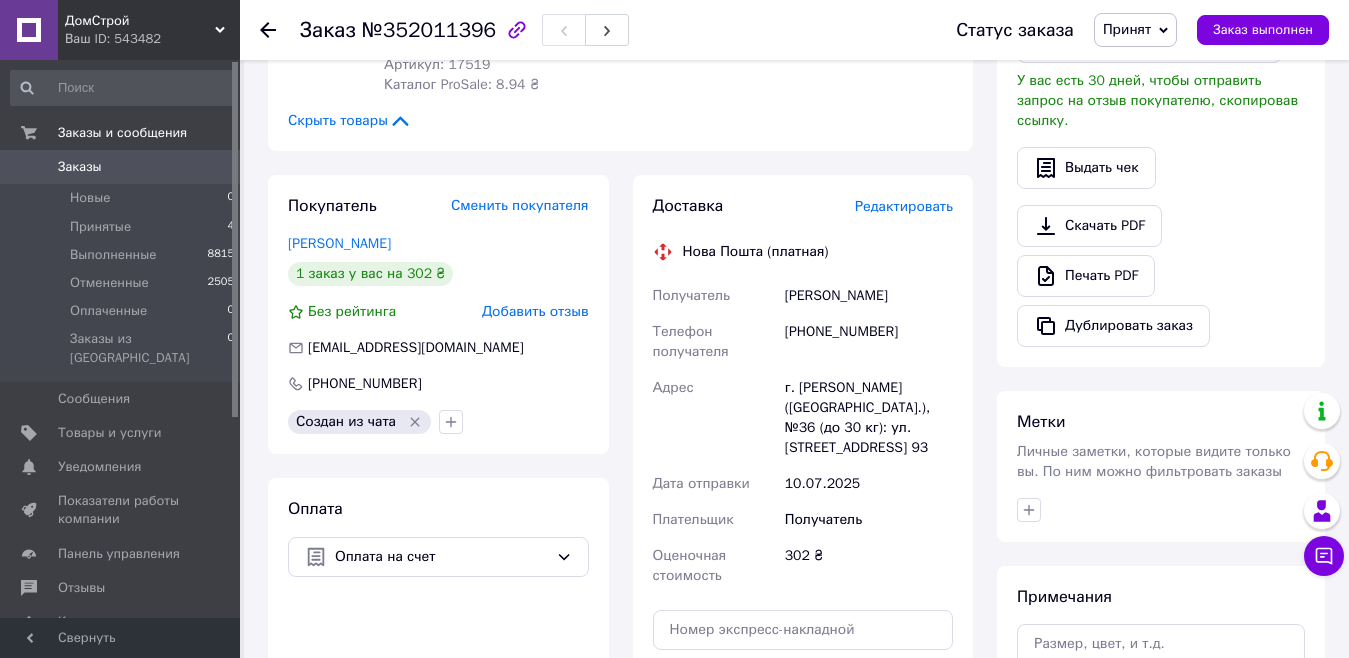 click on "Редактировать" at bounding box center (904, 206) 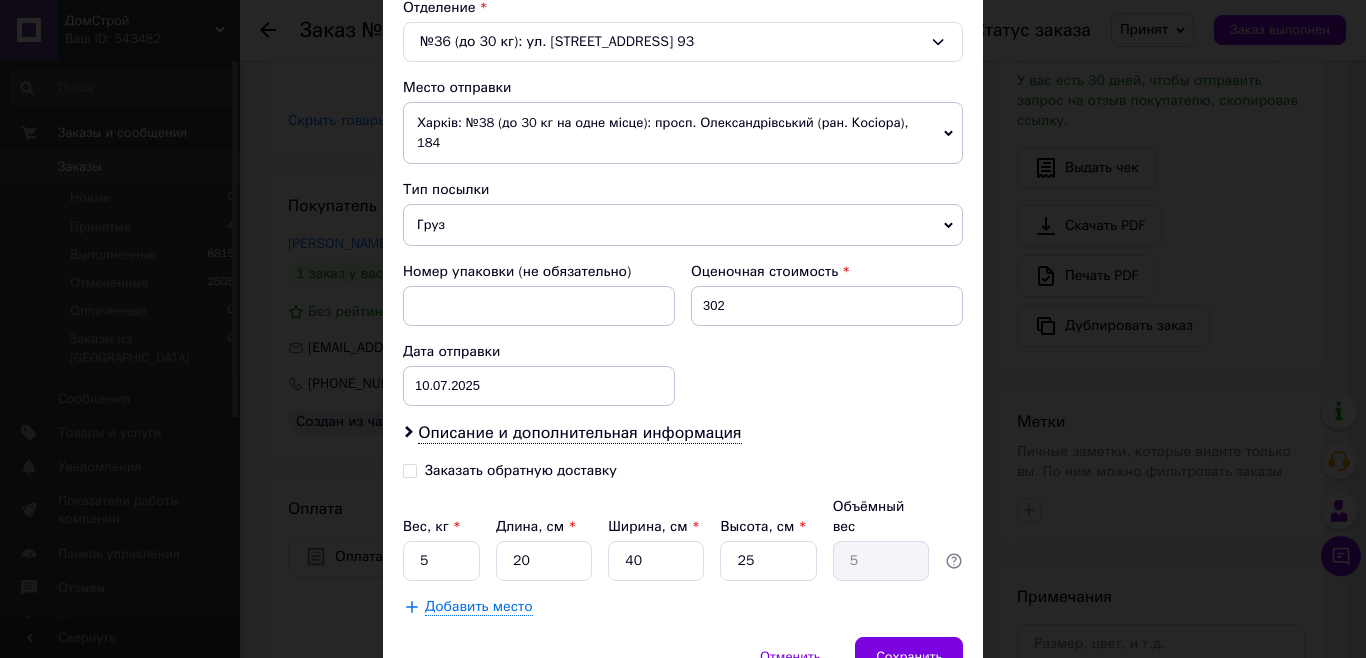 scroll, scrollTop: 706, scrollLeft: 0, axis: vertical 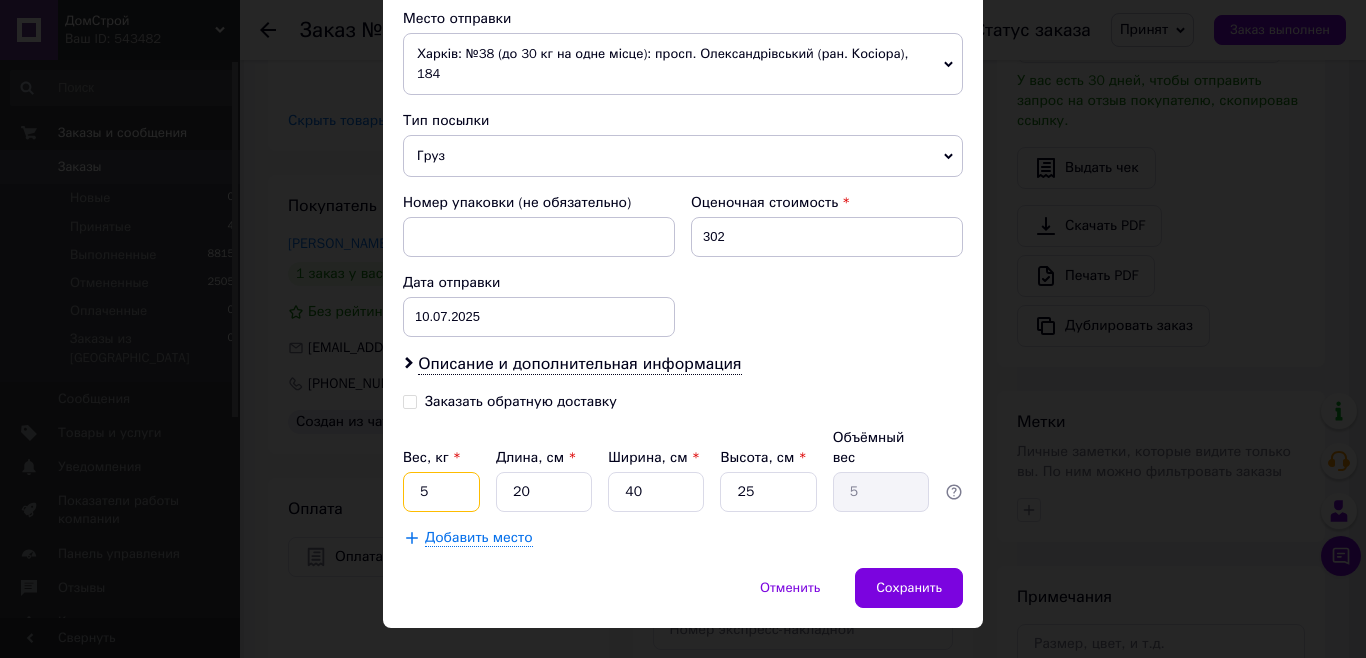 click on "5" at bounding box center [441, 492] 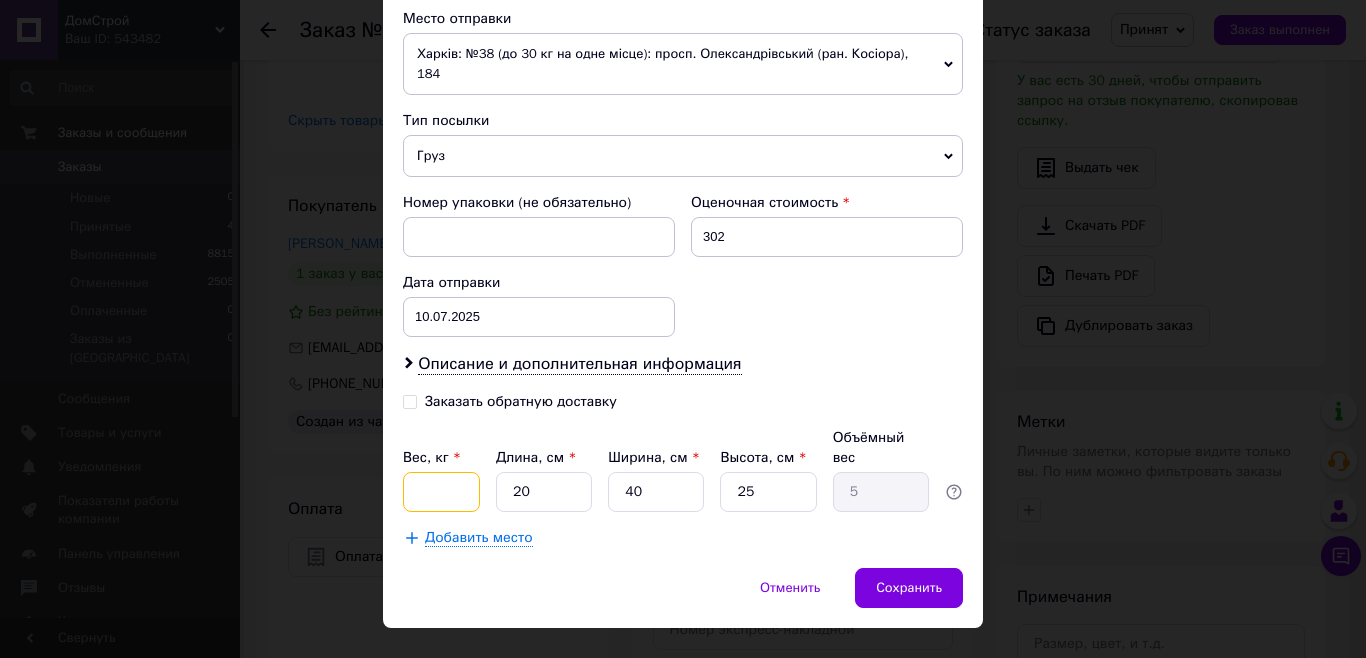 type on "5" 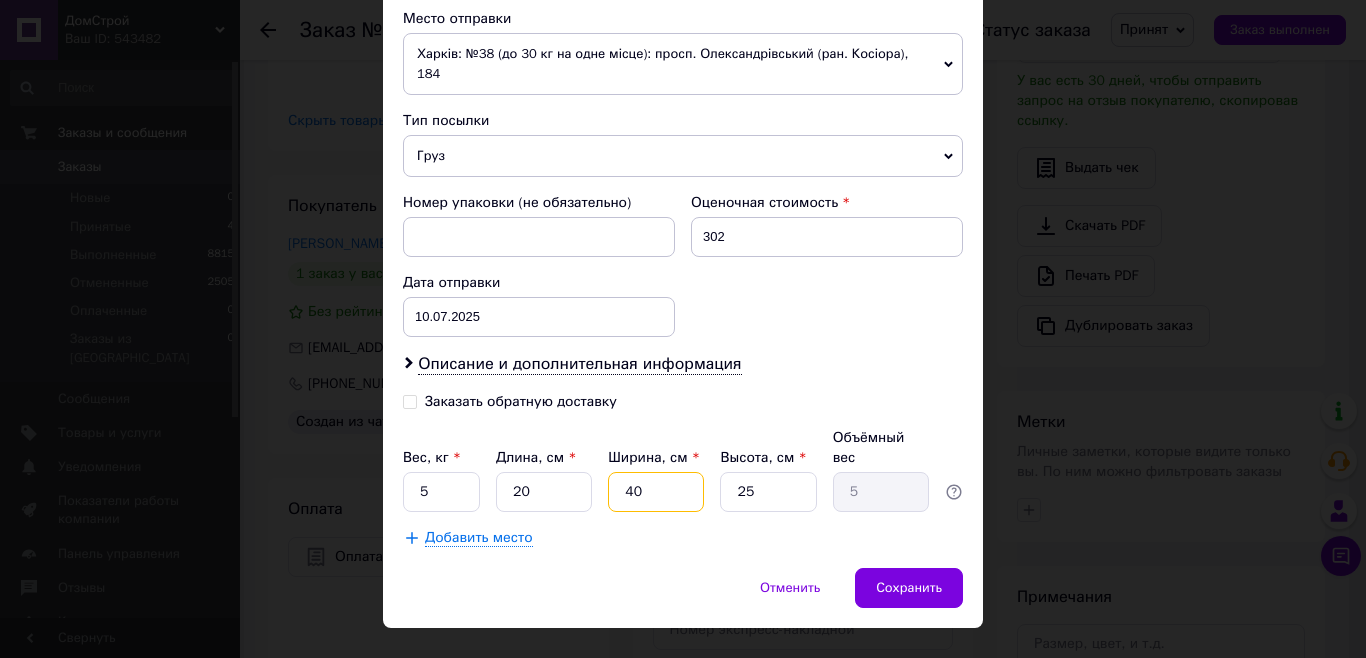 click on "40" at bounding box center [656, 492] 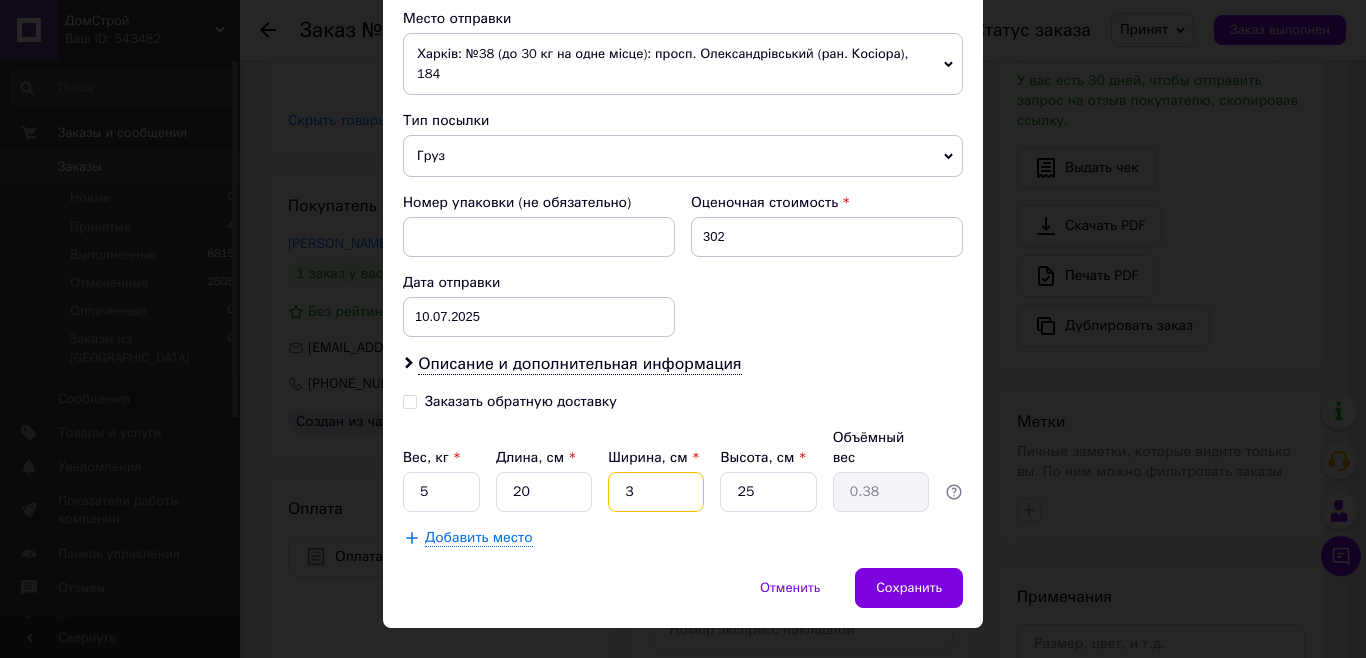 type on "30" 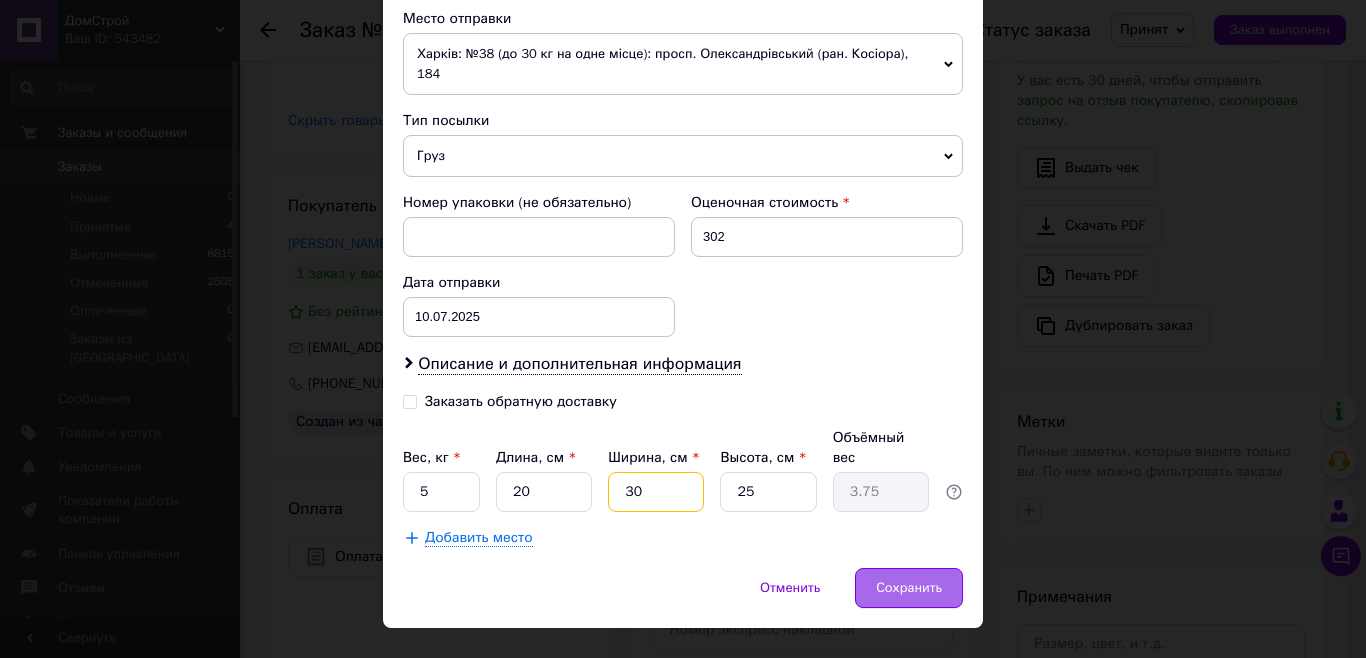 type on "30" 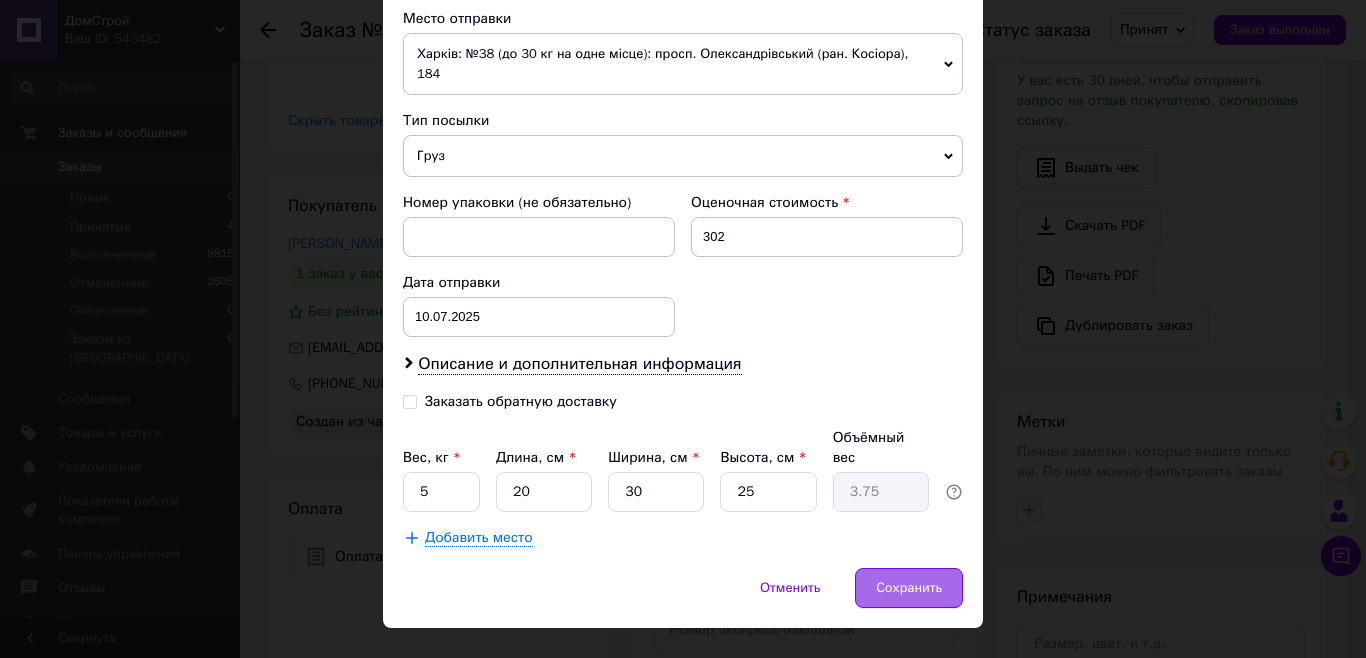 click on "Сохранить" at bounding box center [909, 588] 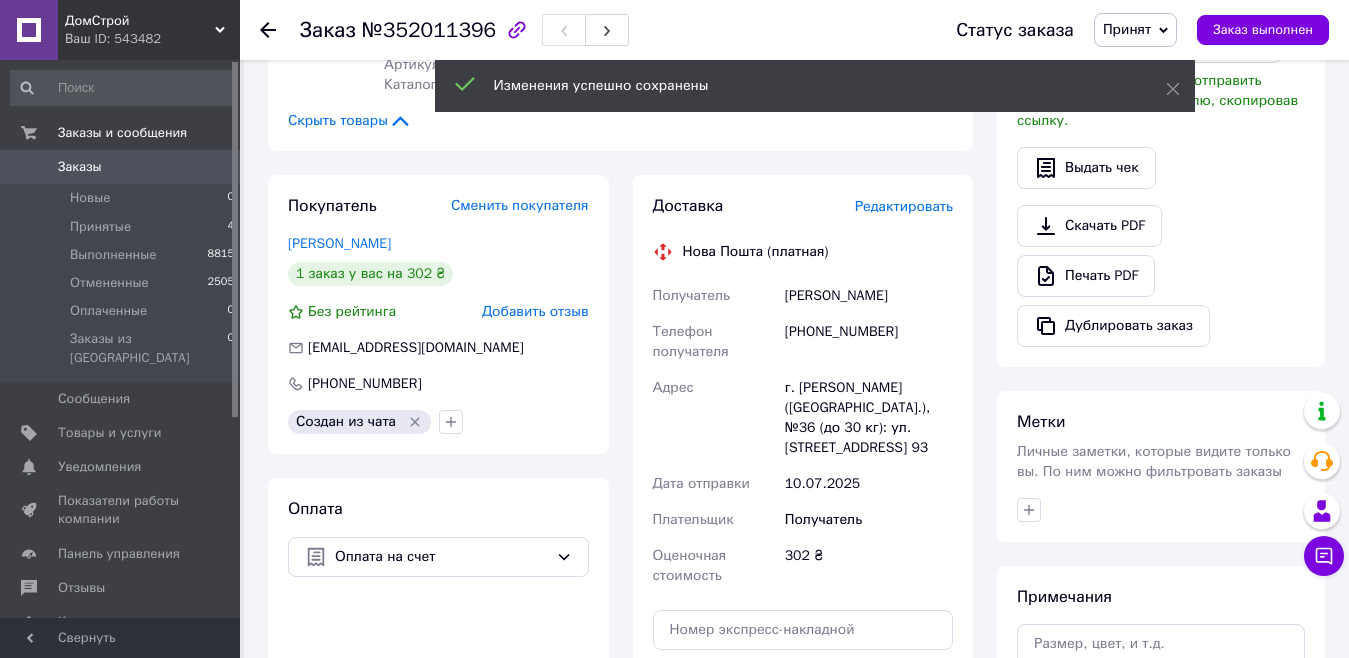 click on "Редактировать" at bounding box center (904, 206) 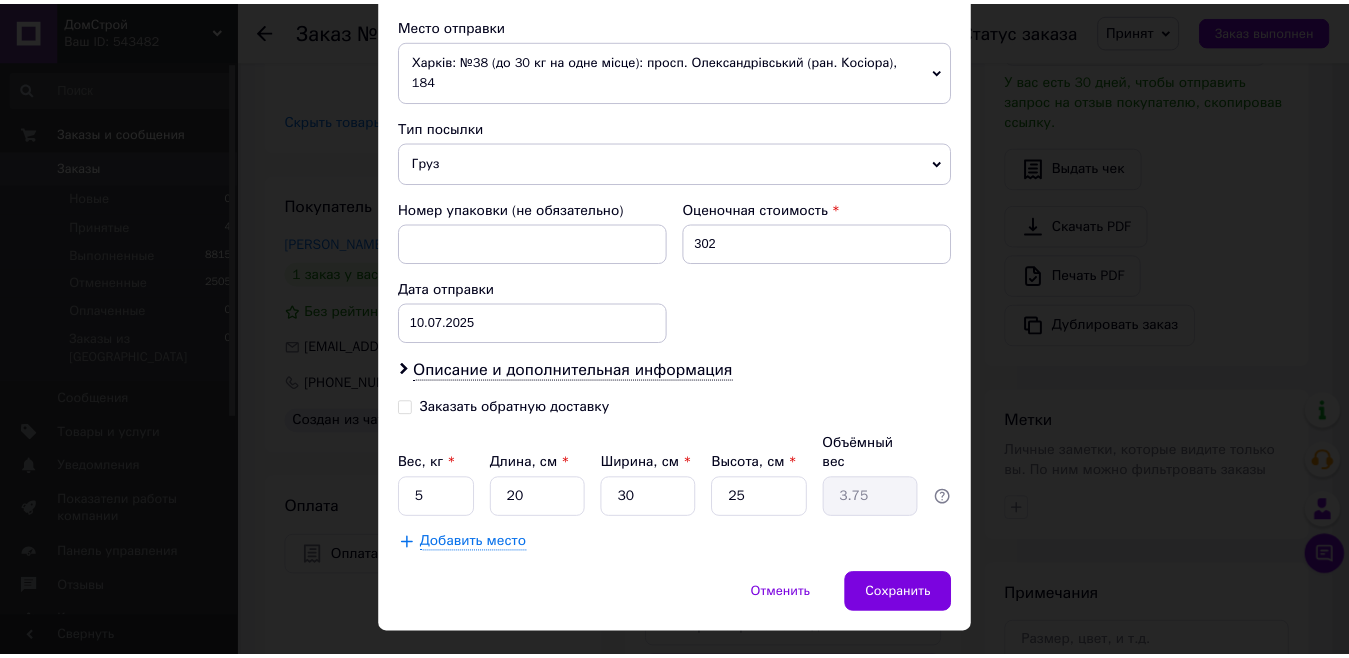 scroll, scrollTop: 706, scrollLeft: 0, axis: vertical 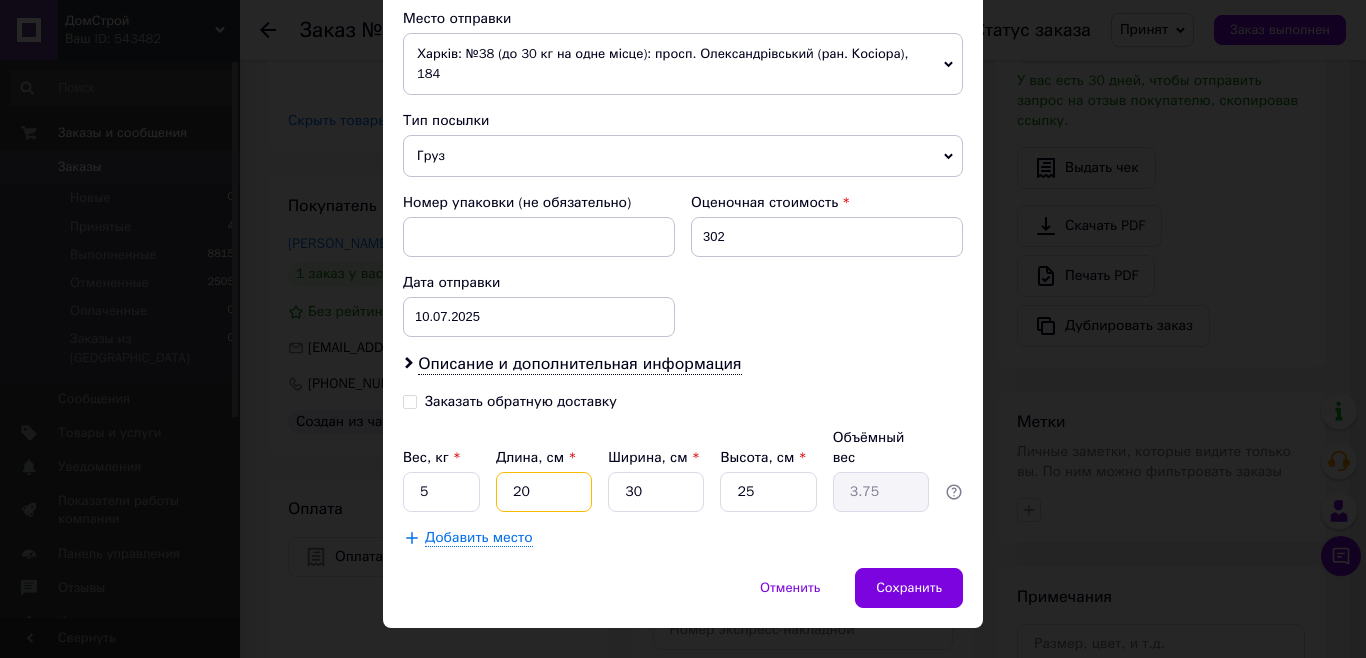click on "20" at bounding box center [544, 492] 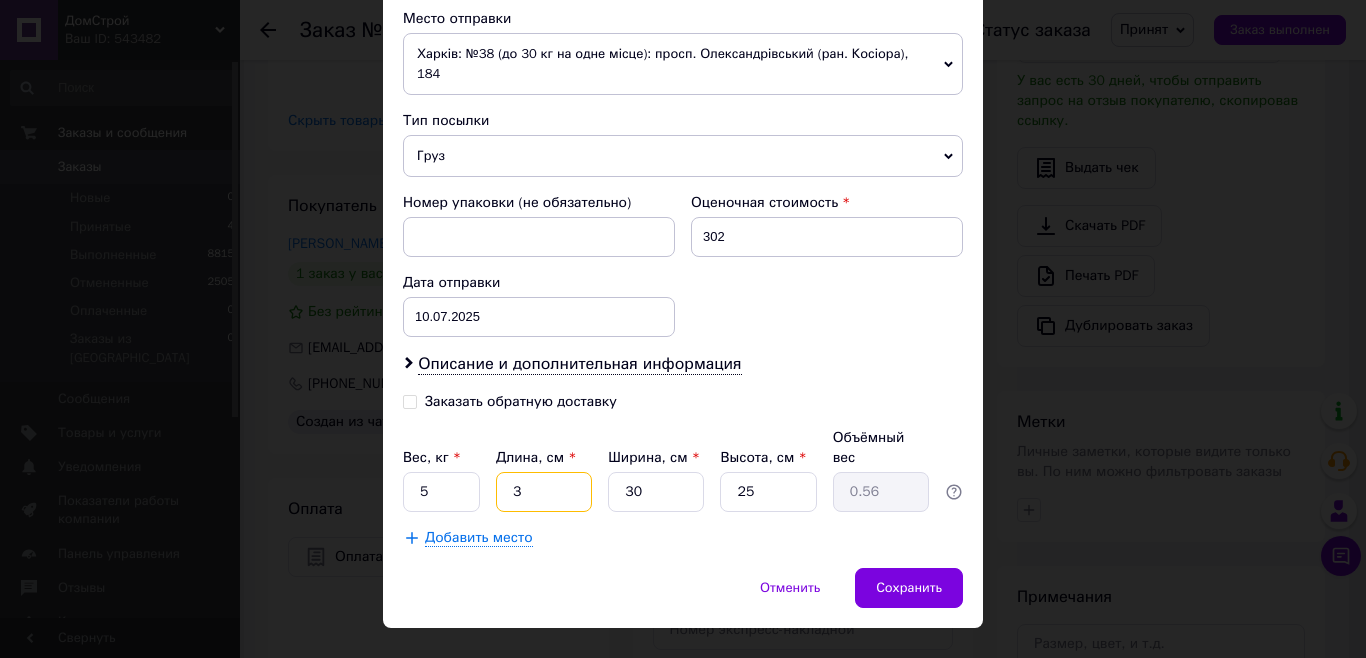 type on "30" 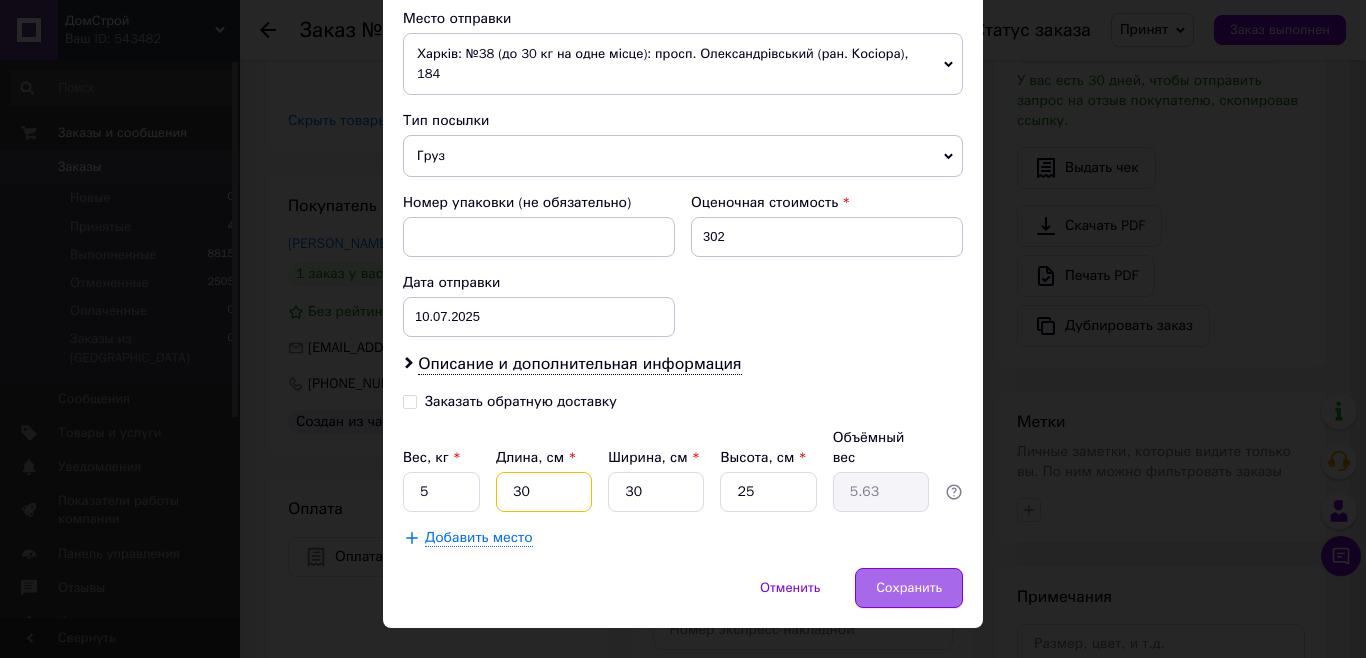 type on "30" 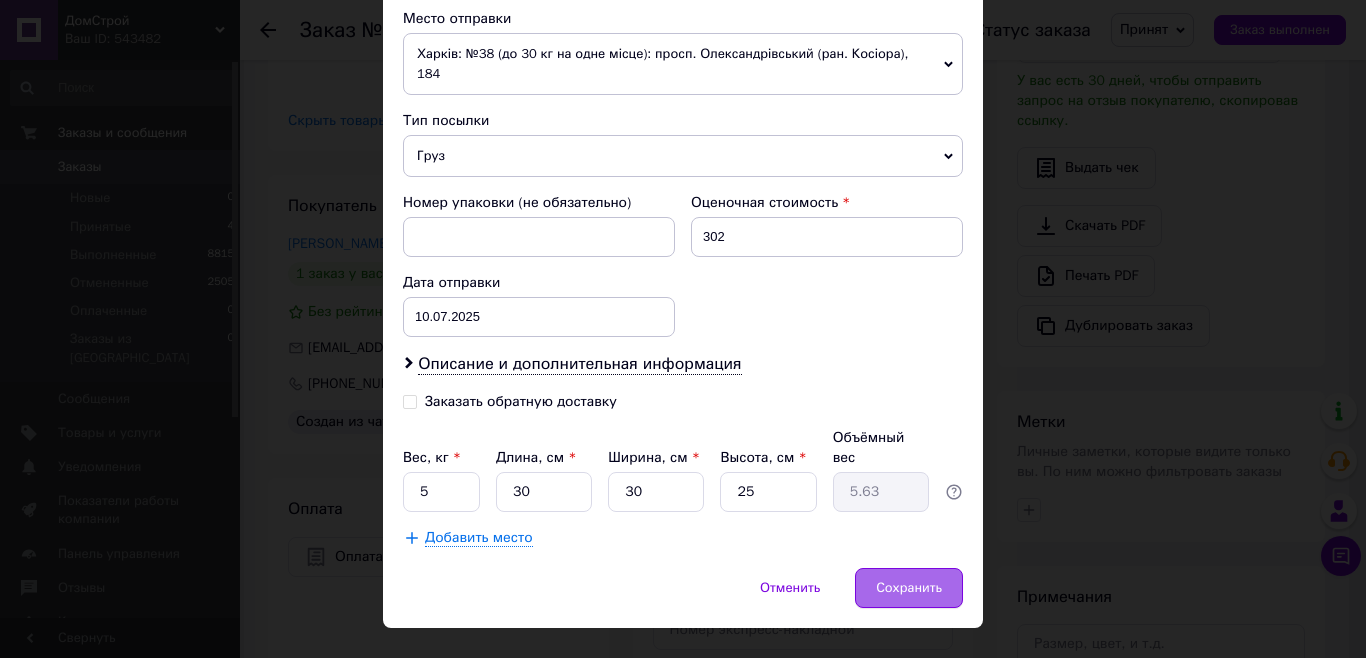 click on "Сохранить" at bounding box center [909, 588] 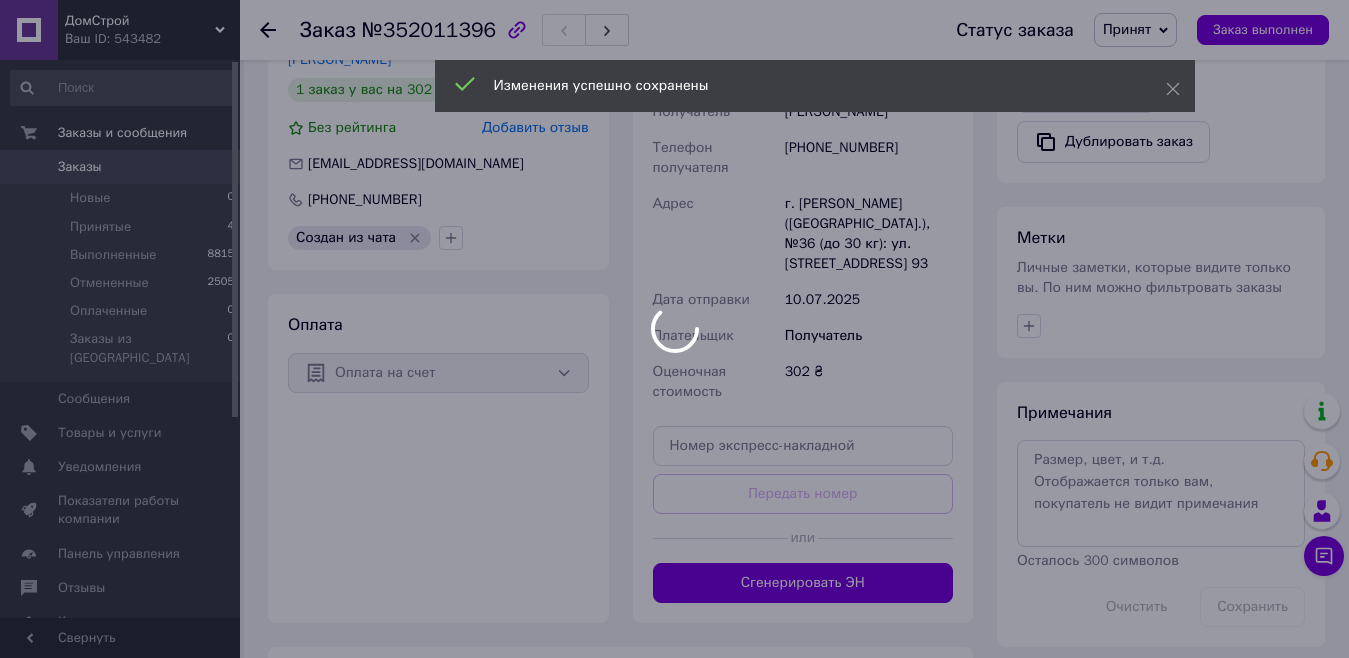 scroll, scrollTop: 1152, scrollLeft: 0, axis: vertical 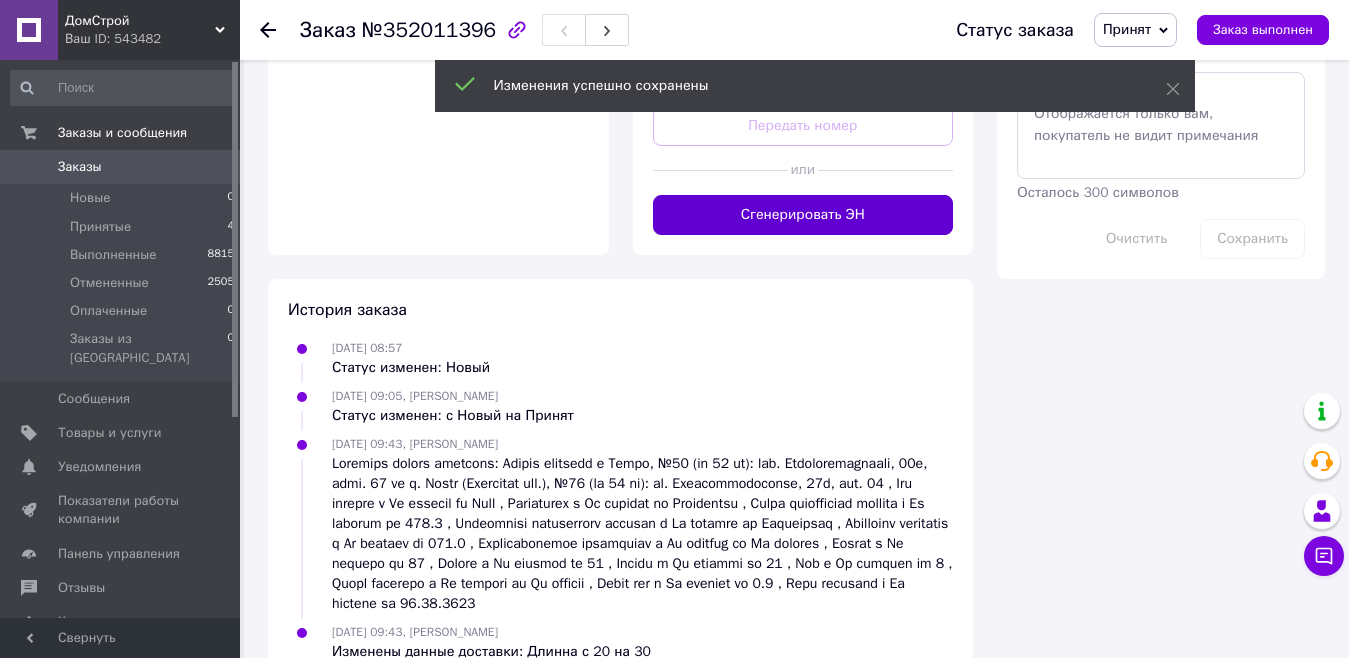 click on "Сгенерировать ЭН" at bounding box center (803, 215) 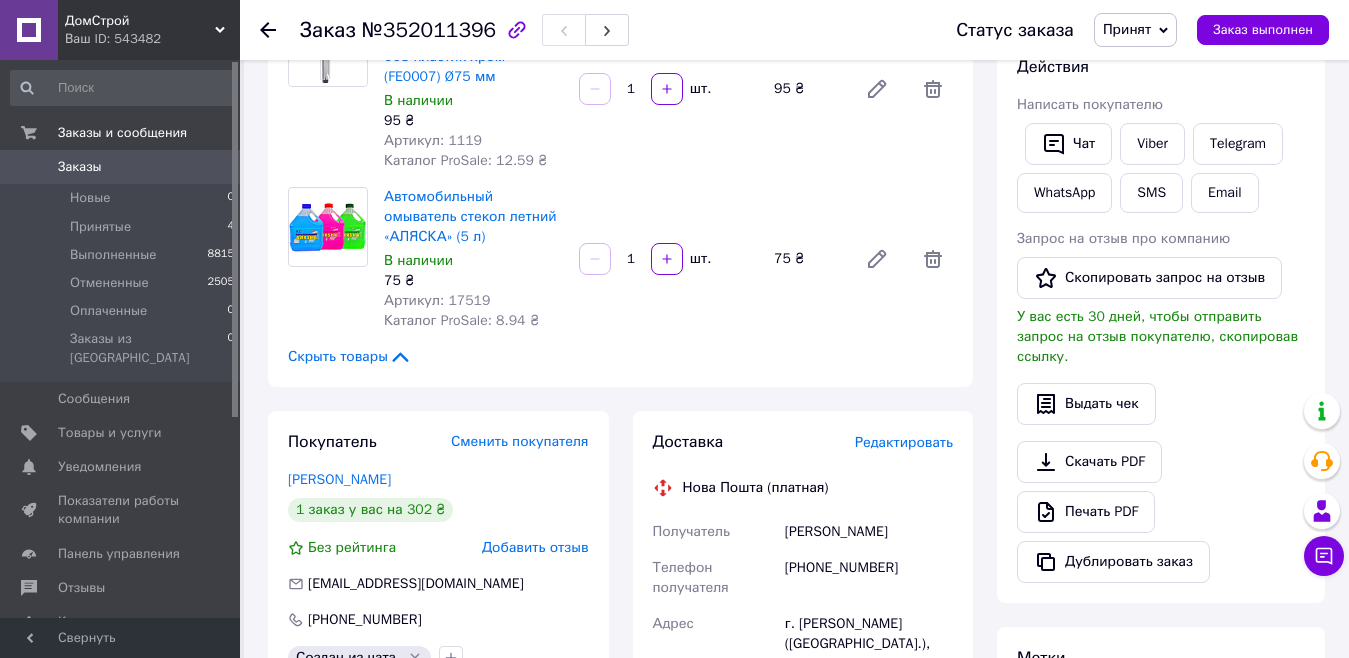 scroll, scrollTop: 352, scrollLeft: 0, axis: vertical 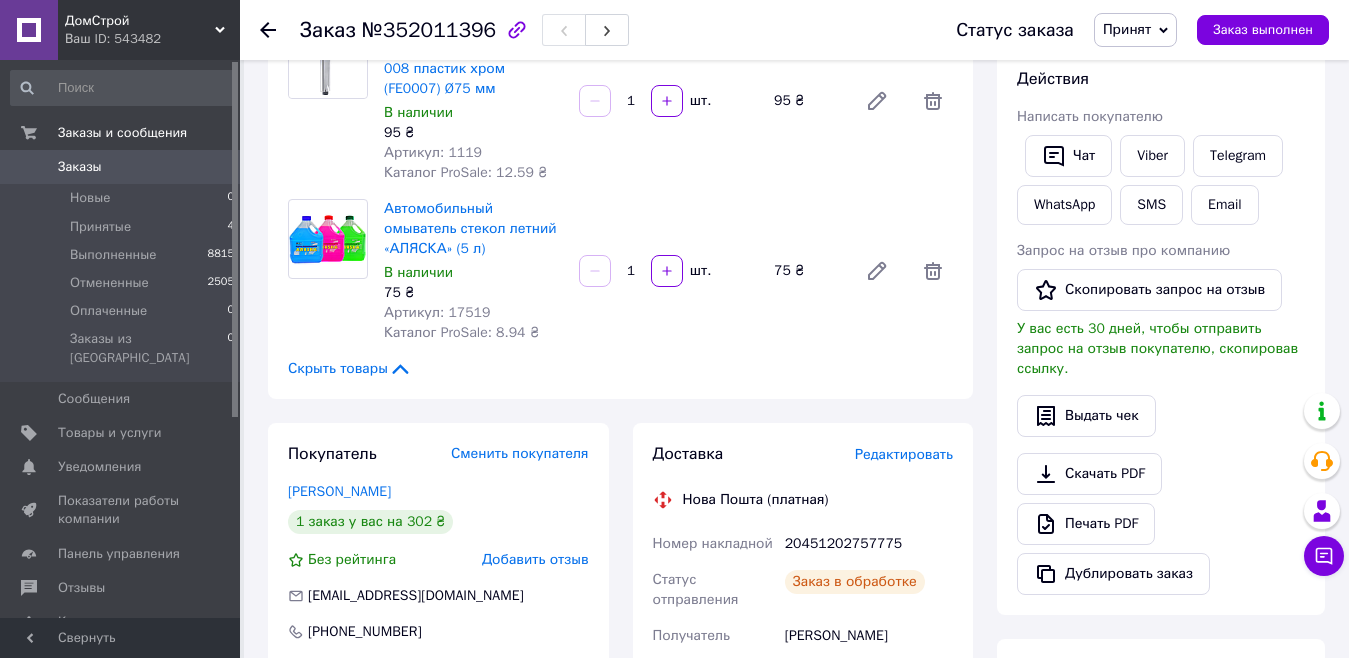 click on "20451202757775" at bounding box center (869, 544) 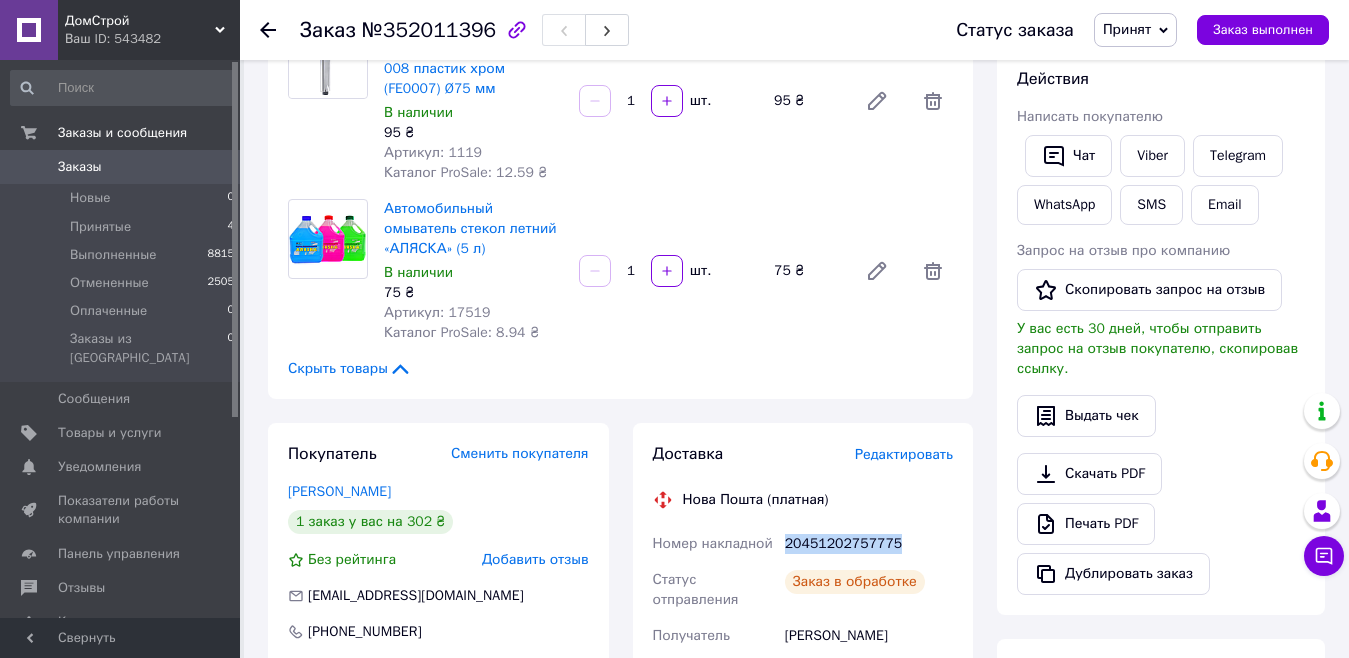 click on "20451202757775" at bounding box center [869, 544] 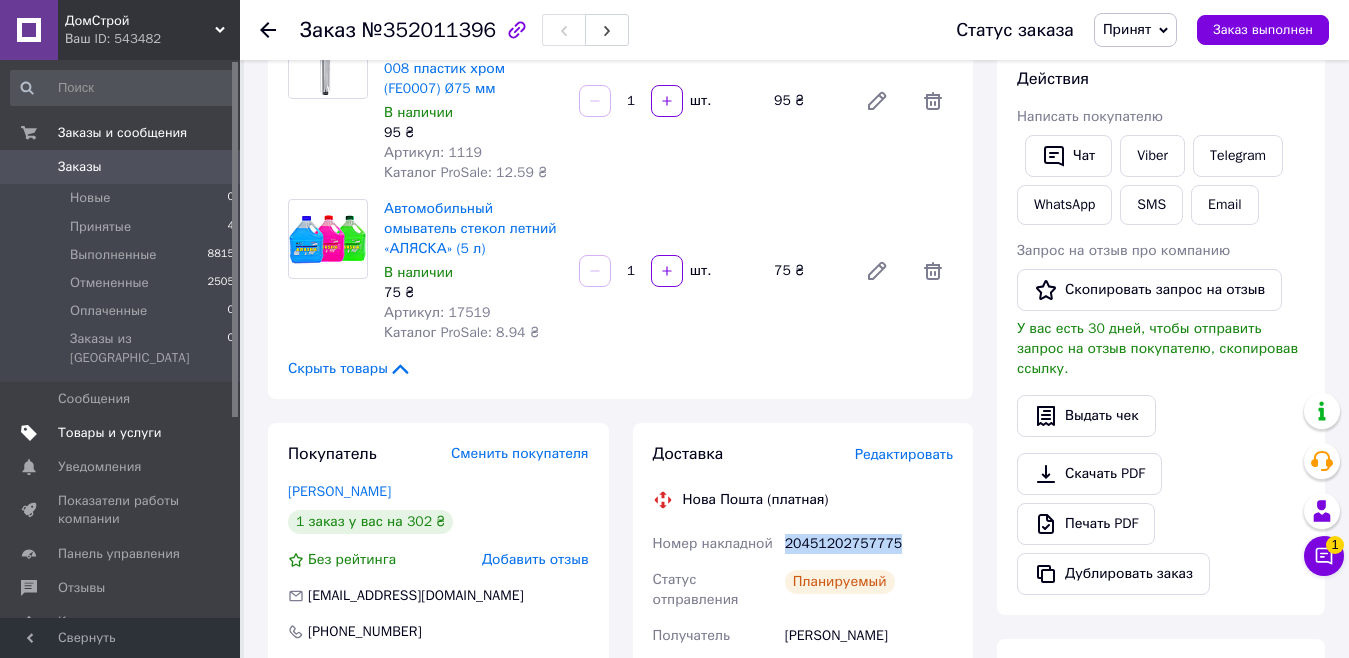 click on "Товары и услуги" at bounding box center [110, 433] 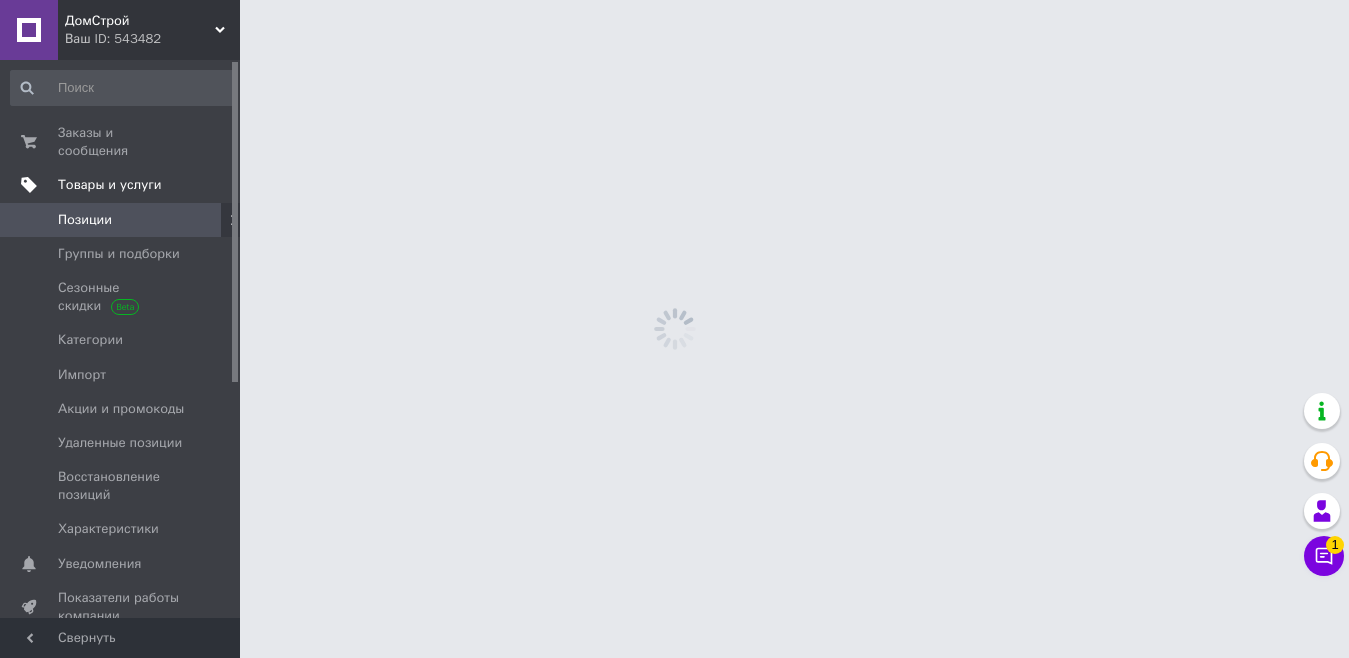 scroll, scrollTop: 0, scrollLeft: 0, axis: both 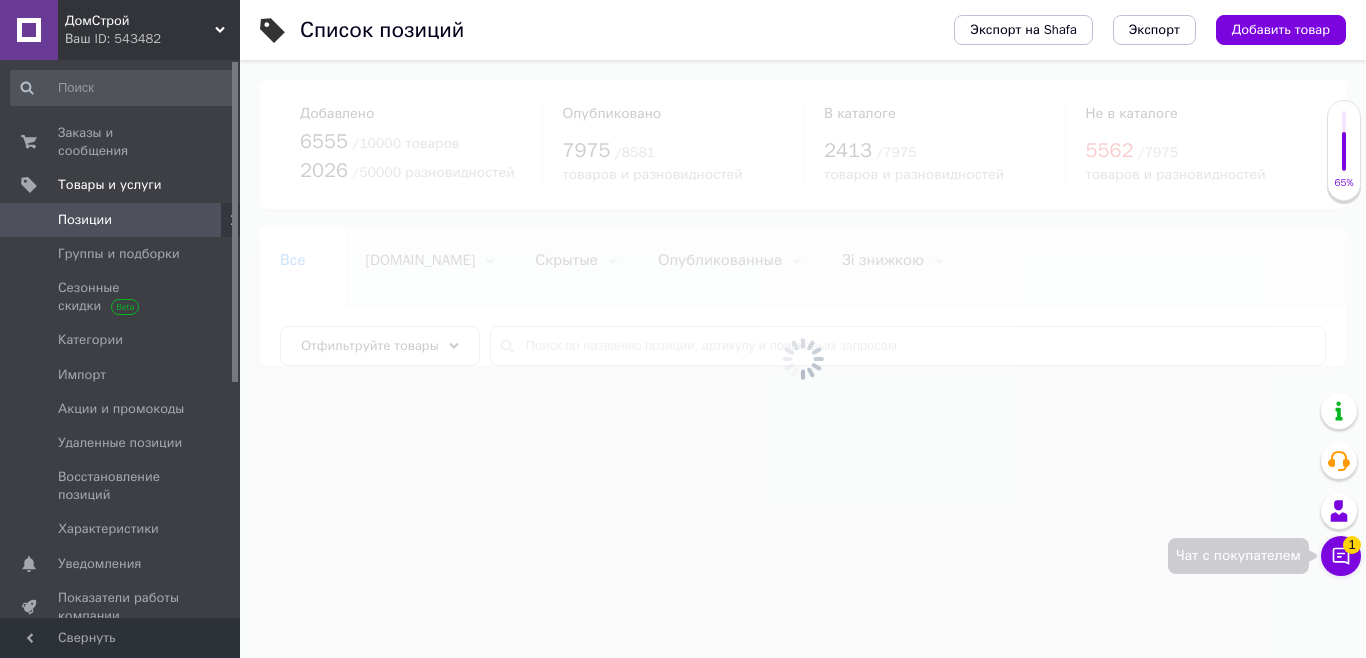 click 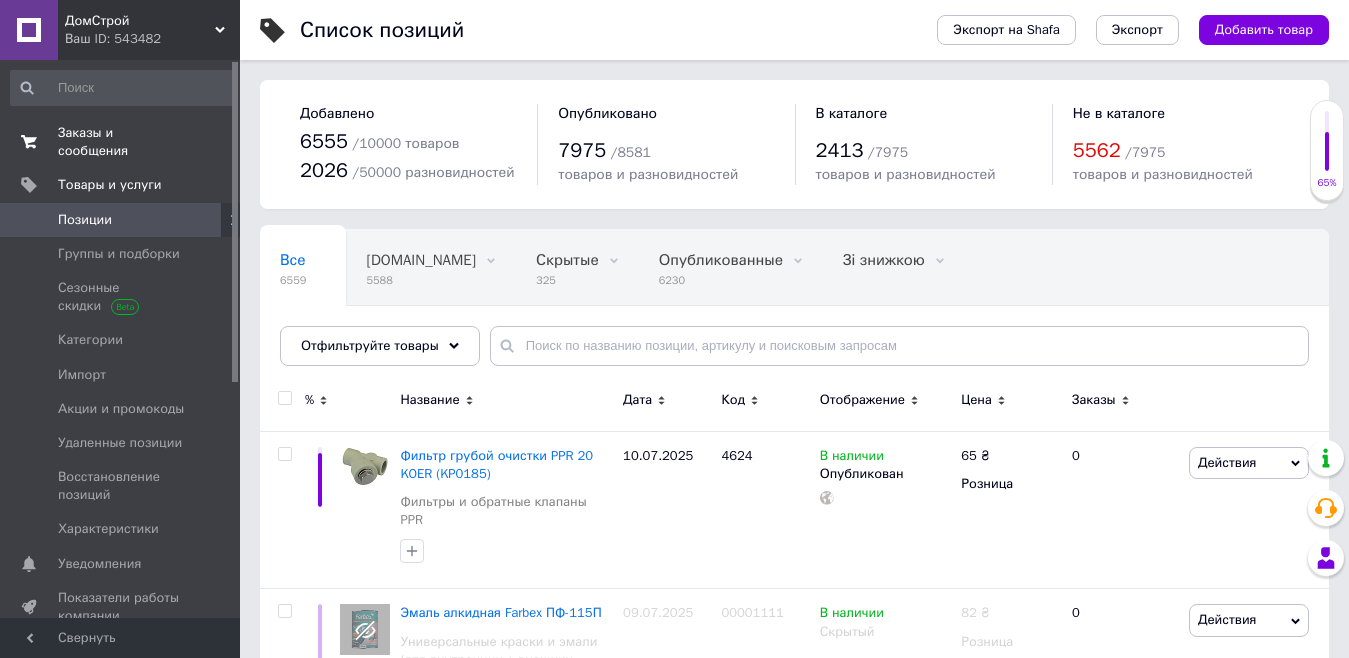 click on "Заказы и сообщения" at bounding box center (121, 142) 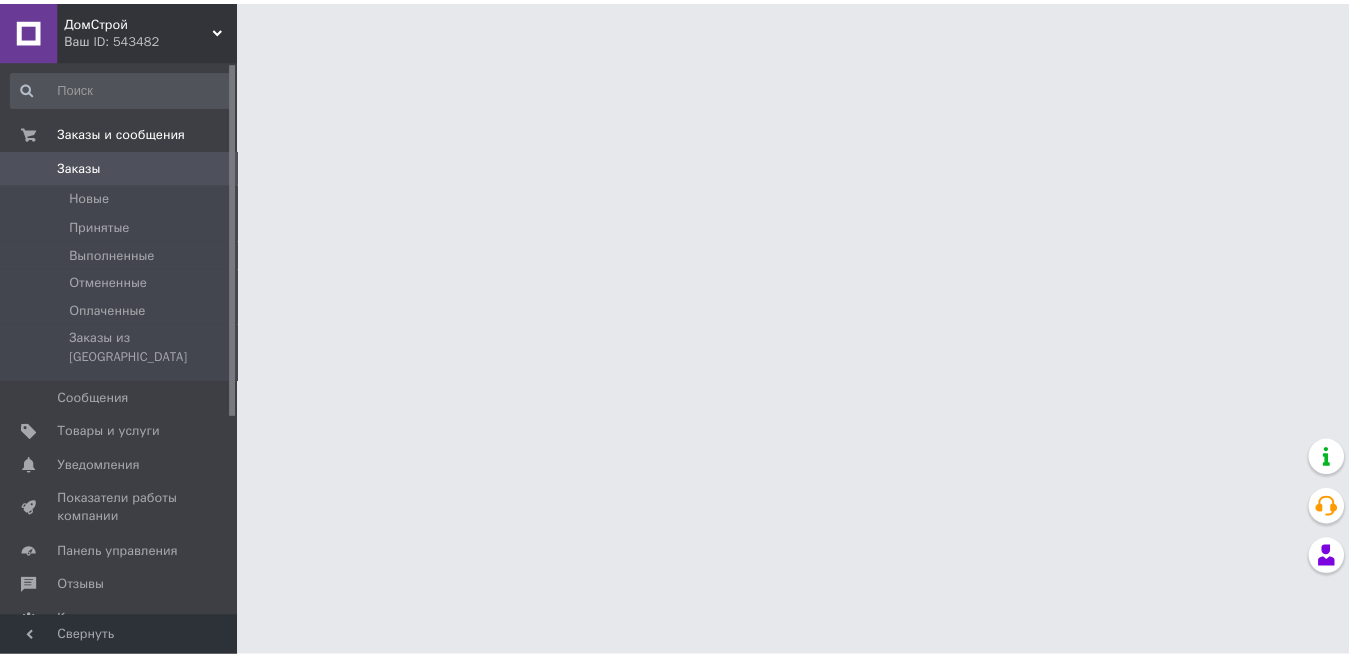 scroll, scrollTop: 0, scrollLeft: 0, axis: both 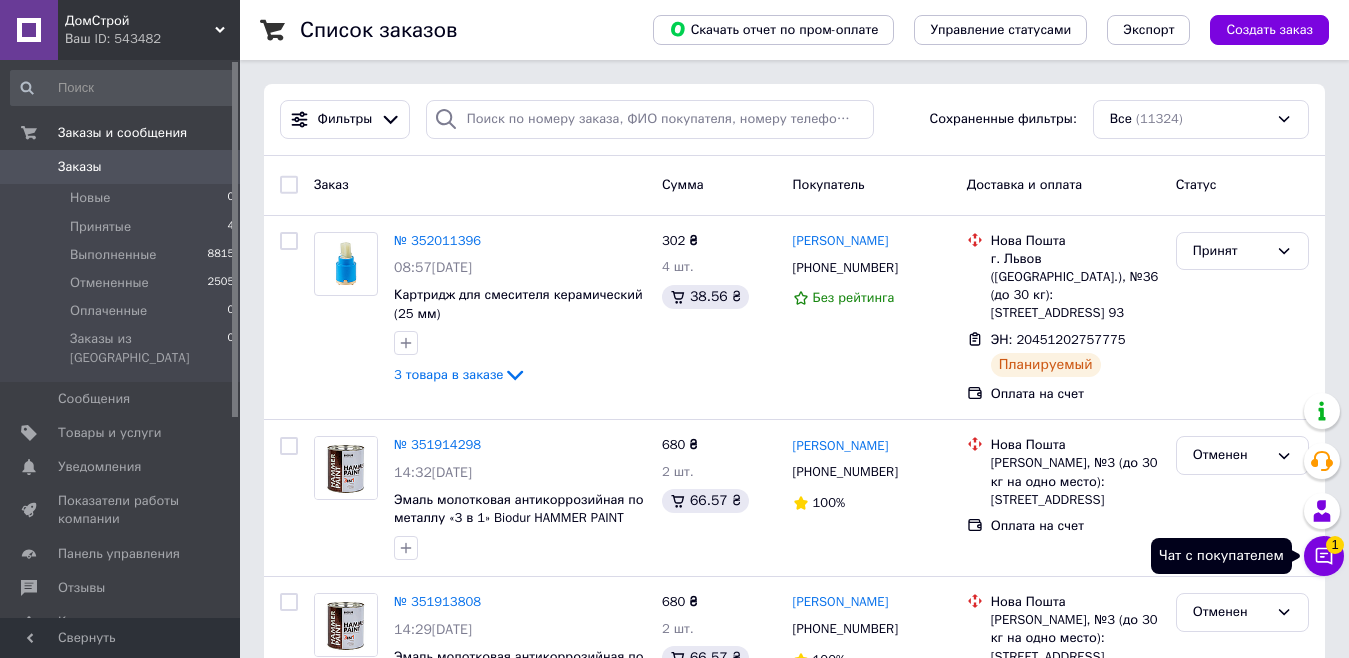 click 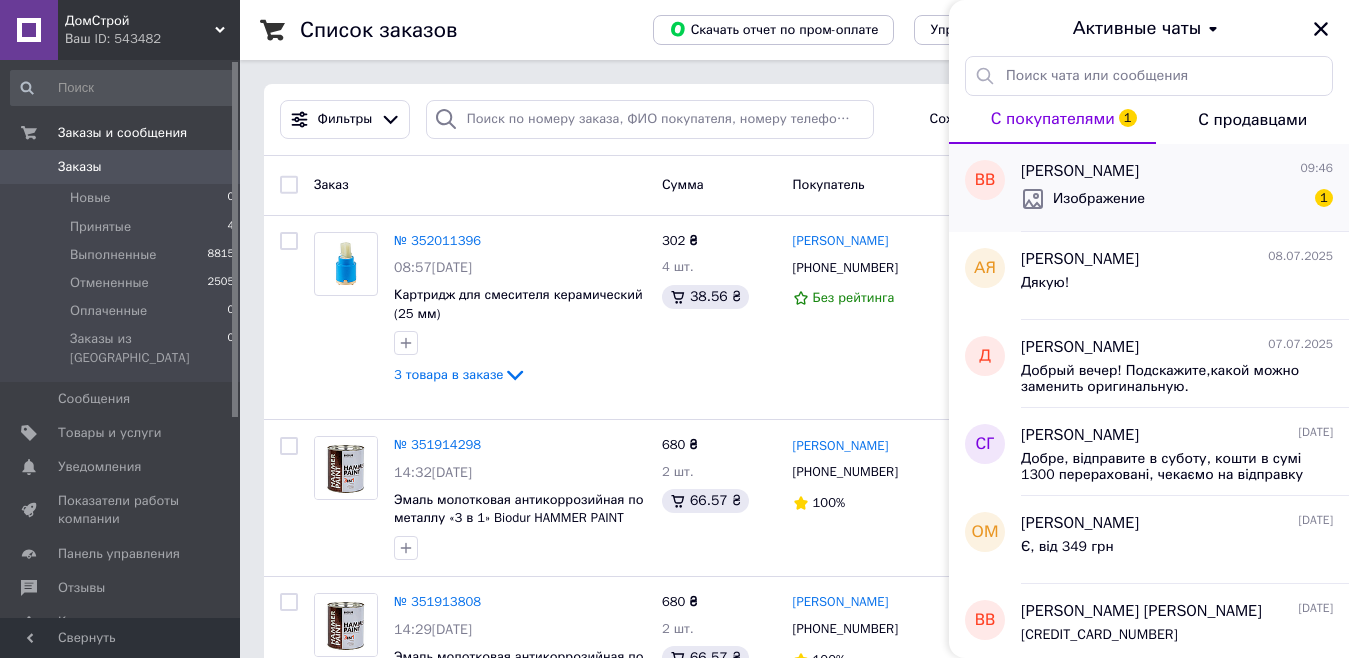 click on "Вікторія Васюта 09:46" at bounding box center (1177, 171) 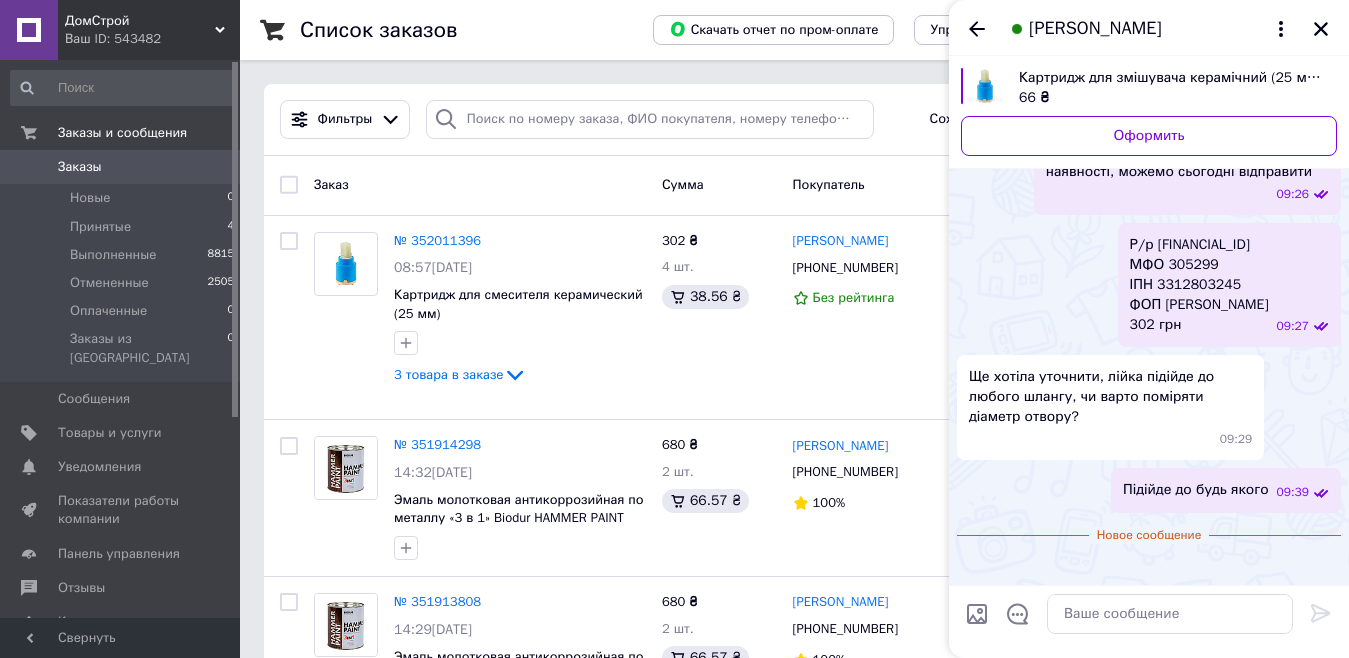 scroll, scrollTop: 1795, scrollLeft: 0, axis: vertical 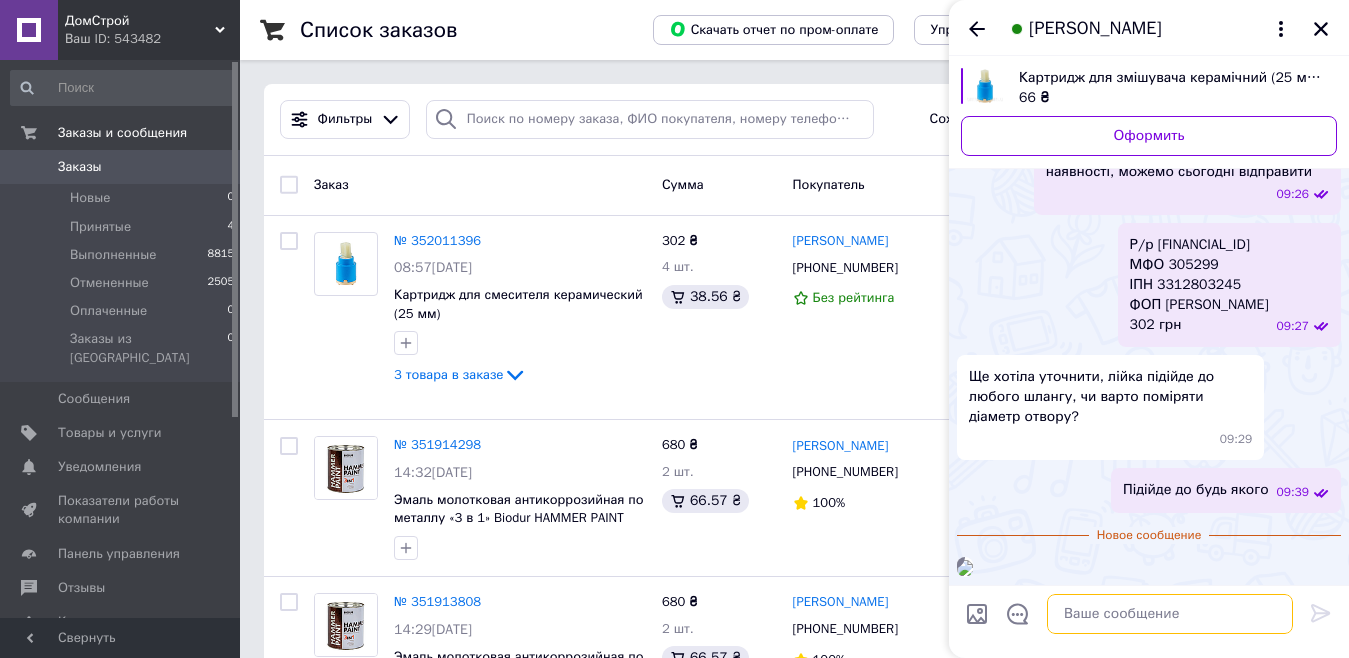 click at bounding box center (1170, 614) 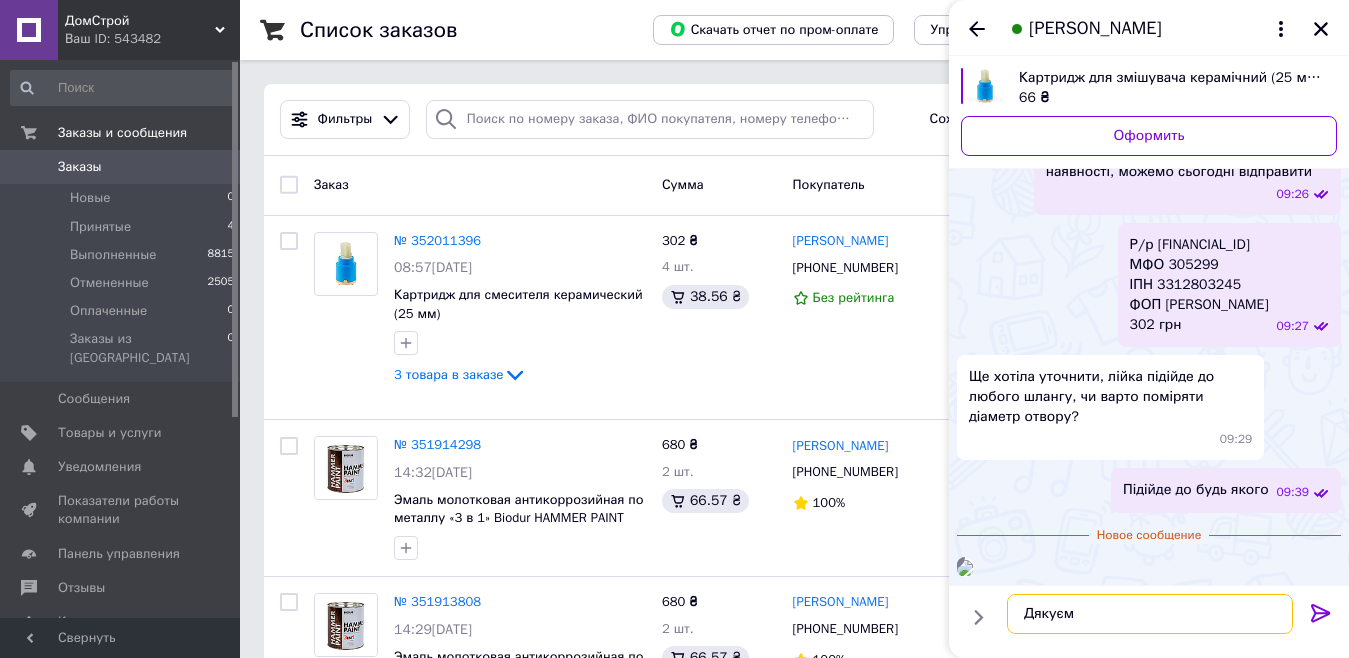 type on "Дякуємо" 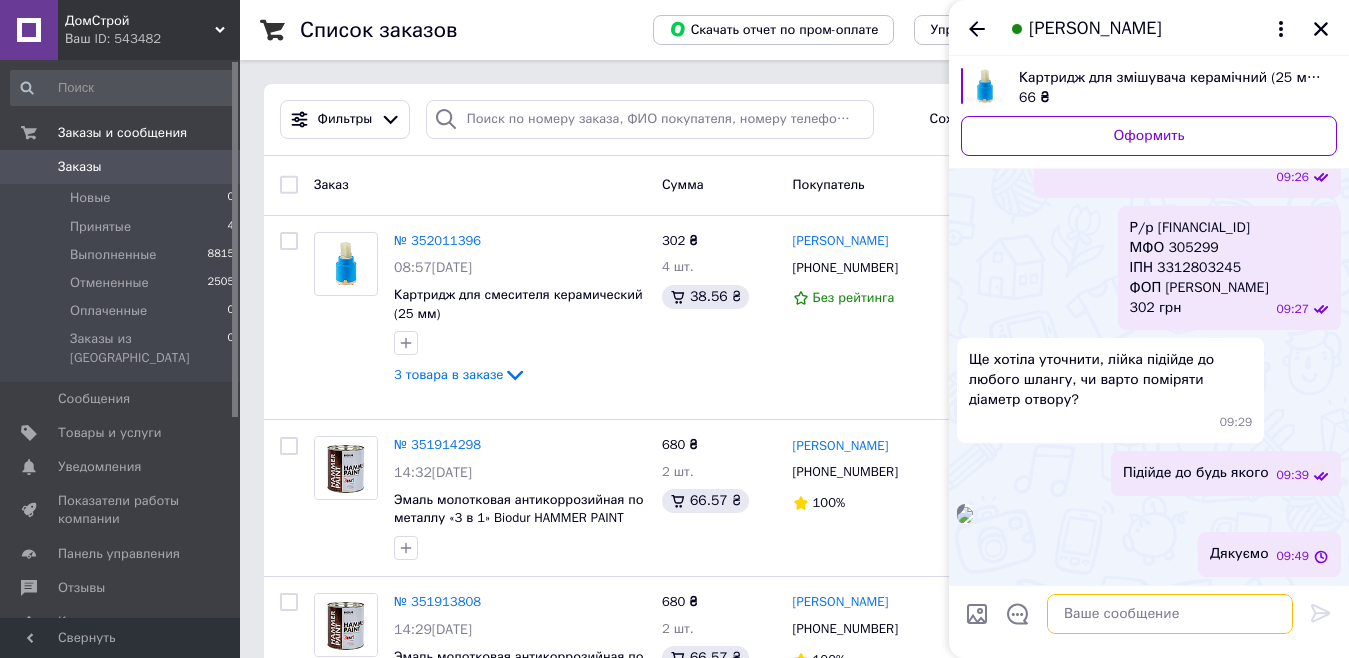 scroll, scrollTop: 1809, scrollLeft: 0, axis: vertical 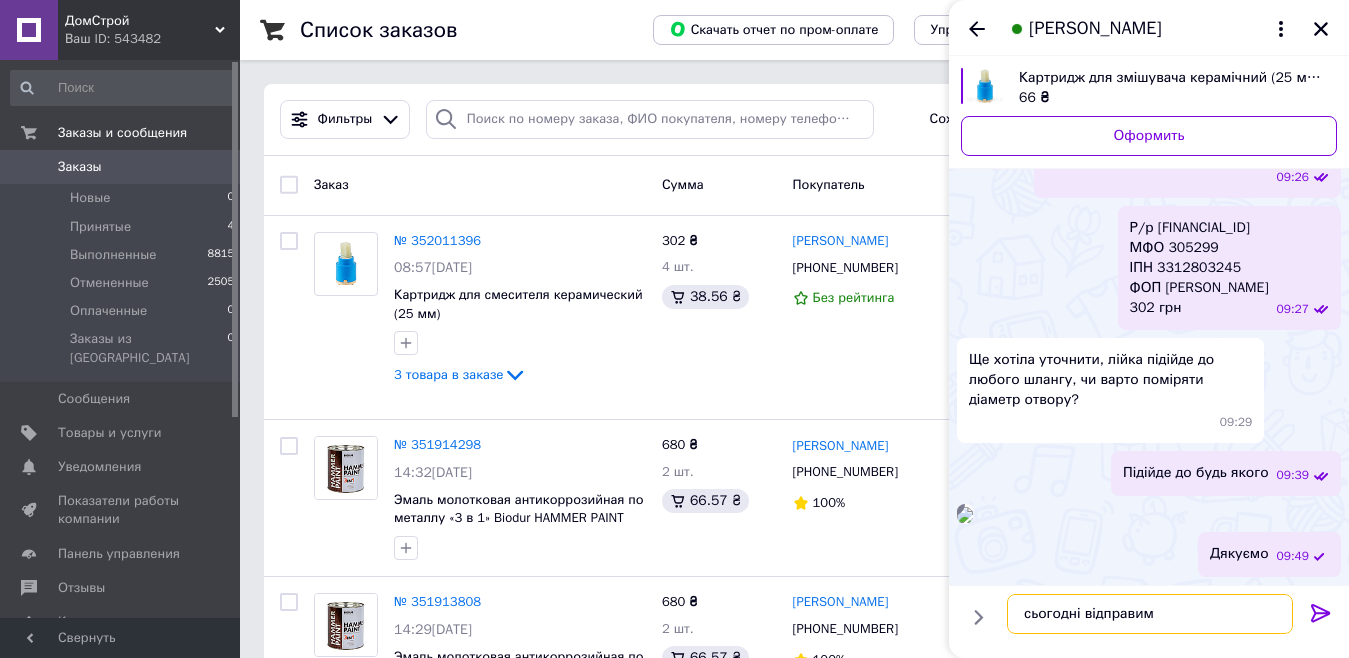 type on "сьогодні відправимо" 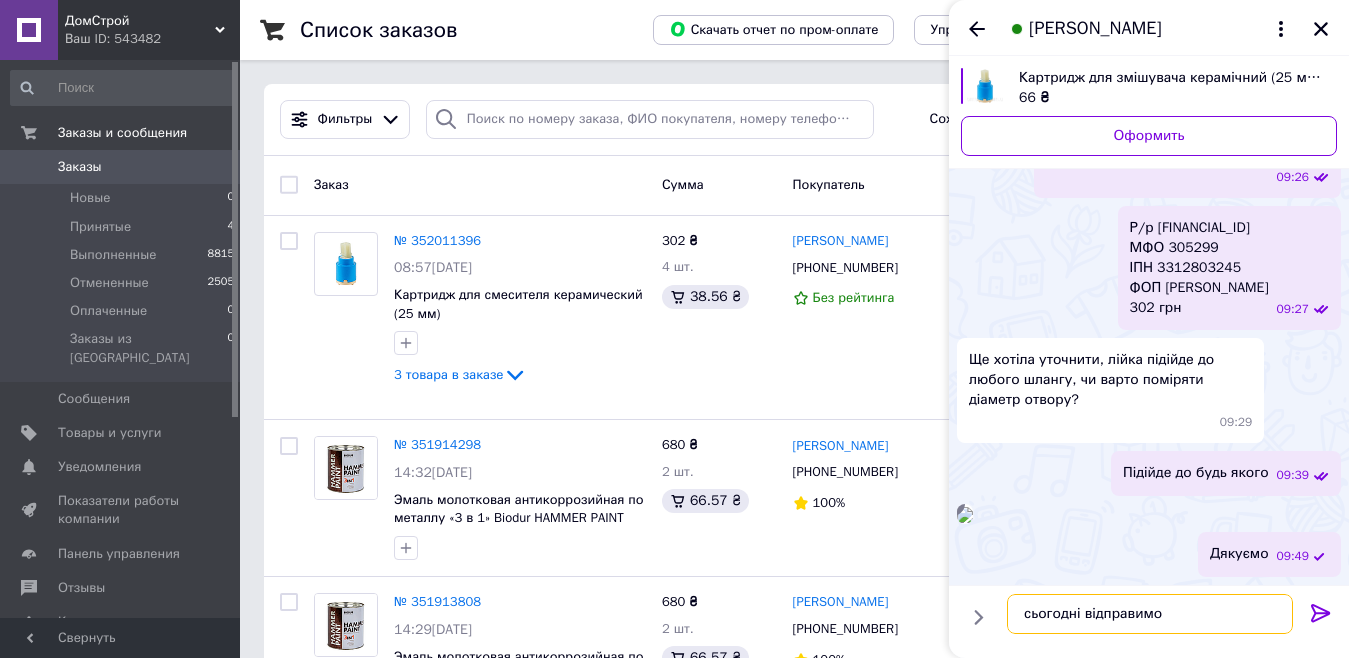type 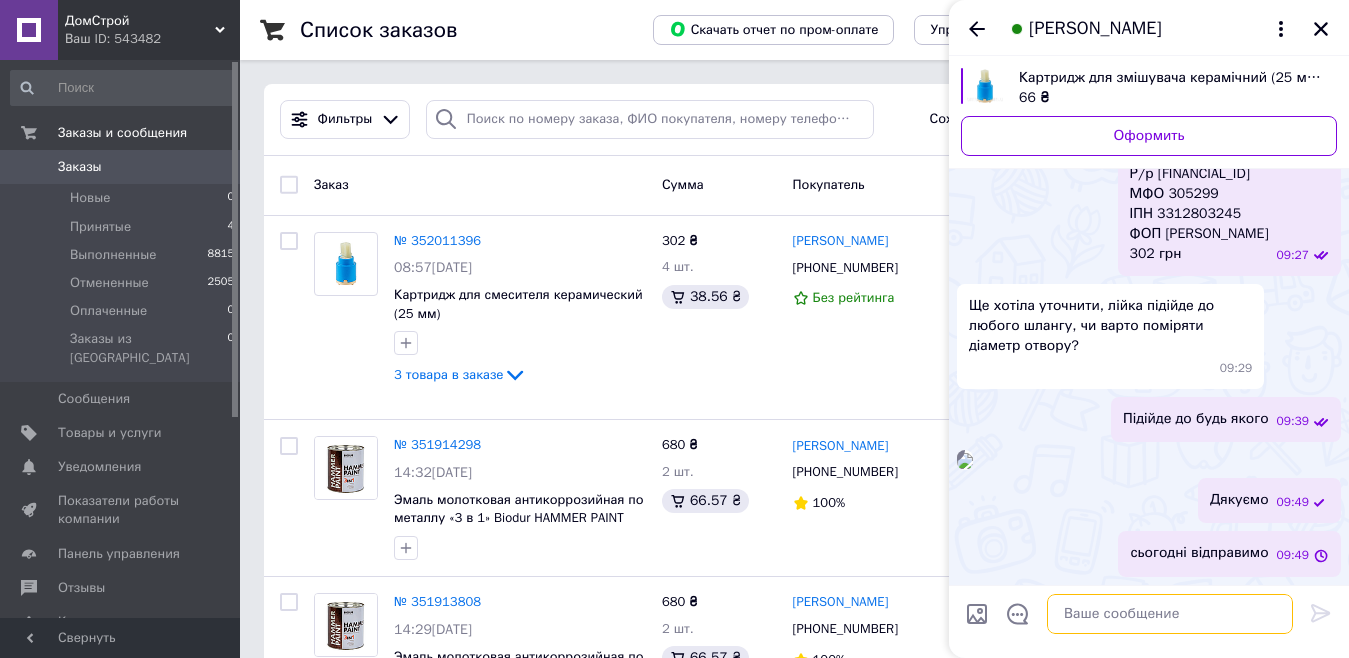 scroll, scrollTop: 1862, scrollLeft: 0, axis: vertical 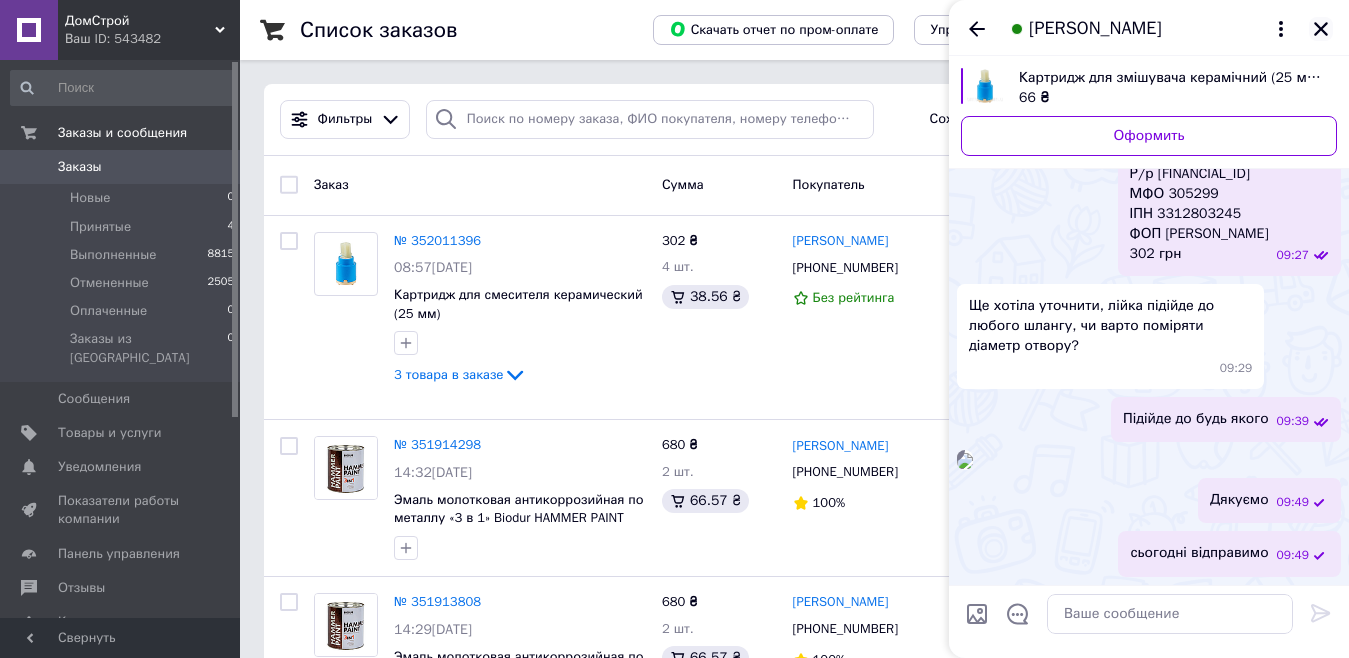 click 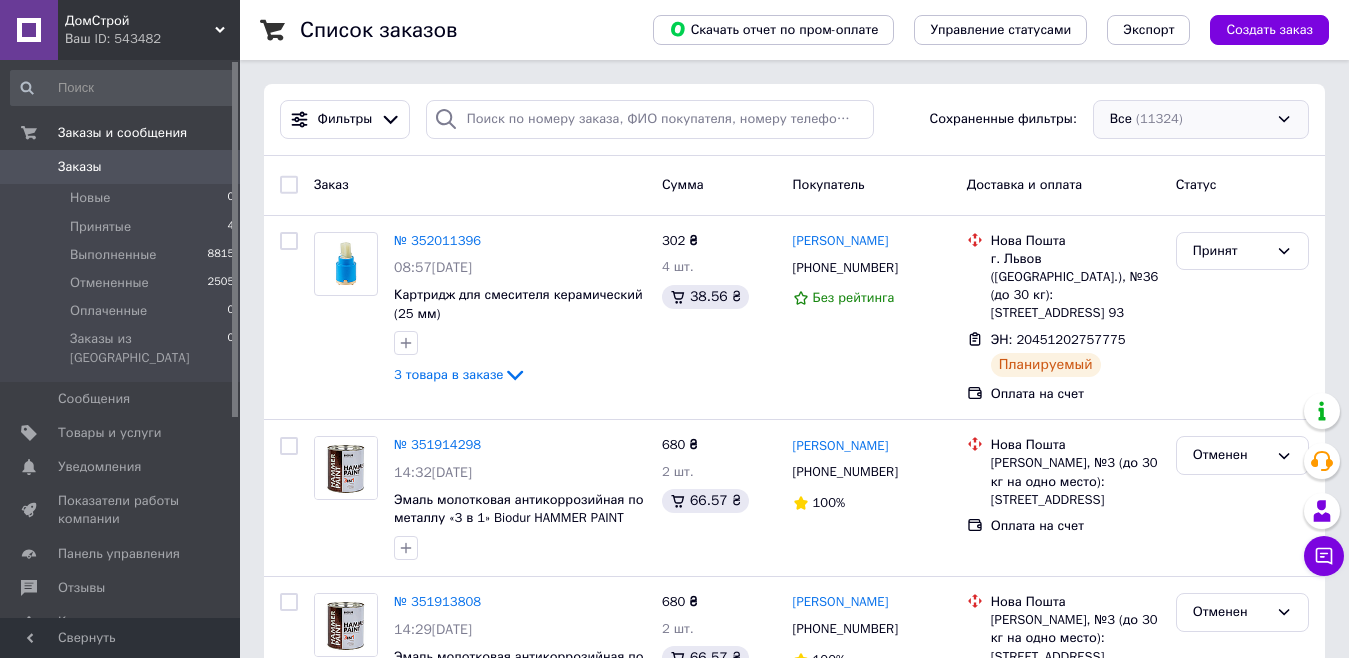 click on "Все (11324)" at bounding box center [1201, 119] 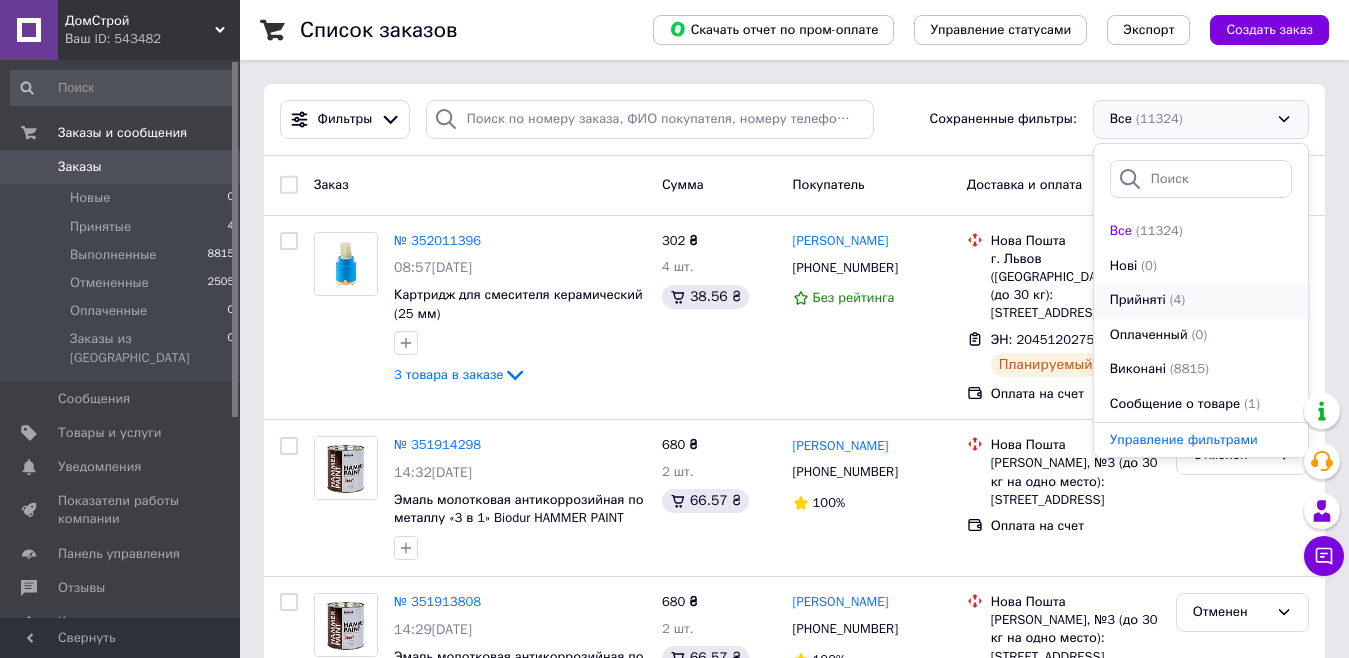 click on "Прийняті" at bounding box center (1138, 300) 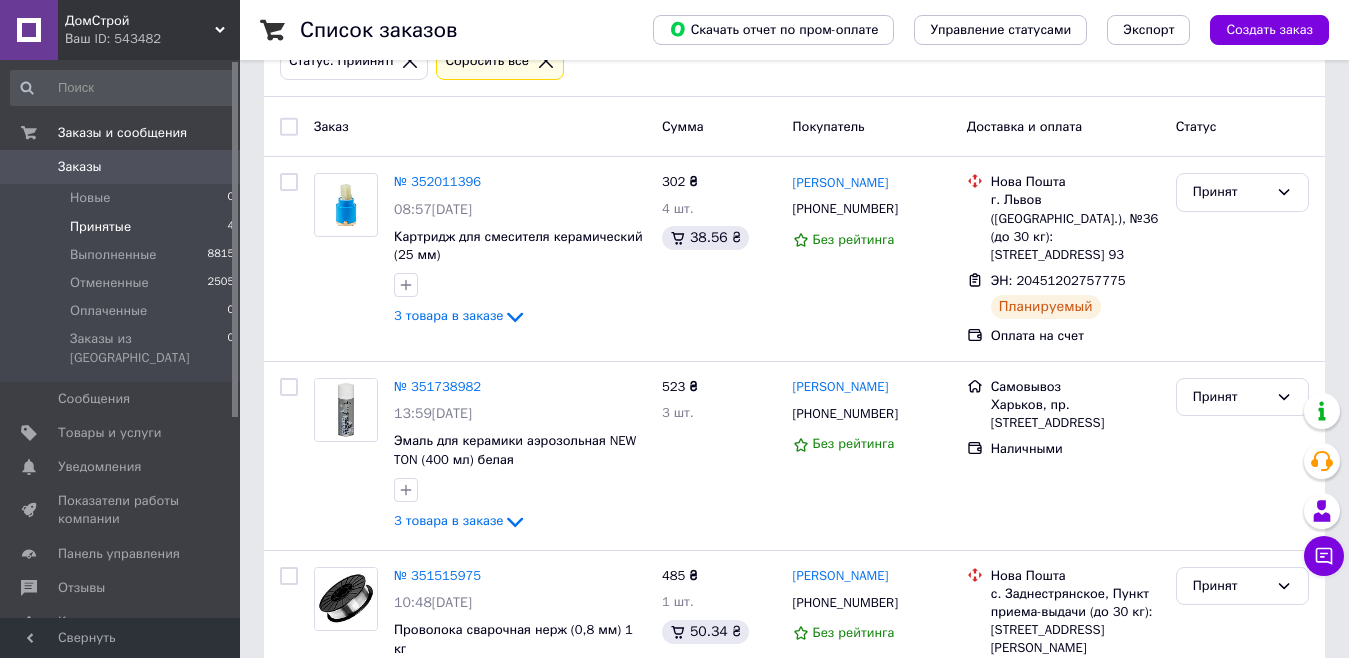 scroll, scrollTop: 400, scrollLeft: 0, axis: vertical 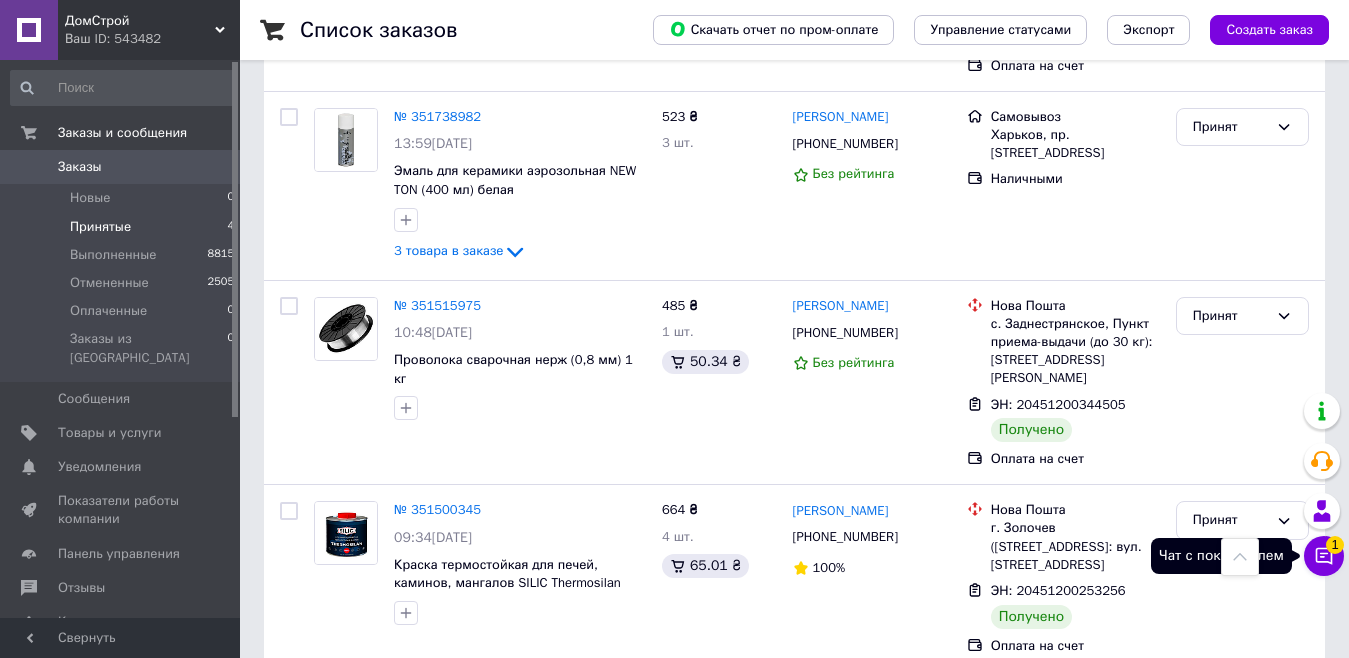 click 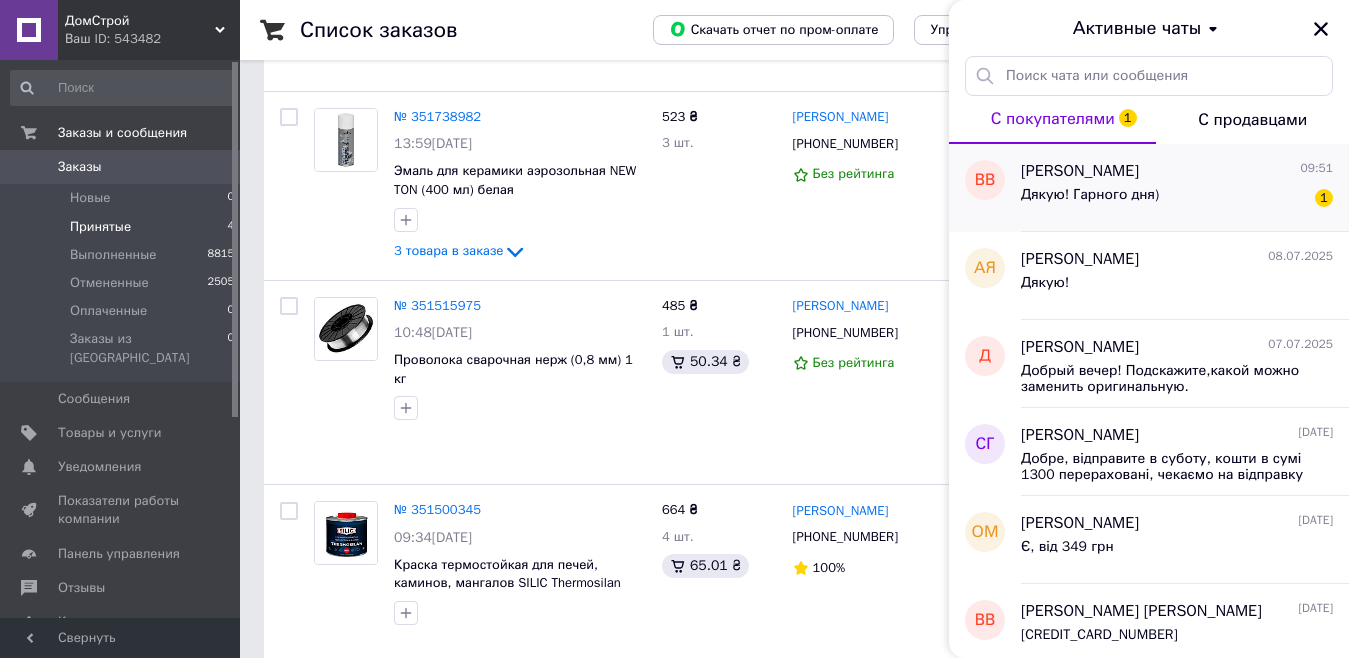 click on "Дякую! Гарного дня)" at bounding box center [1090, 195] 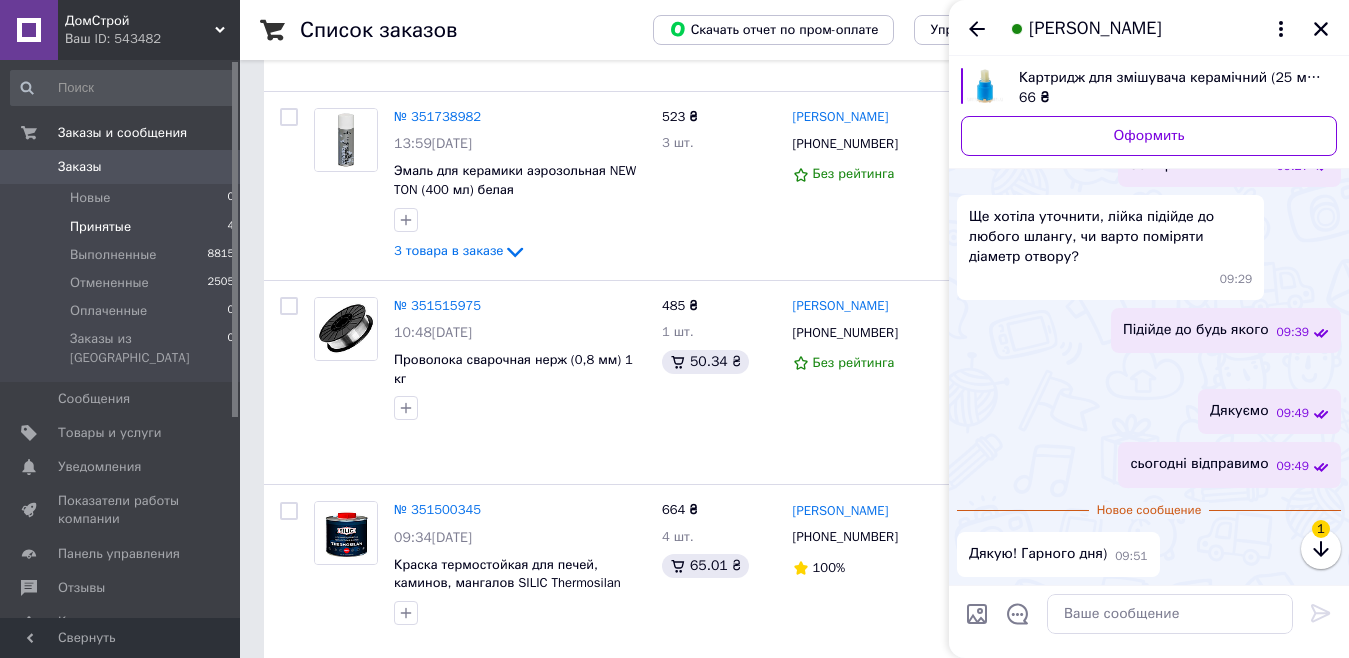 scroll, scrollTop: 1951, scrollLeft: 0, axis: vertical 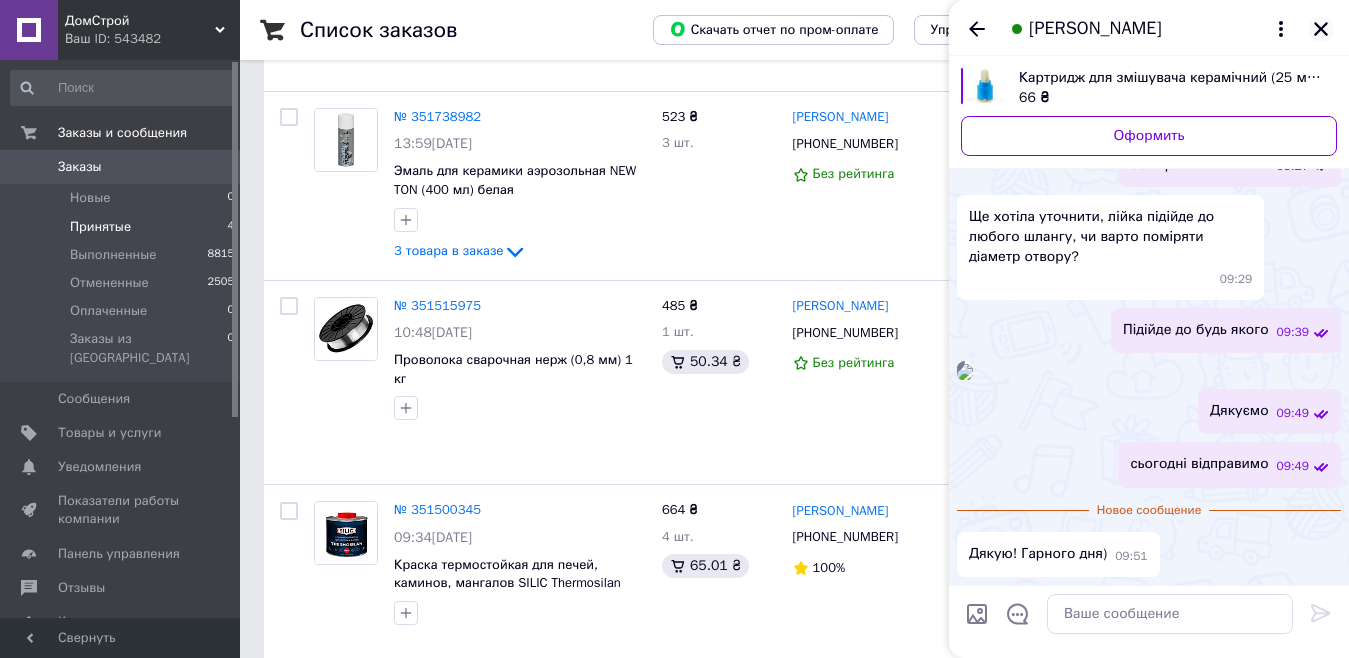 click 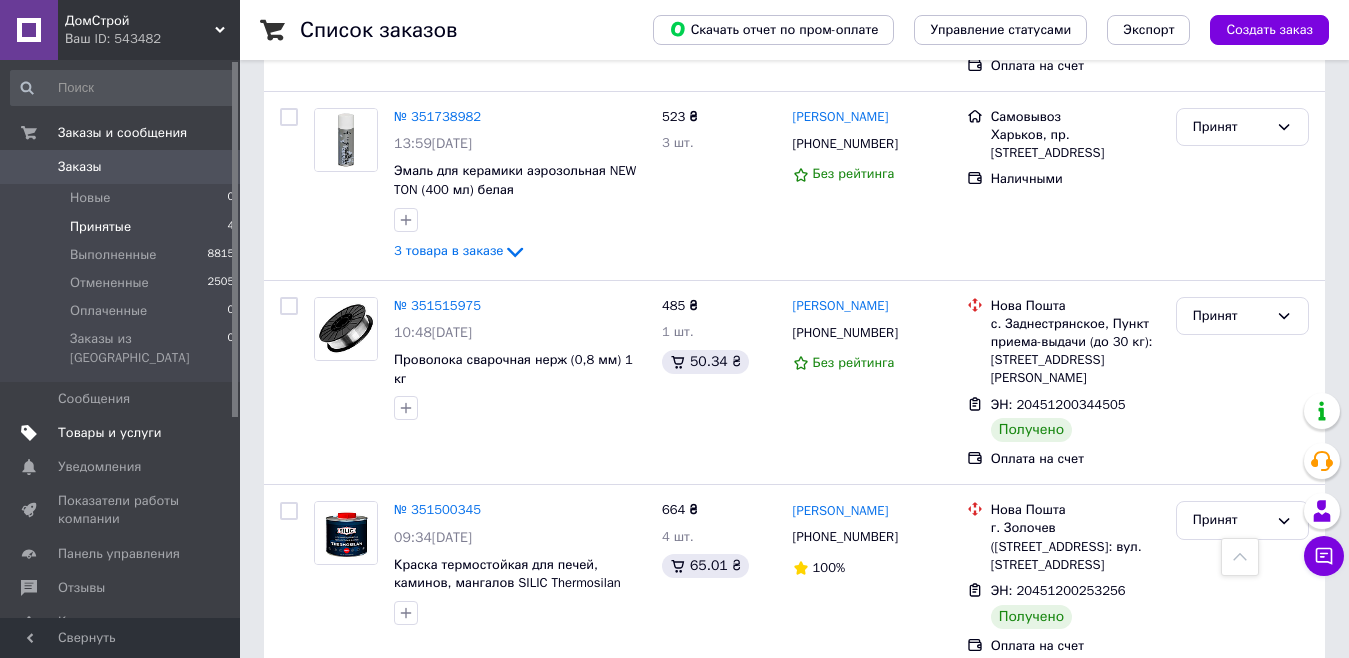 click on "Товары и услуги" at bounding box center [110, 433] 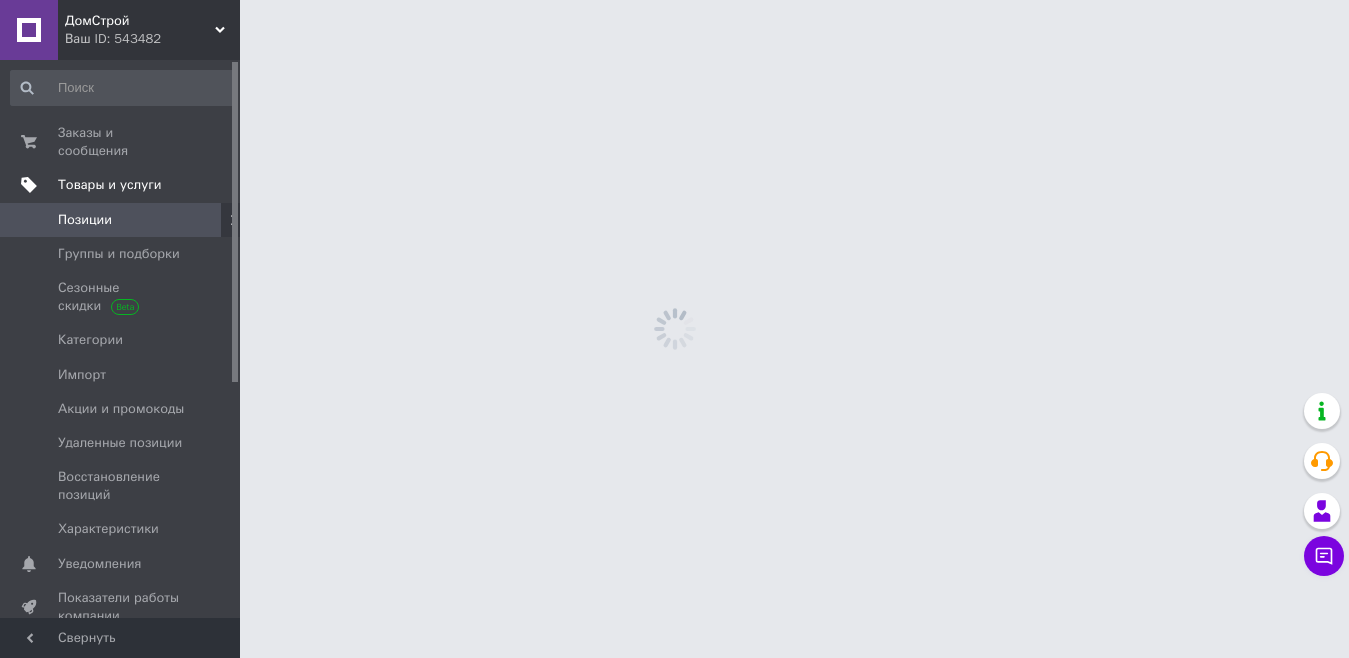 scroll, scrollTop: 0, scrollLeft: 0, axis: both 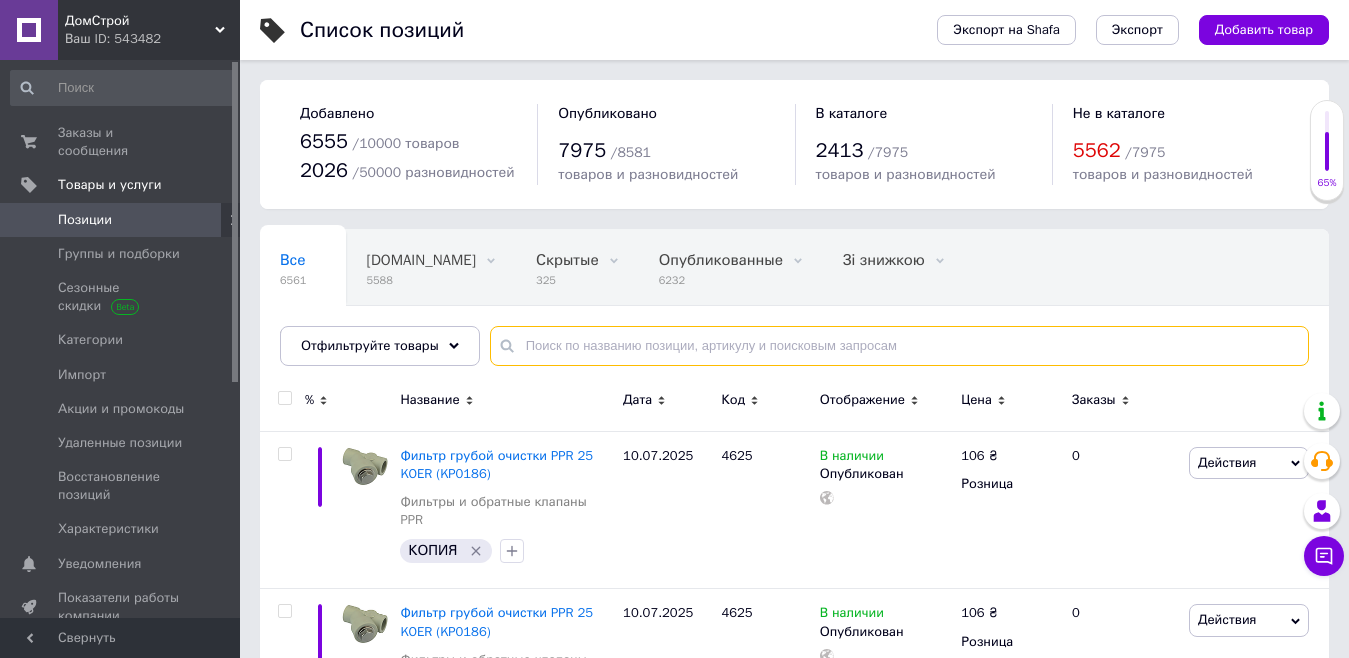 click at bounding box center (899, 346) 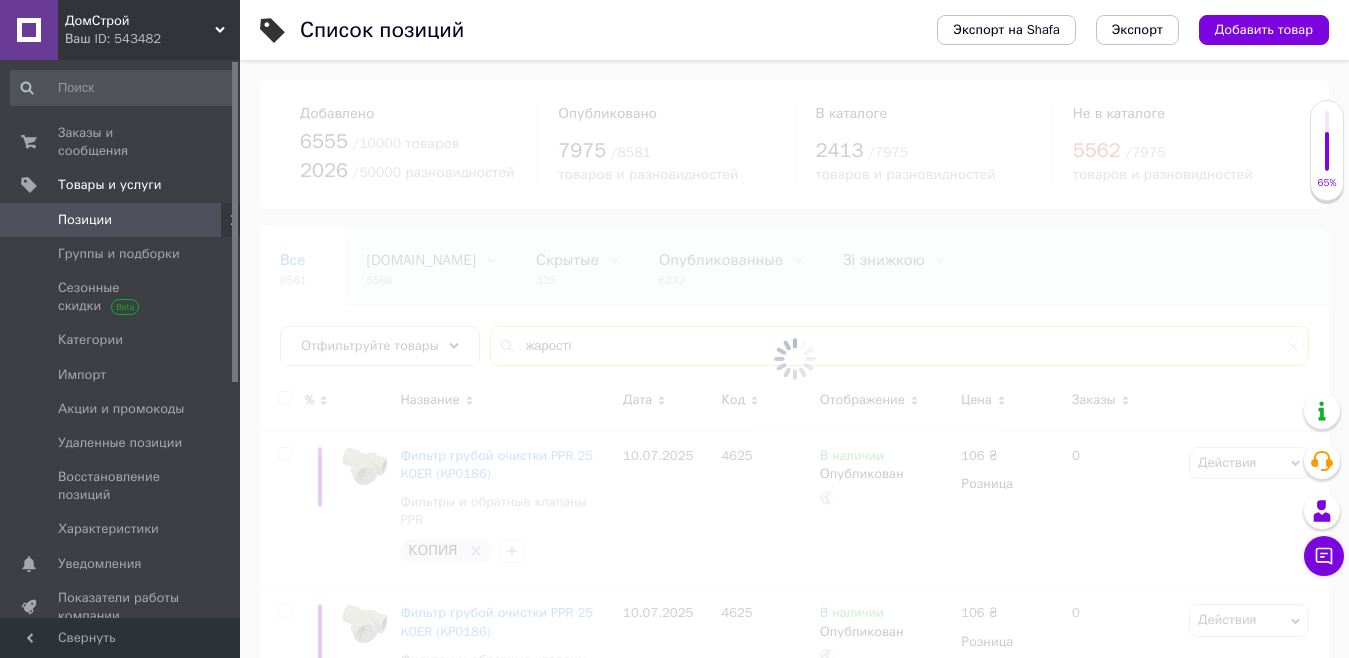type on "жаростій" 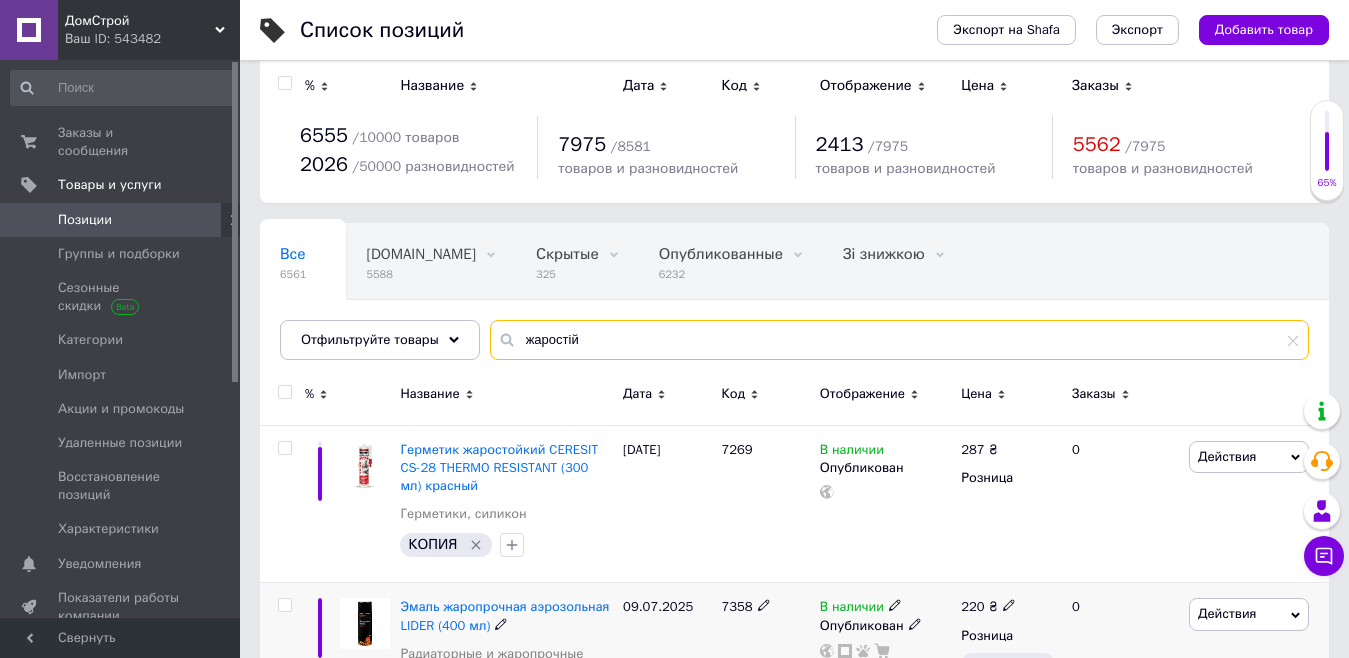 scroll, scrollTop: 0, scrollLeft: 0, axis: both 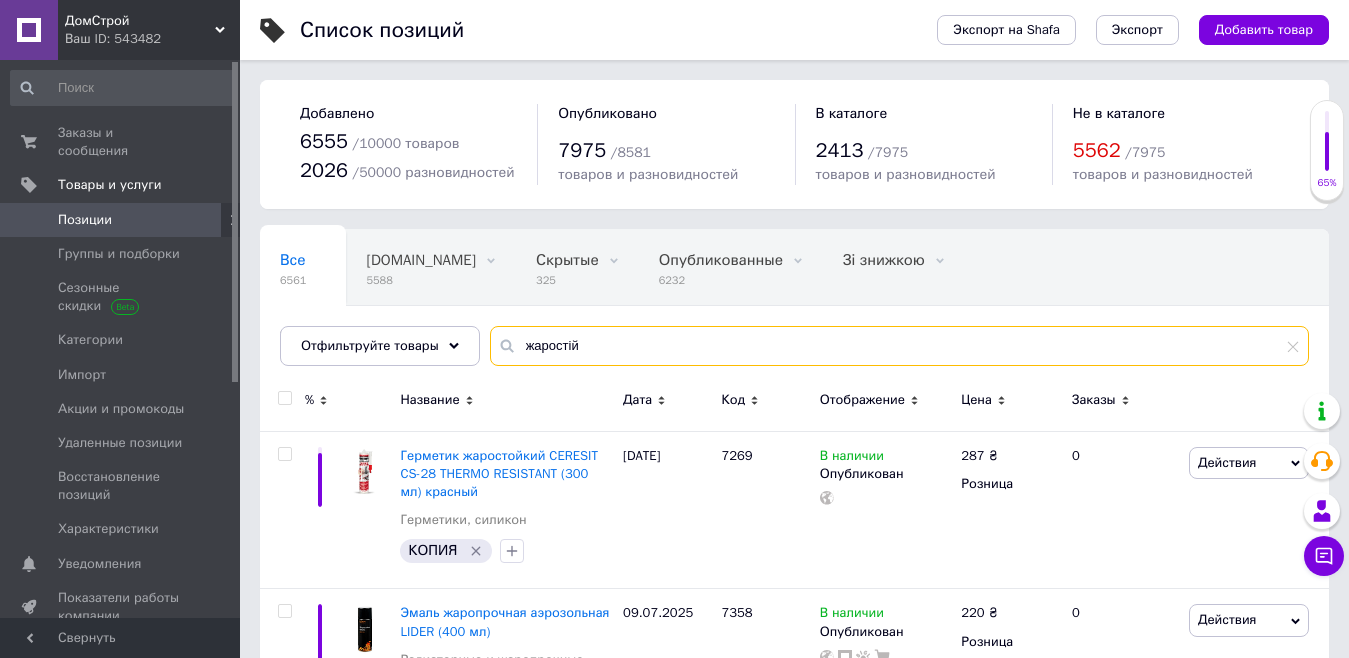 click on "жаростій" at bounding box center [899, 346] 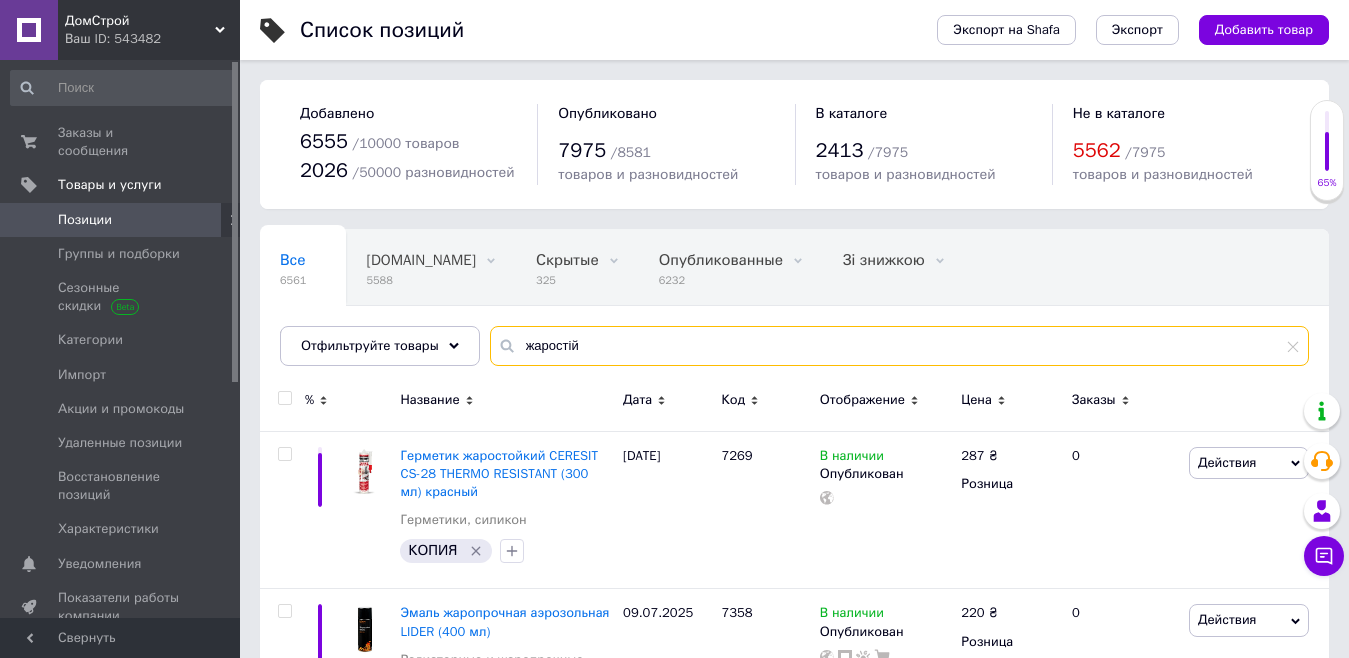 type 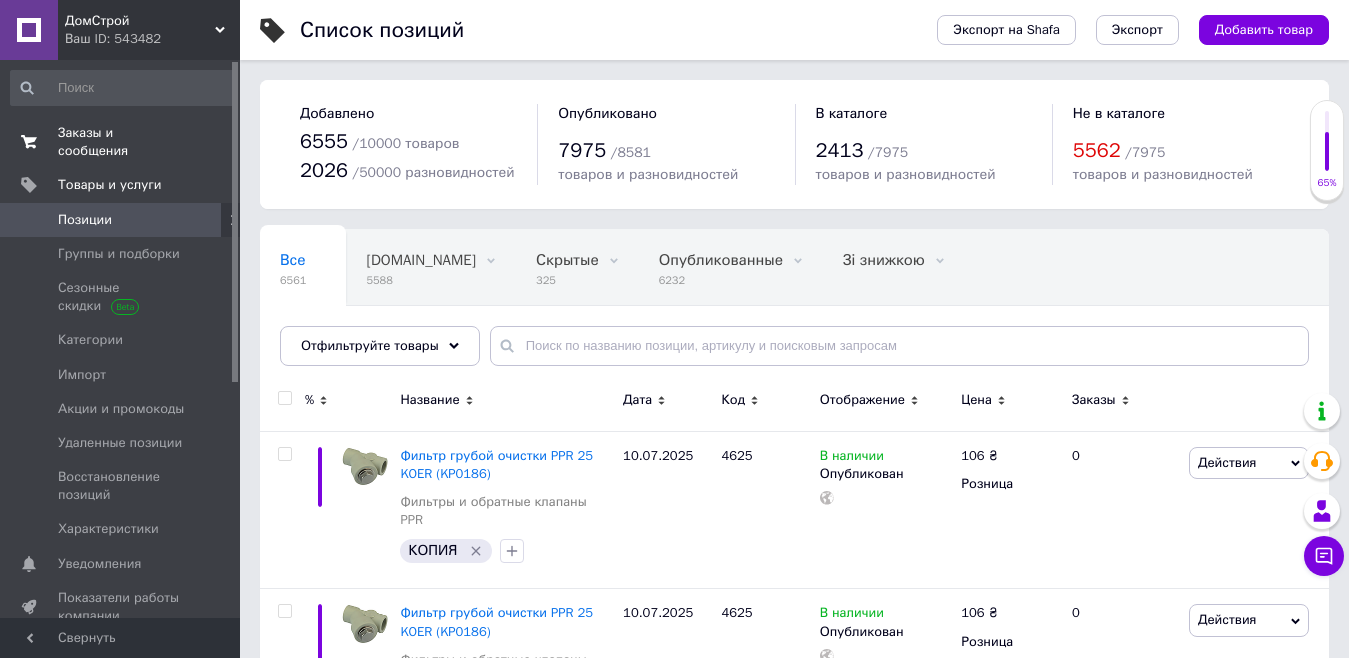 click on "Заказы и сообщения" at bounding box center [121, 142] 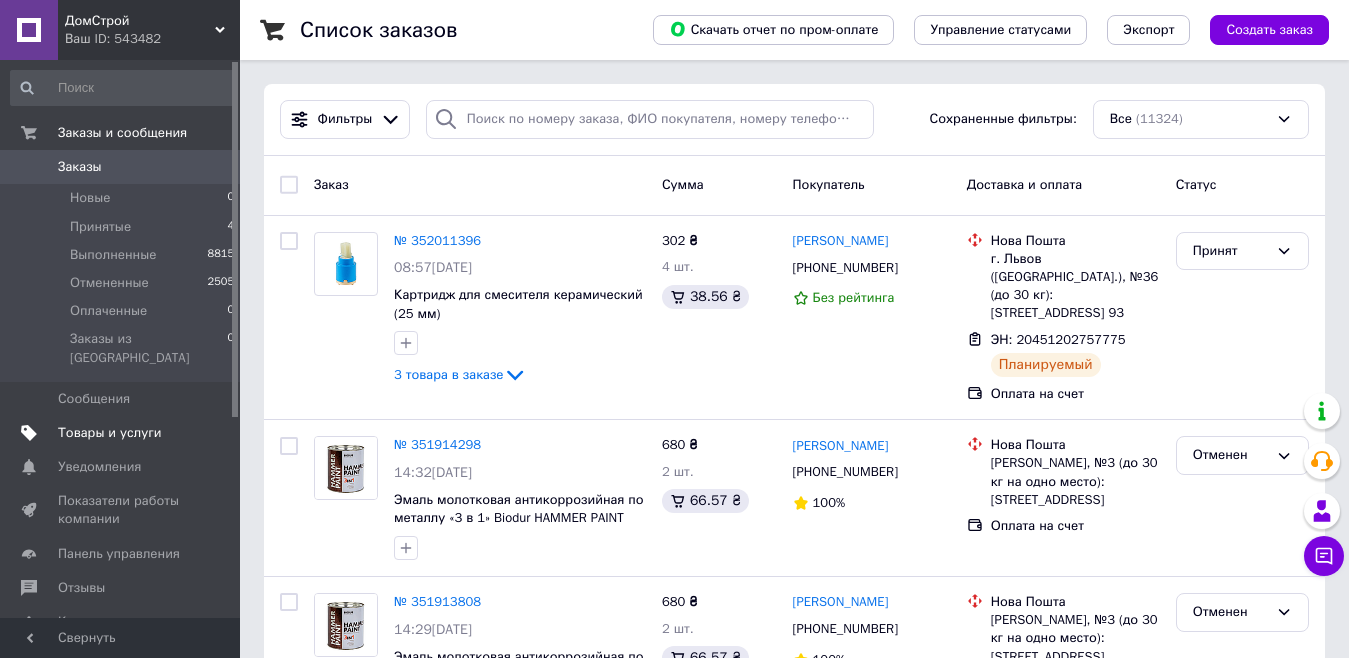 click on "Товары и услуги" at bounding box center (123, 433) 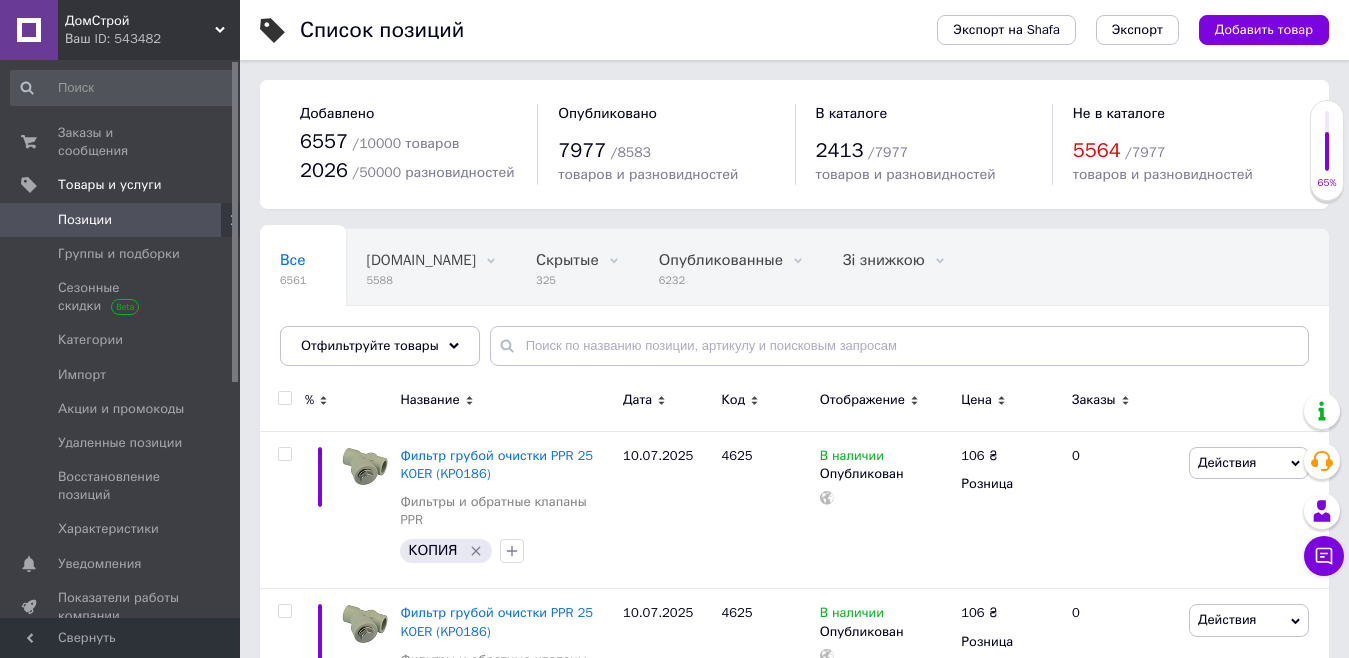 click on "Все 6561 Bigl.ua 5588 Удалить Редактировать Скрытые 325 Удалить Редактировать Опубликованные 6232 Удалить Редактировать Зі знижкою 0 Удалить Редактировать Зі знижкою 0 Удалить Редактировать Ok Отфильтровано...  Сохранить" at bounding box center (794, 307) 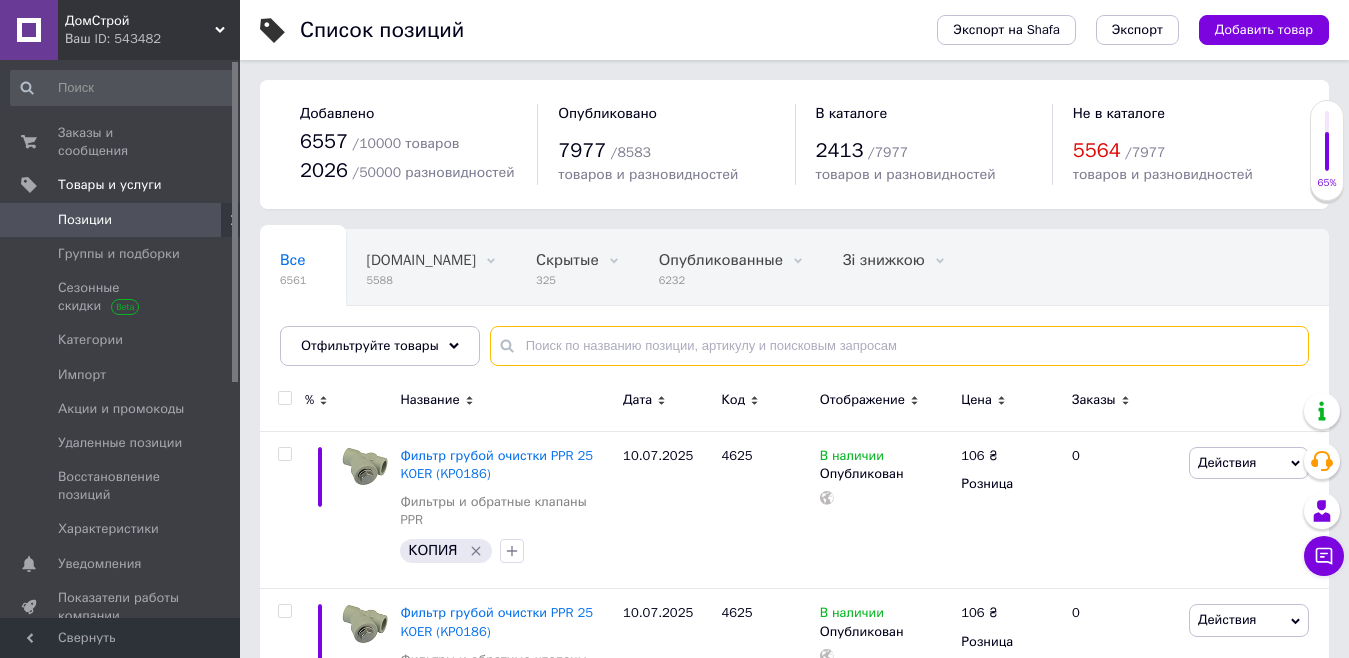 click at bounding box center [899, 346] 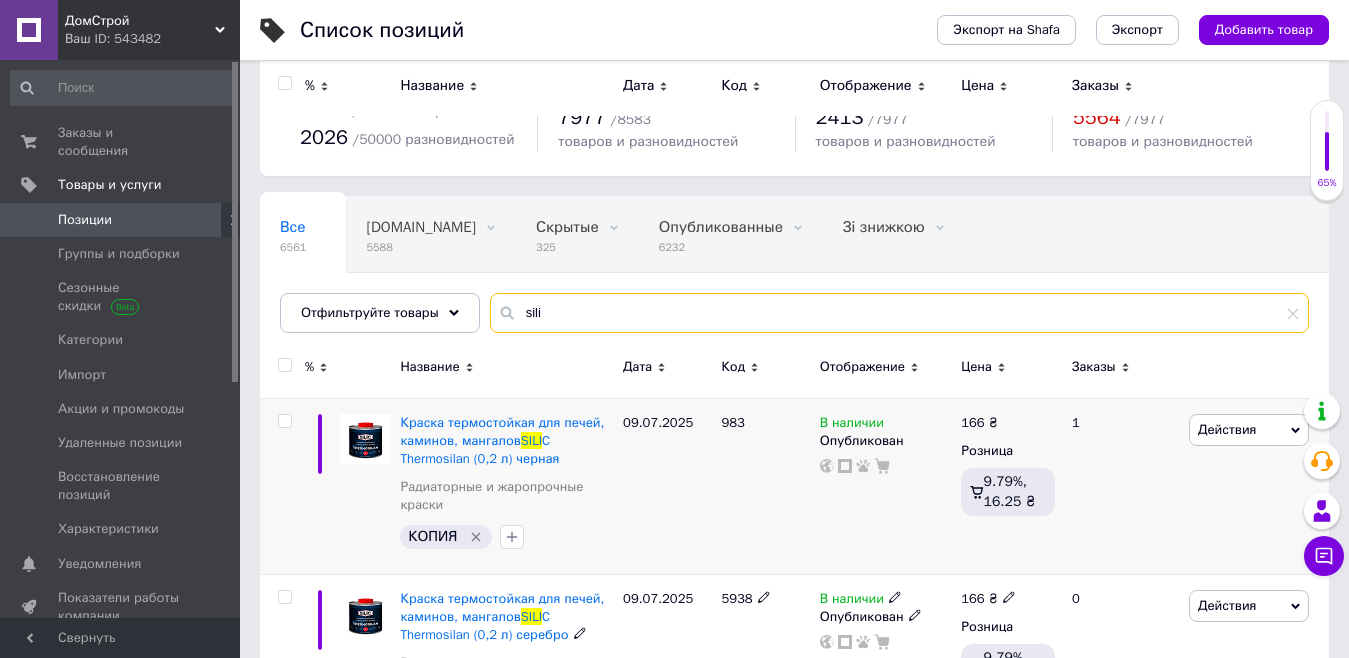 scroll, scrollTop: 0, scrollLeft: 0, axis: both 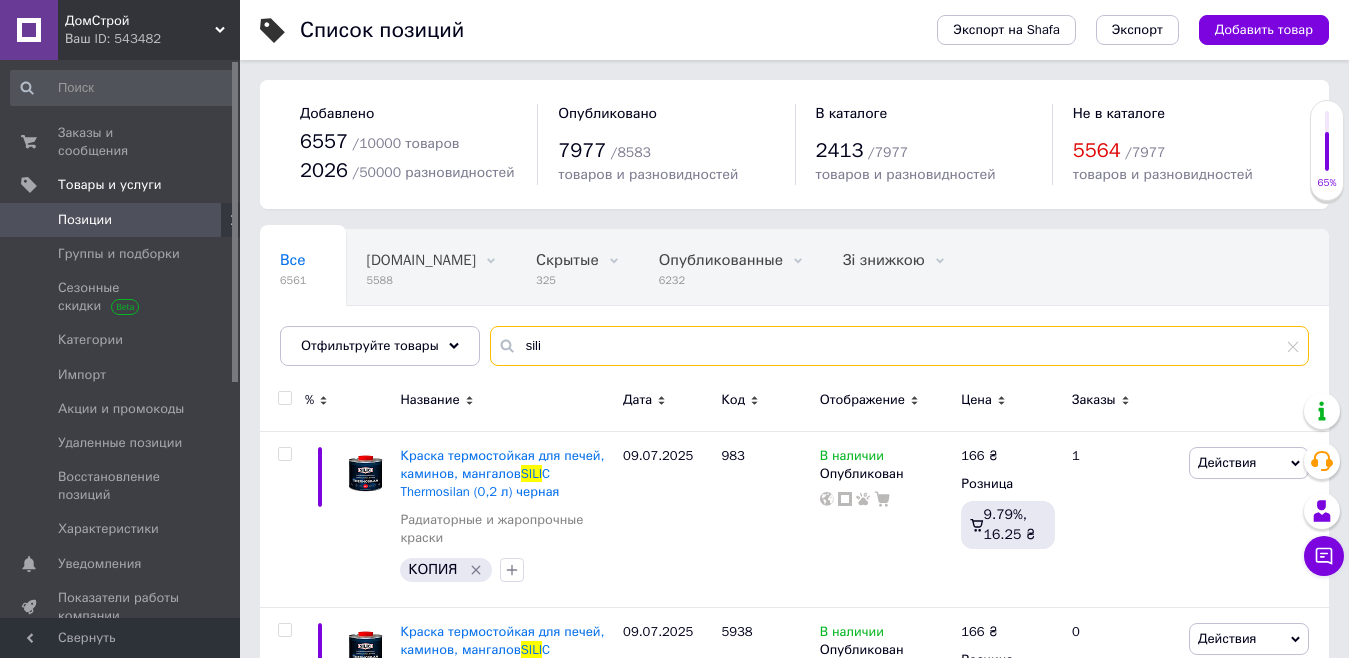 type on "sili" 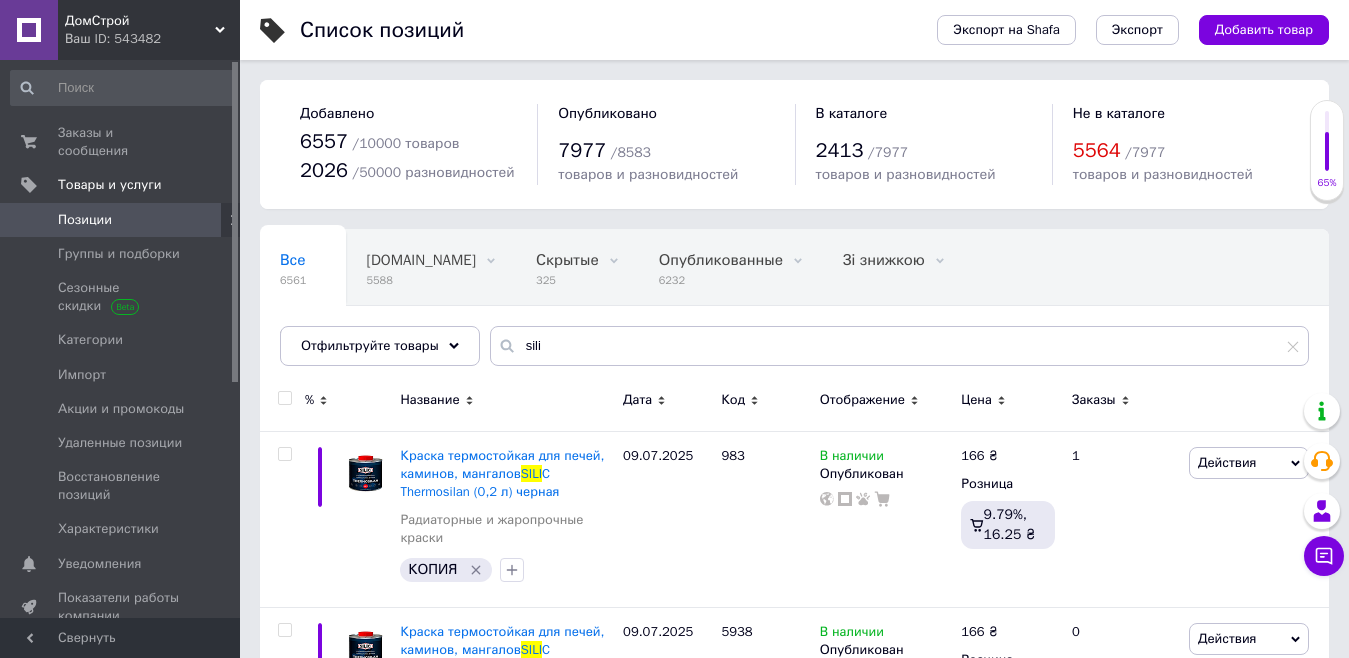 click on "Позиции" at bounding box center (121, 220) 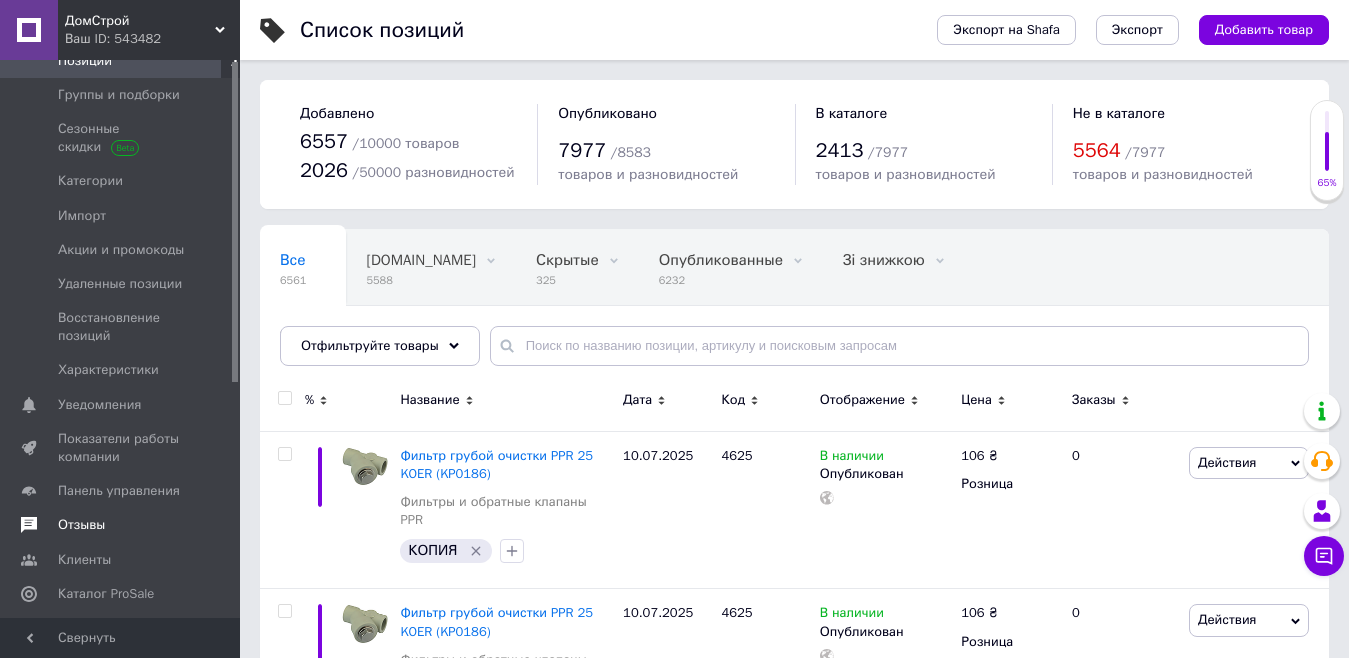 scroll, scrollTop: 409, scrollLeft: 0, axis: vertical 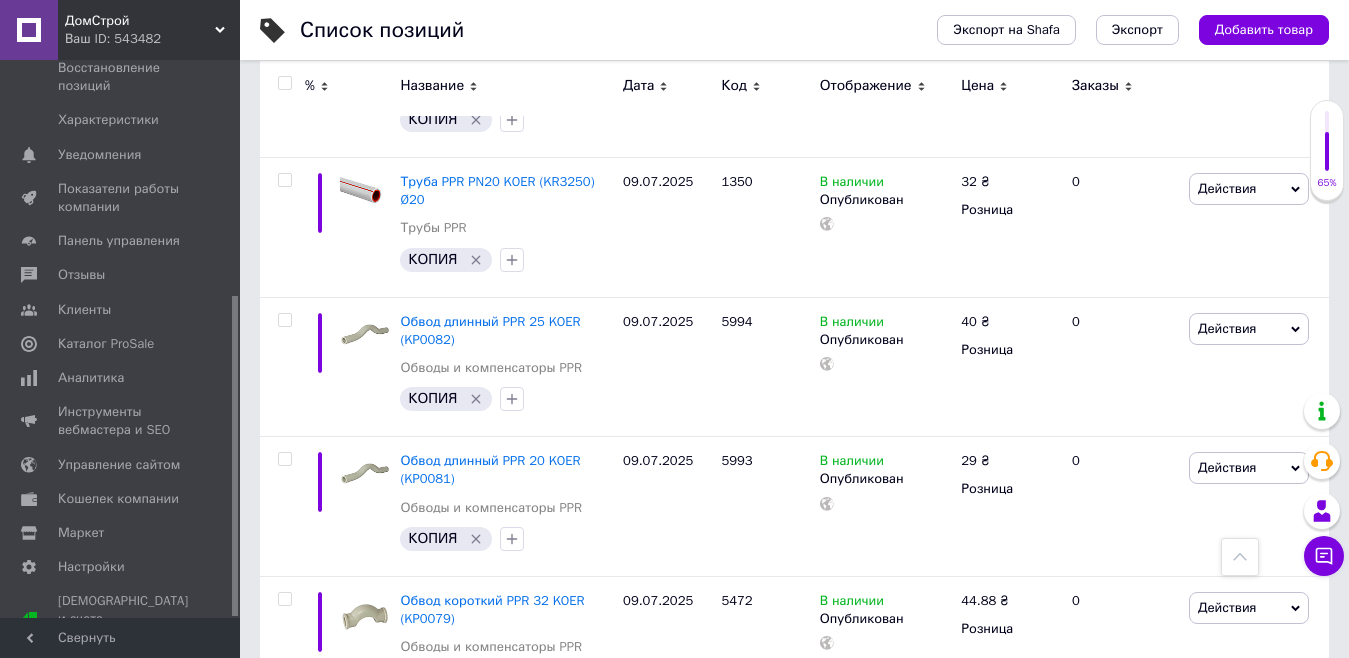 click at bounding box center (284, 83) 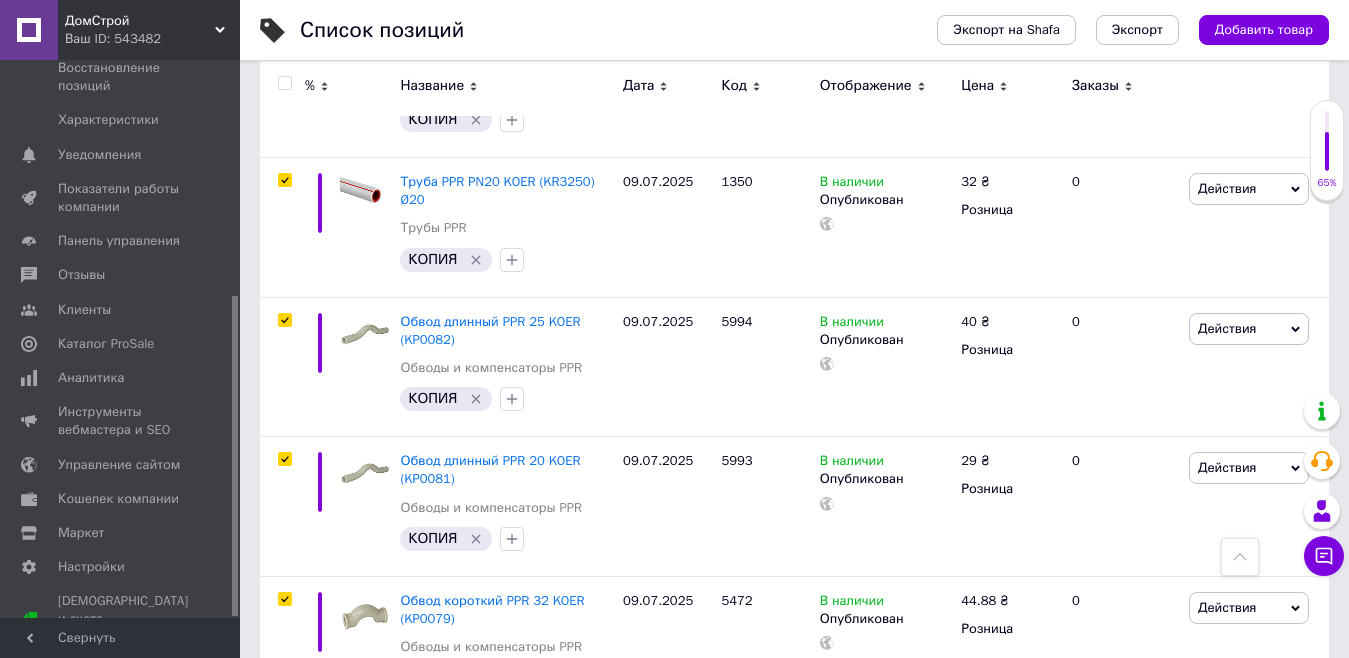 checkbox on "true" 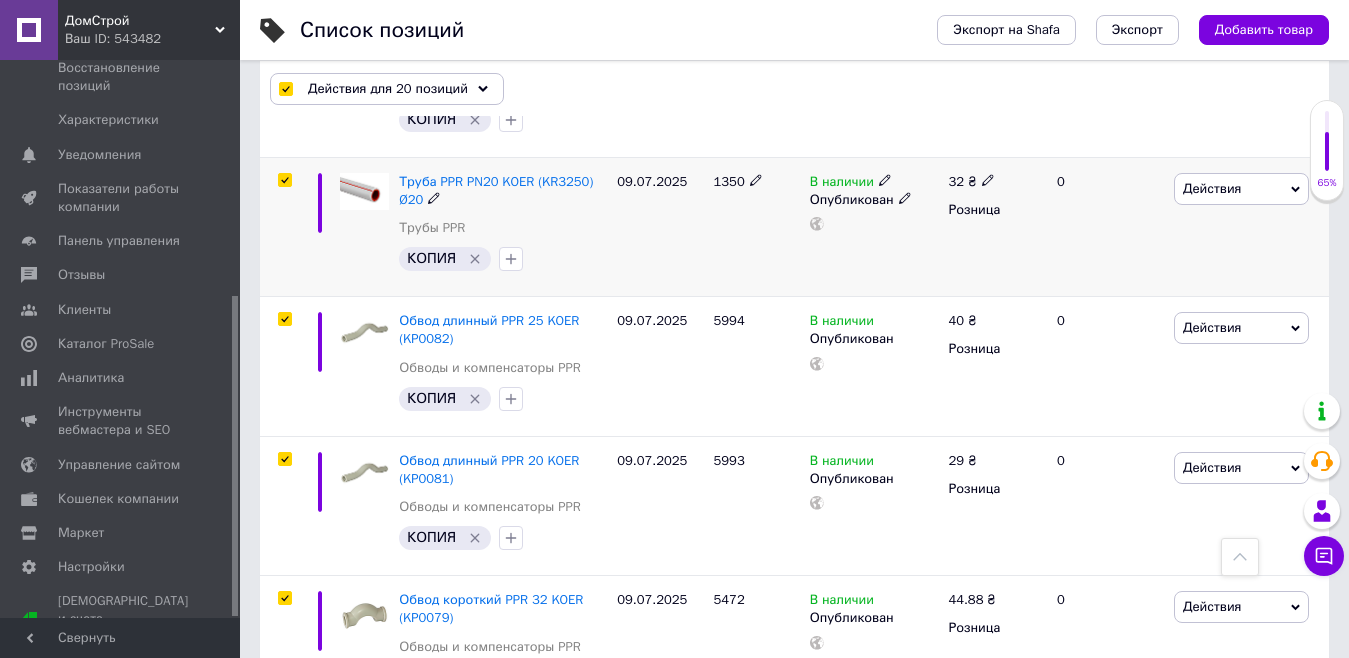 scroll, scrollTop: 1518, scrollLeft: 0, axis: vertical 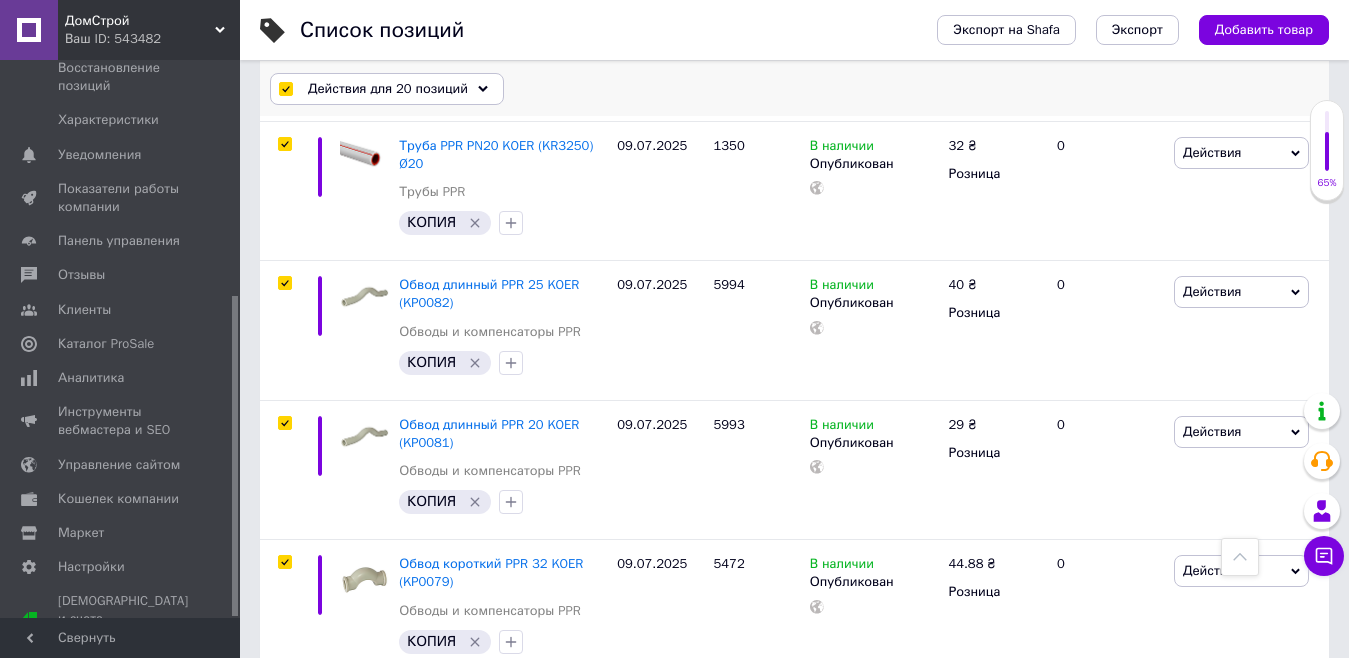 click on "Действия для 20 позиций" at bounding box center (387, 89) 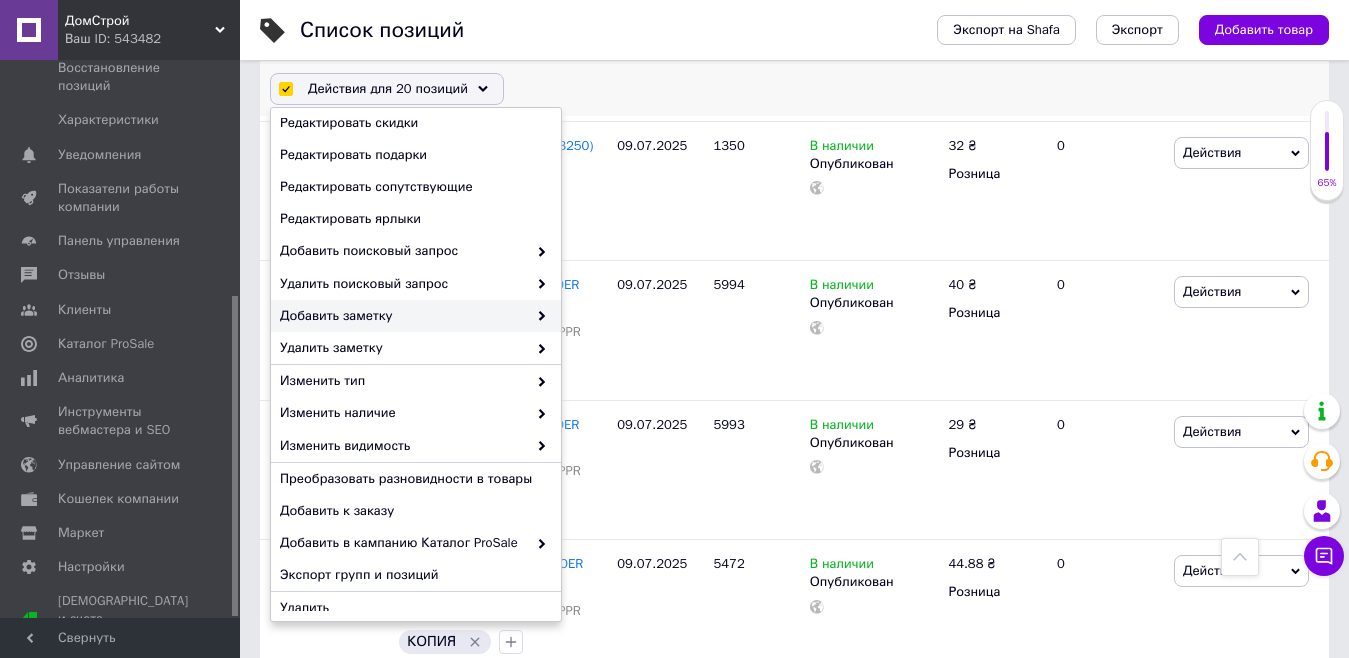scroll, scrollTop: 218, scrollLeft: 0, axis: vertical 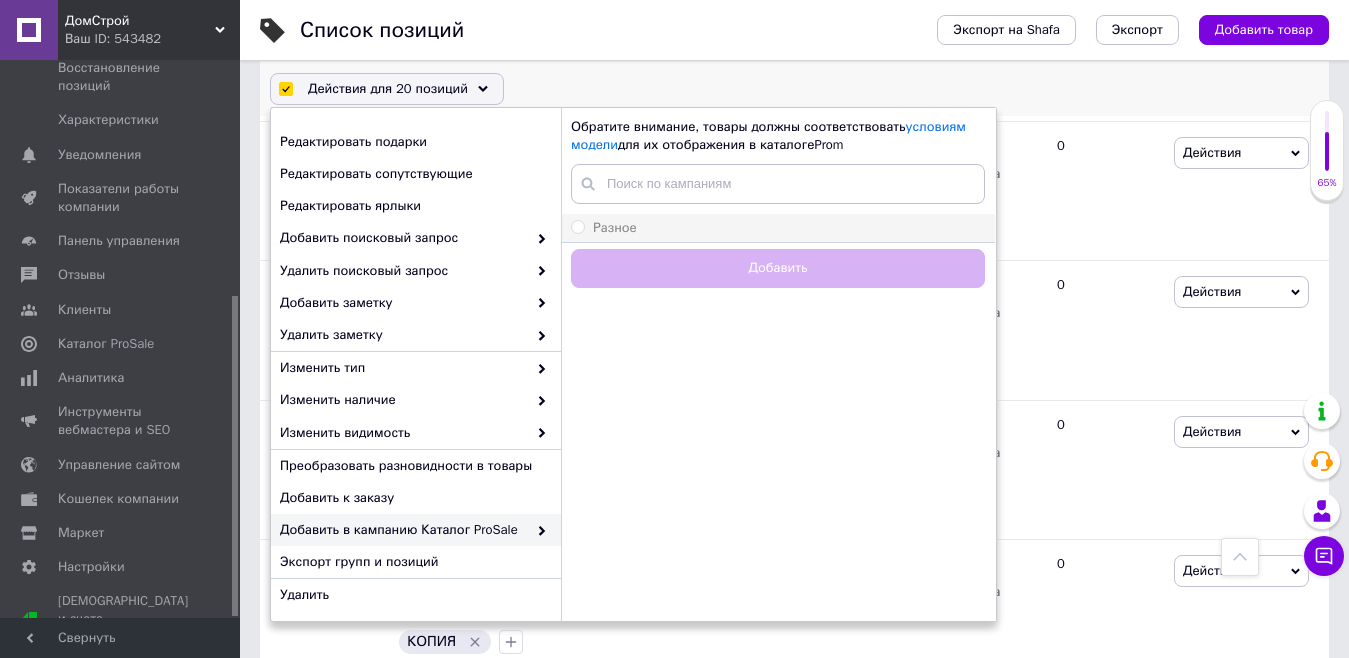 click on "Разное" at bounding box center (778, 228) 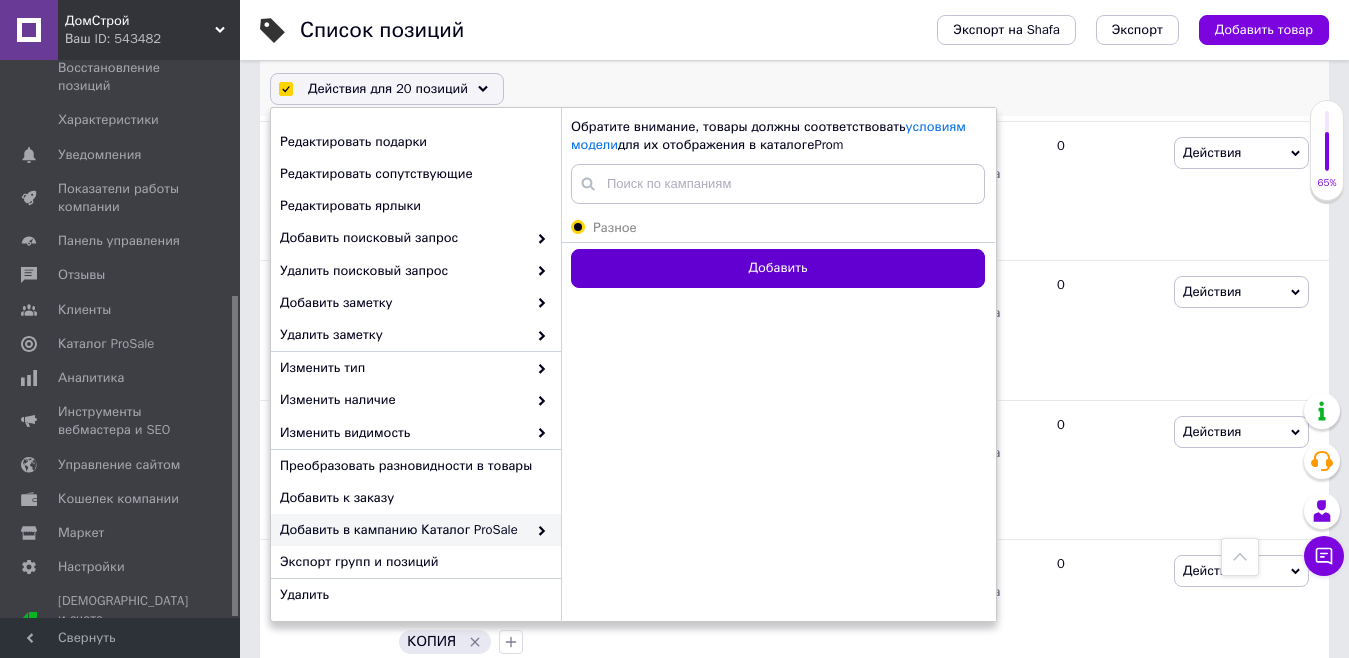 click on "Добавить" at bounding box center (778, 268) 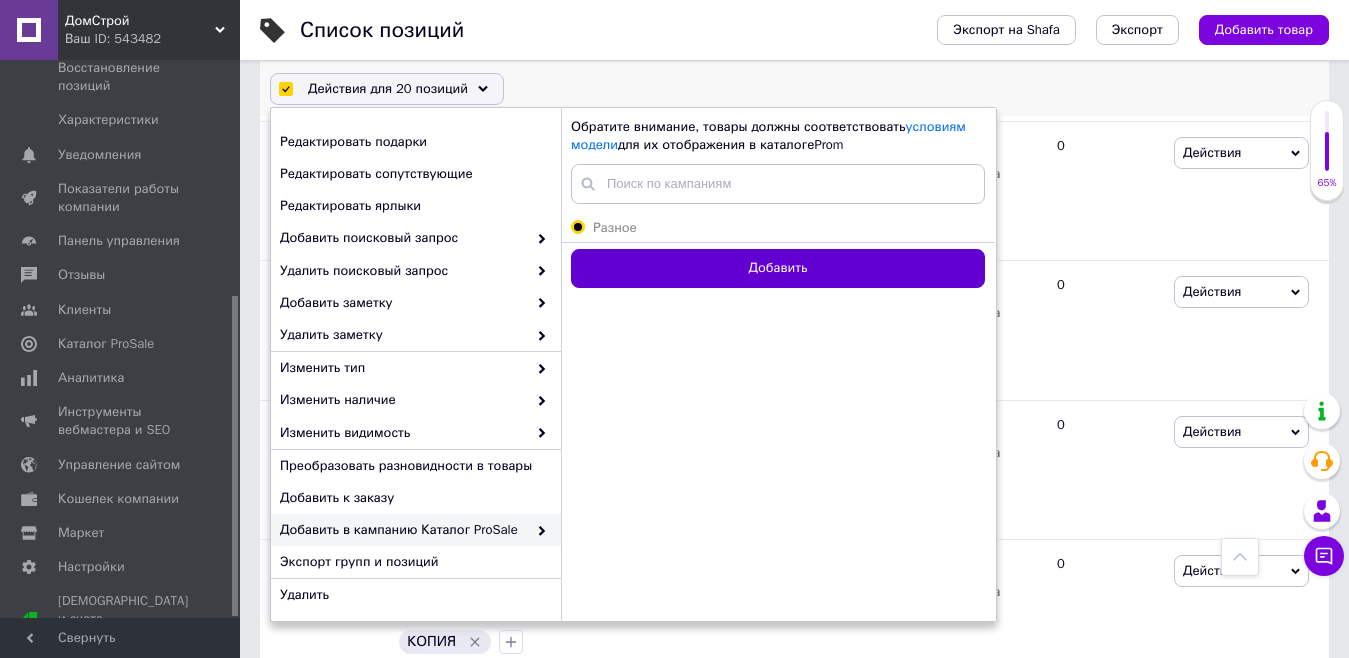 radio on "false" 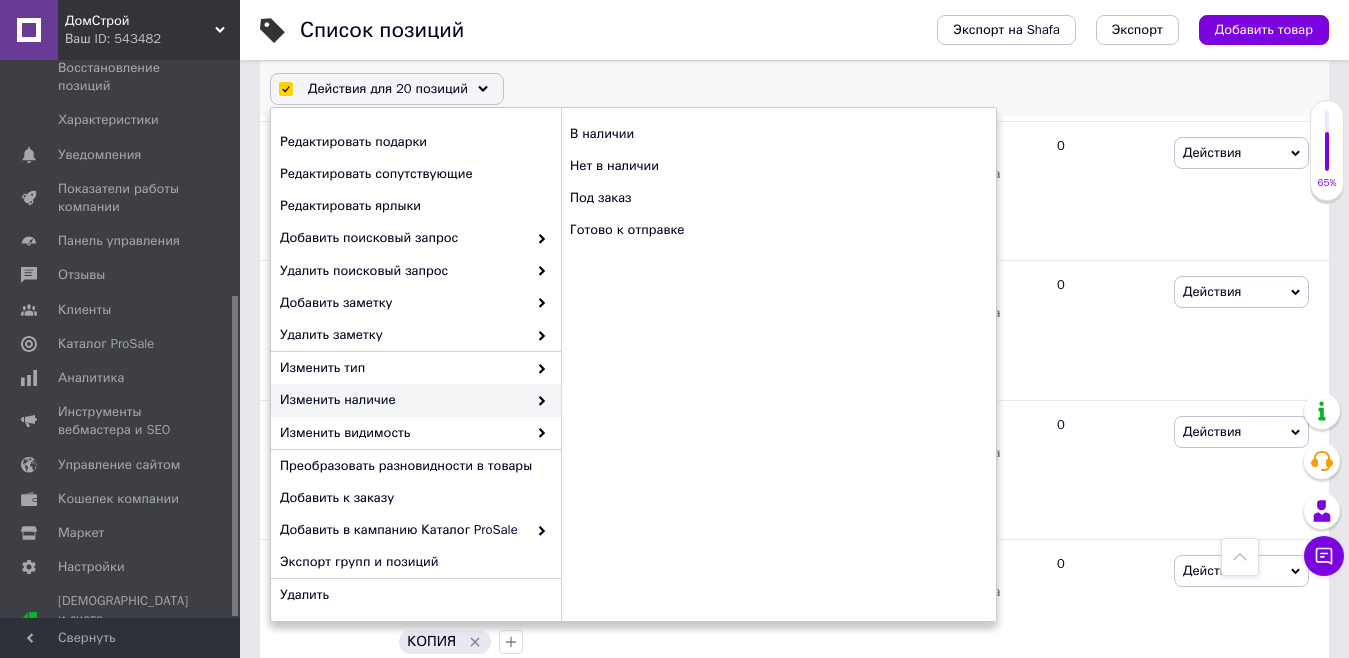 checkbox on "false" 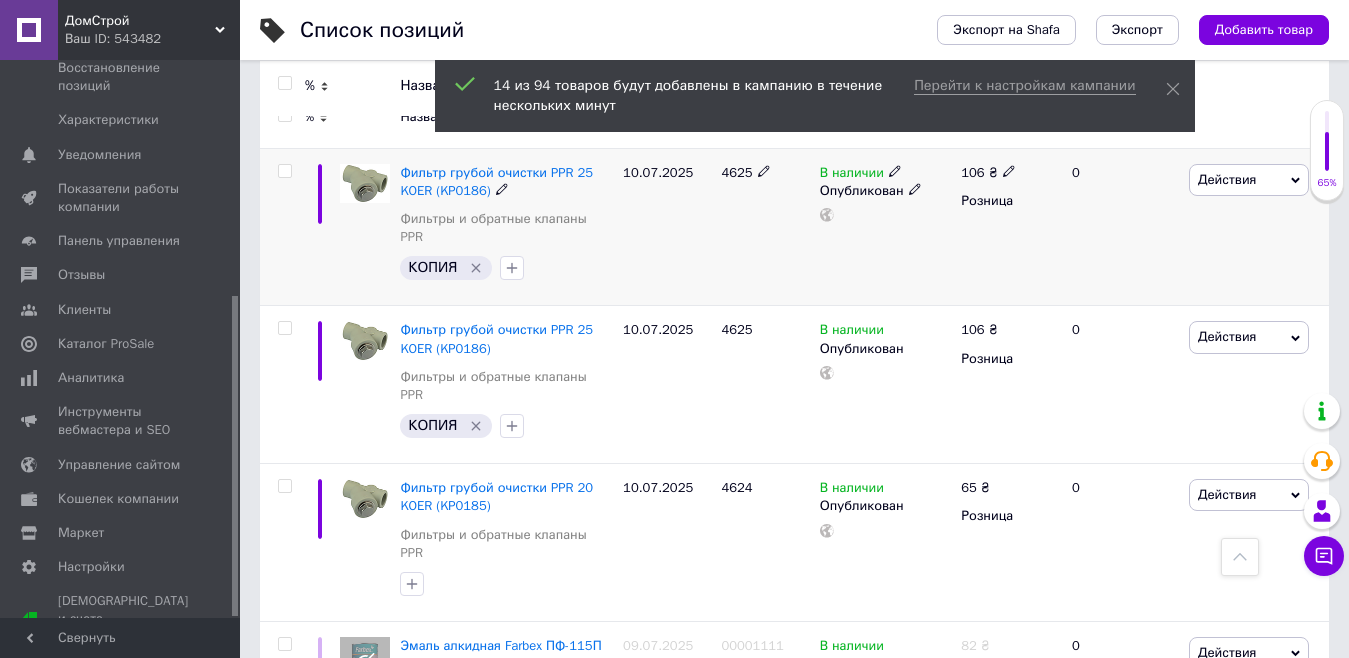 scroll, scrollTop: 282, scrollLeft: 0, axis: vertical 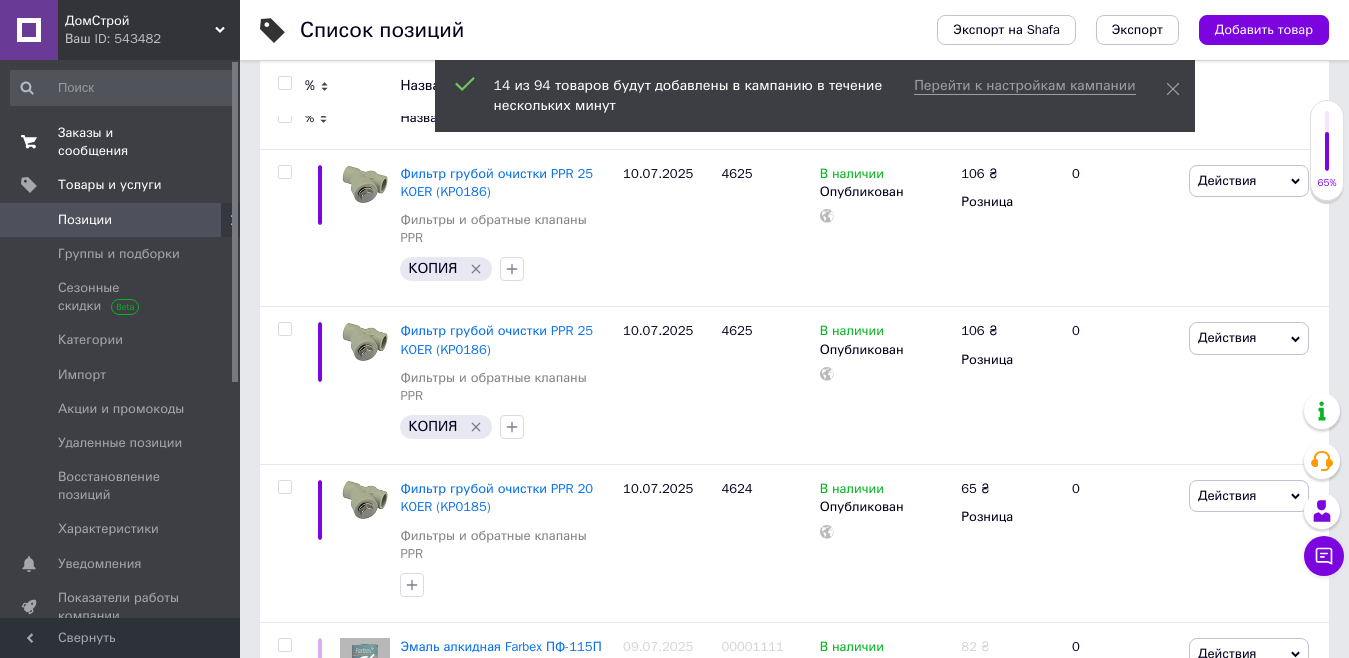 click on "Заказы и сообщения" at bounding box center [121, 142] 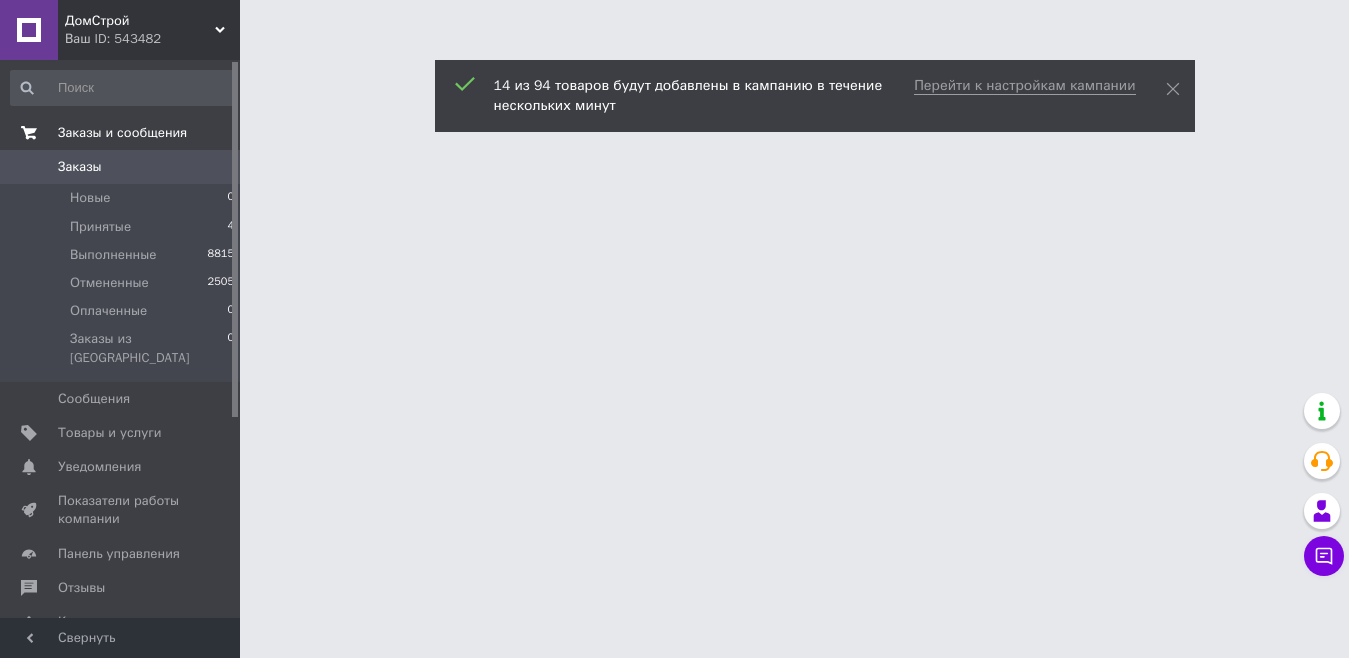 scroll, scrollTop: 0, scrollLeft: 0, axis: both 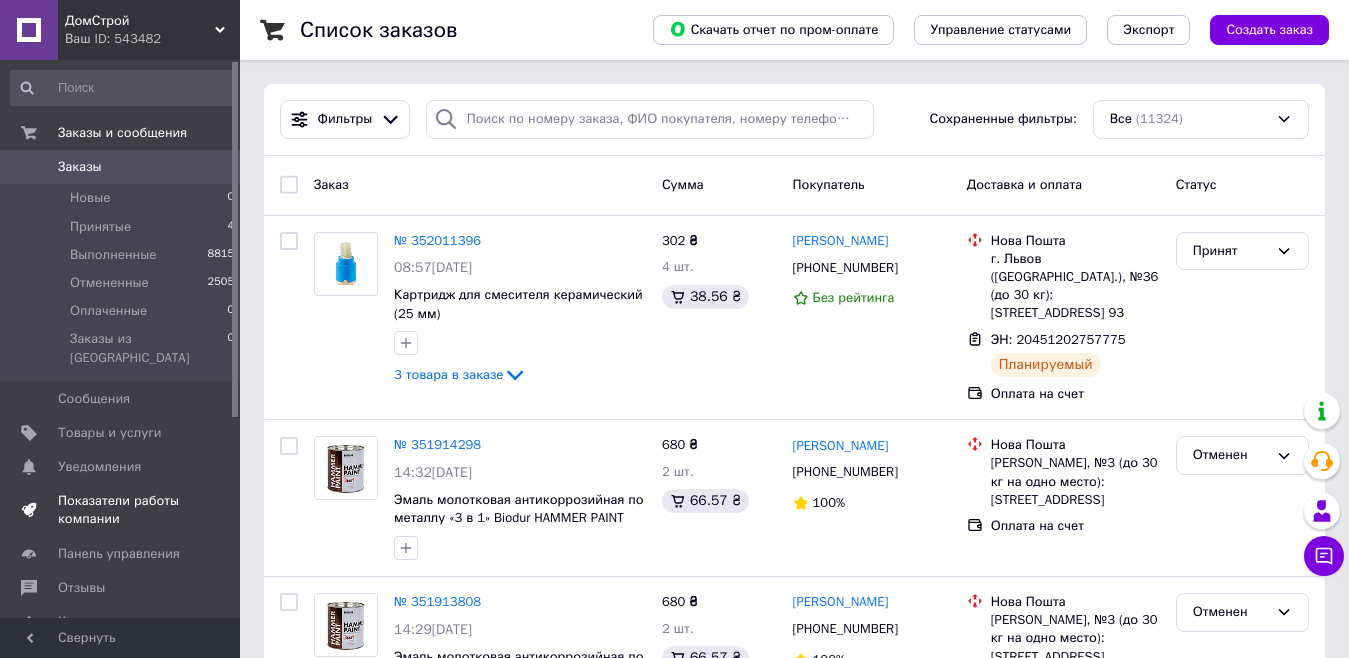 click on "Показатели работы компании" at bounding box center [121, 510] 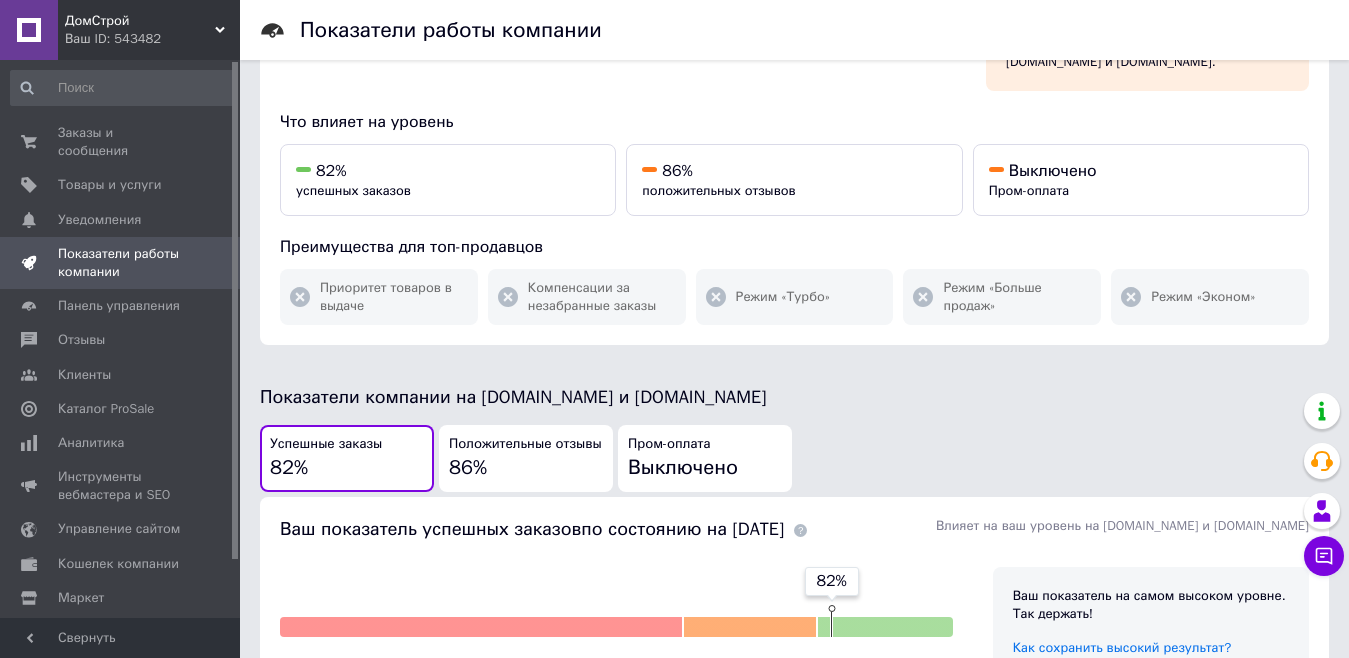 scroll, scrollTop: 400, scrollLeft: 0, axis: vertical 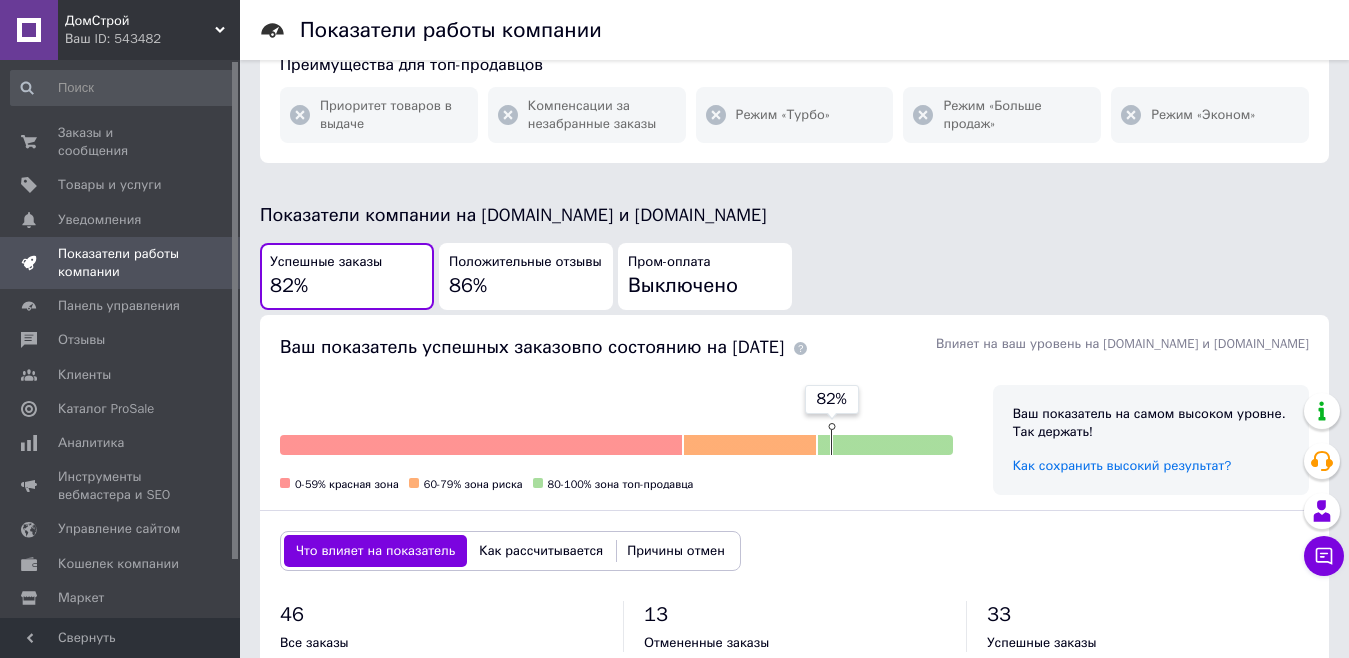click on "Положительные отзывы" at bounding box center [525, 262] 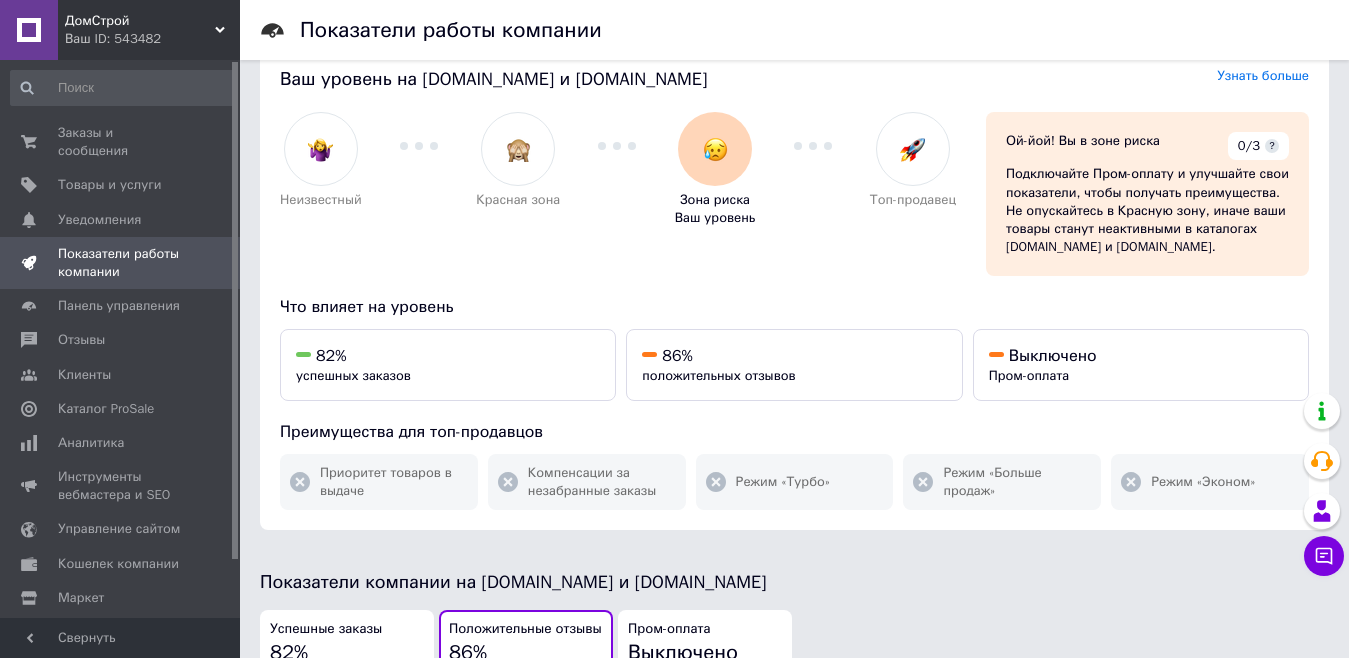 scroll, scrollTop: 0, scrollLeft: 0, axis: both 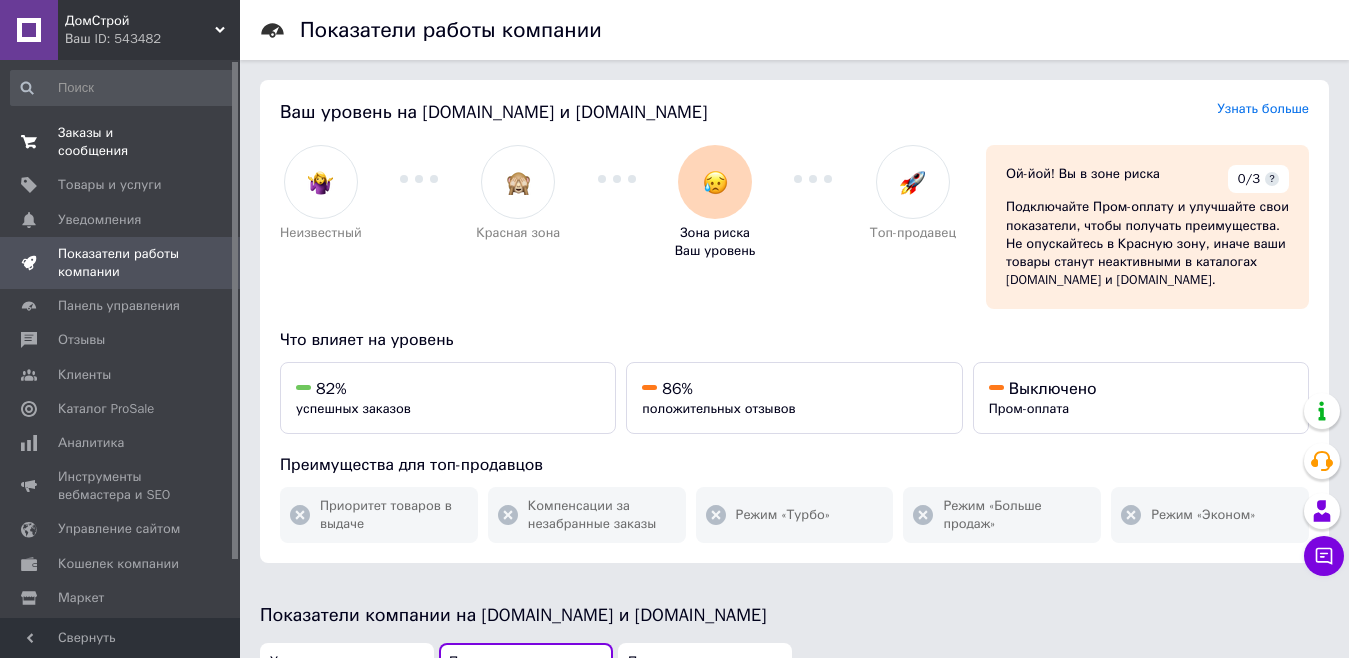 click on "Заказы и сообщения" at bounding box center [121, 142] 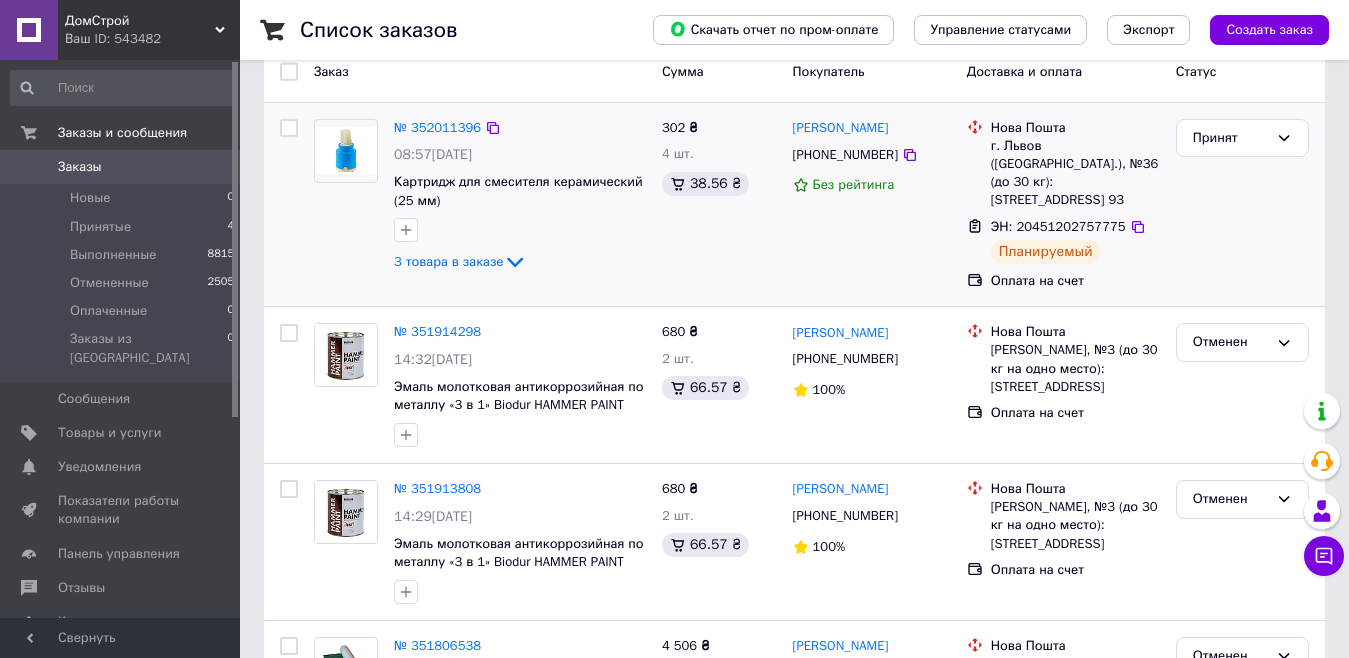 scroll, scrollTop: 0, scrollLeft: 0, axis: both 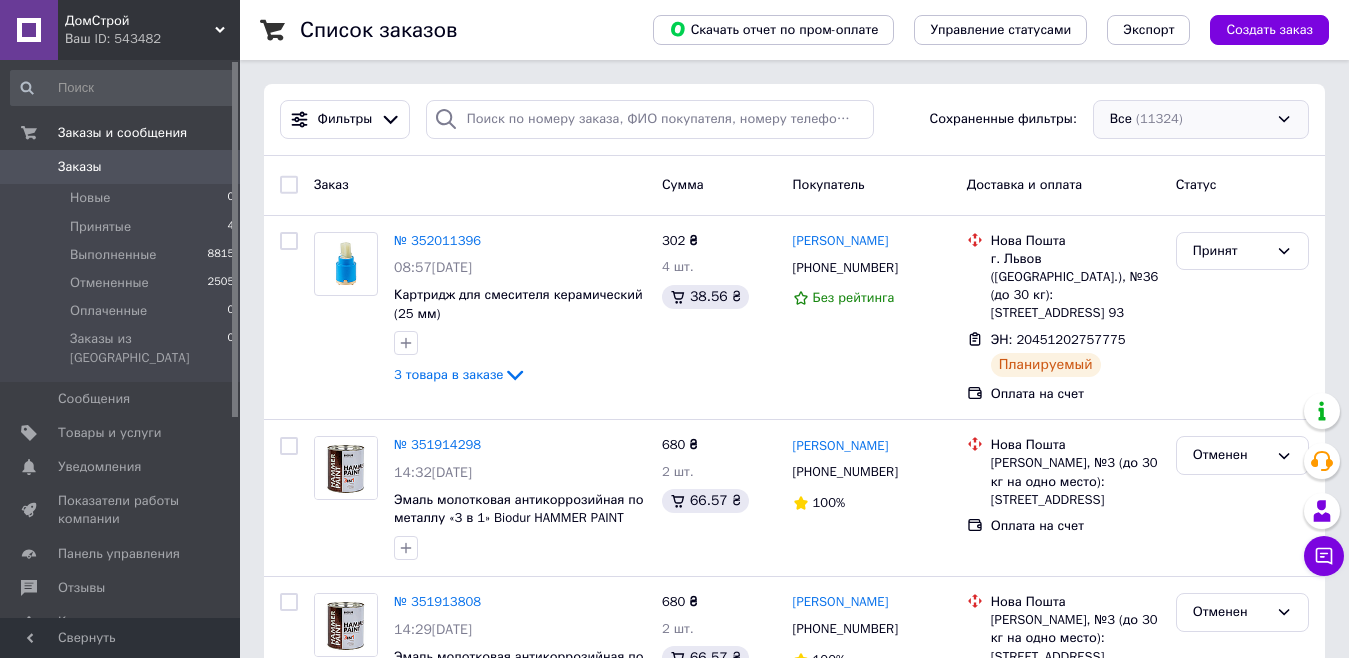 click on "Все (11324)" at bounding box center (1201, 119) 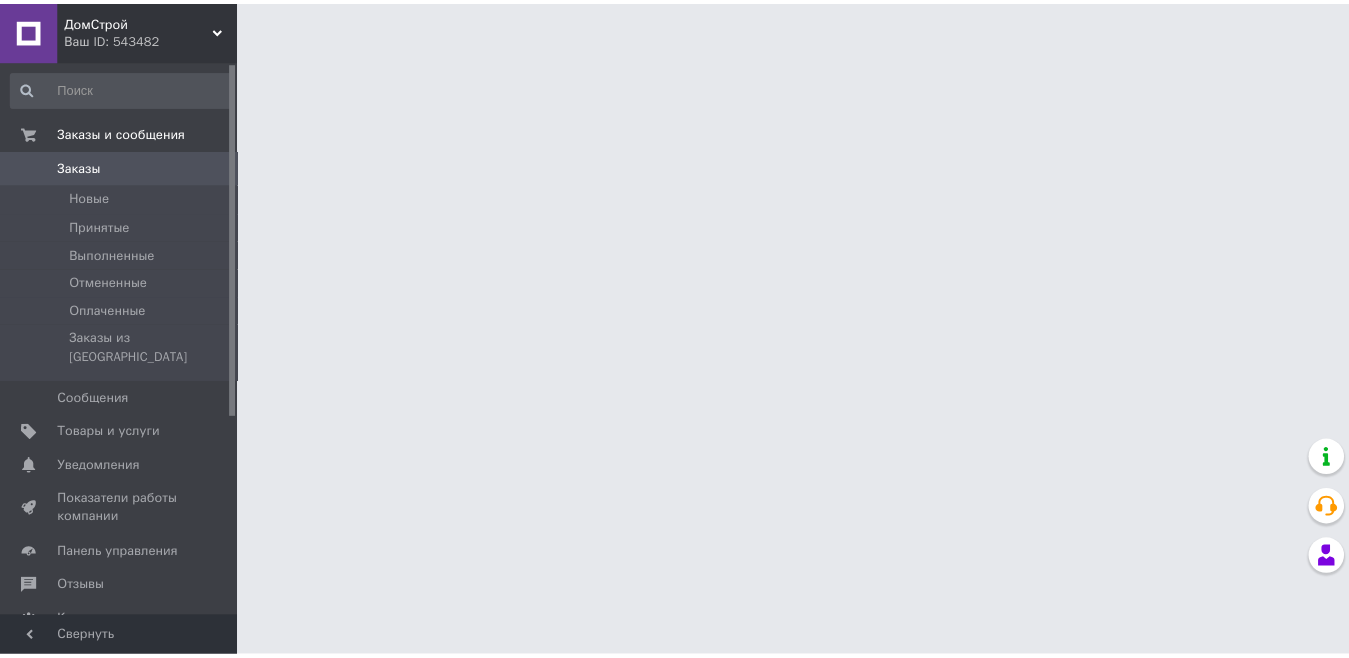 scroll, scrollTop: 0, scrollLeft: 0, axis: both 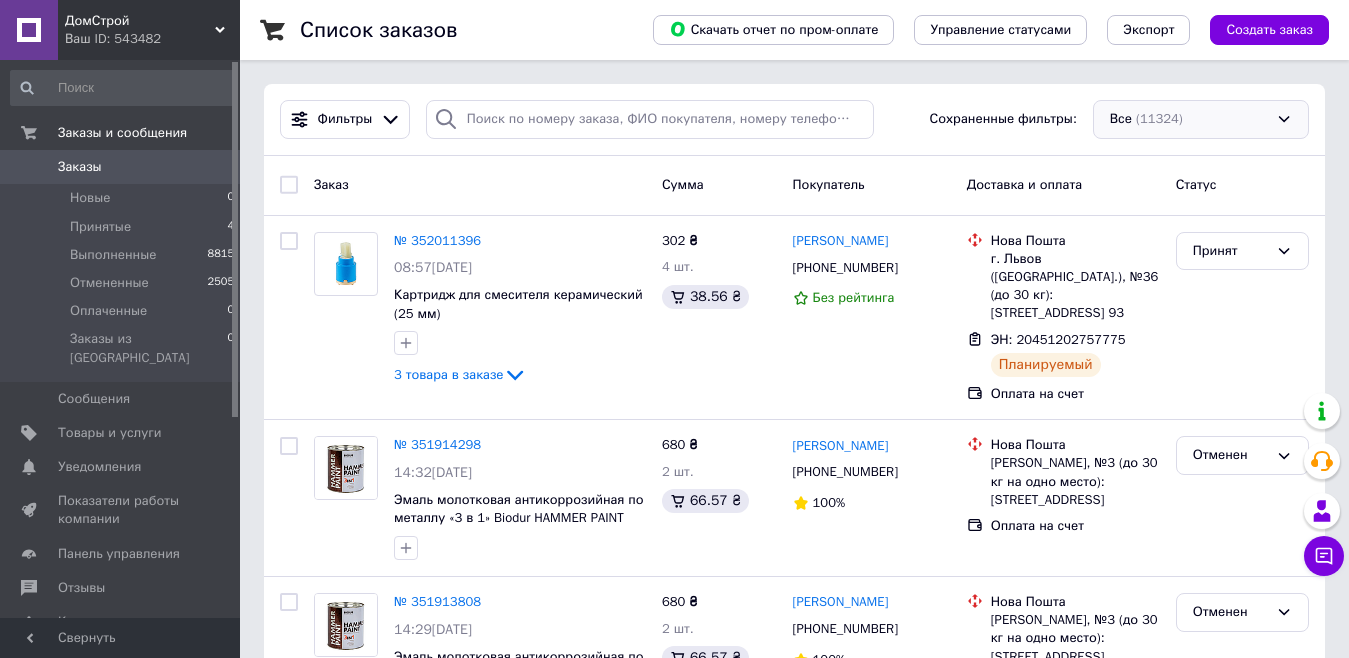 click on "Все (11324)" at bounding box center [1201, 119] 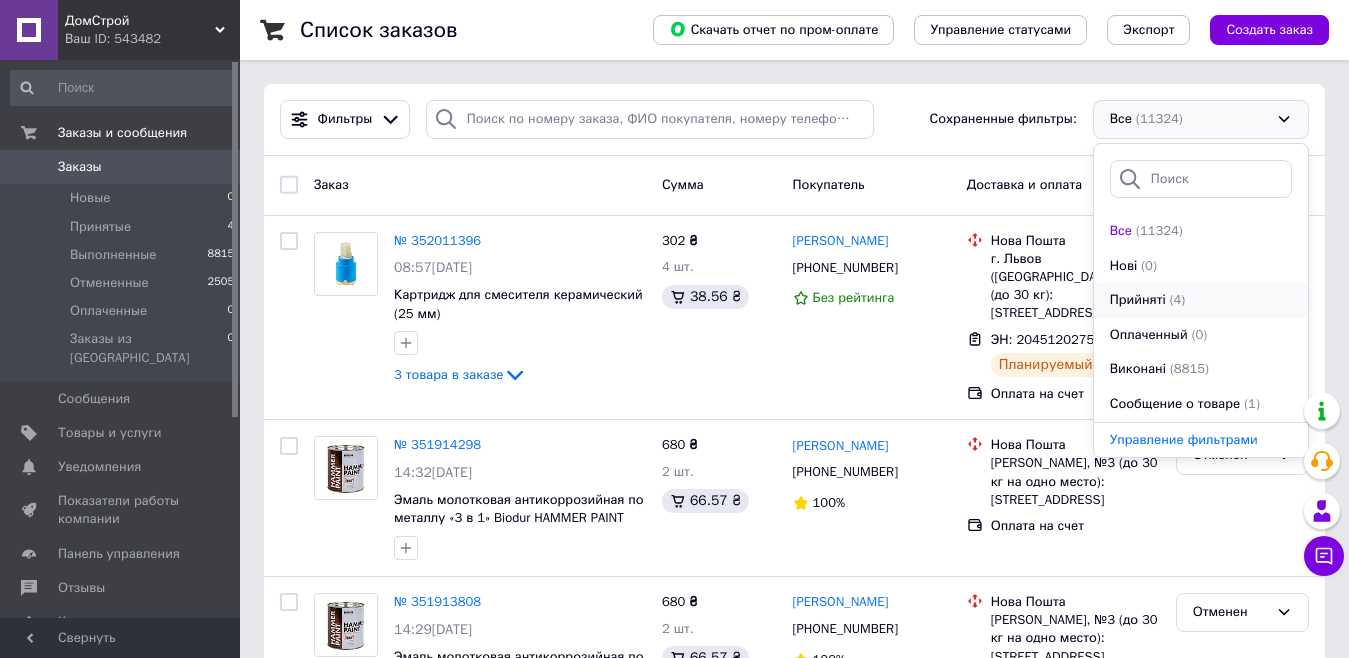 click on "Прийняті" at bounding box center [1138, 300] 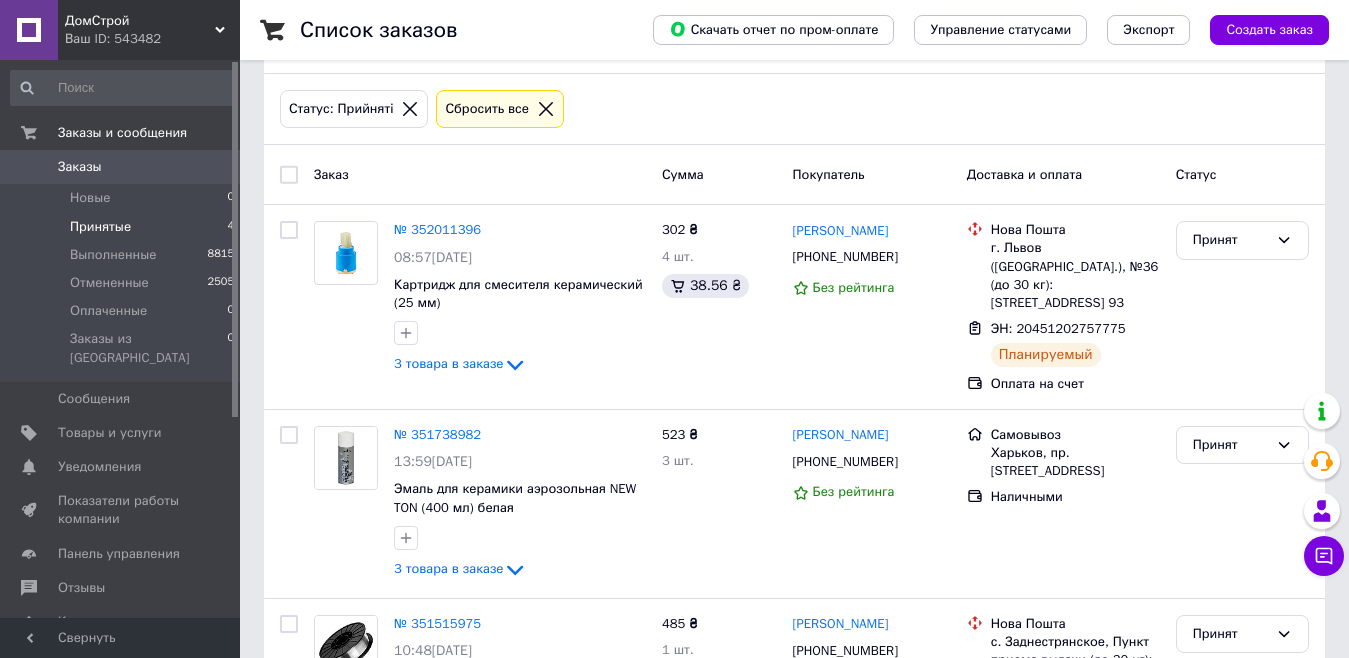 scroll, scrollTop: 400, scrollLeft: 0, axis: vertical 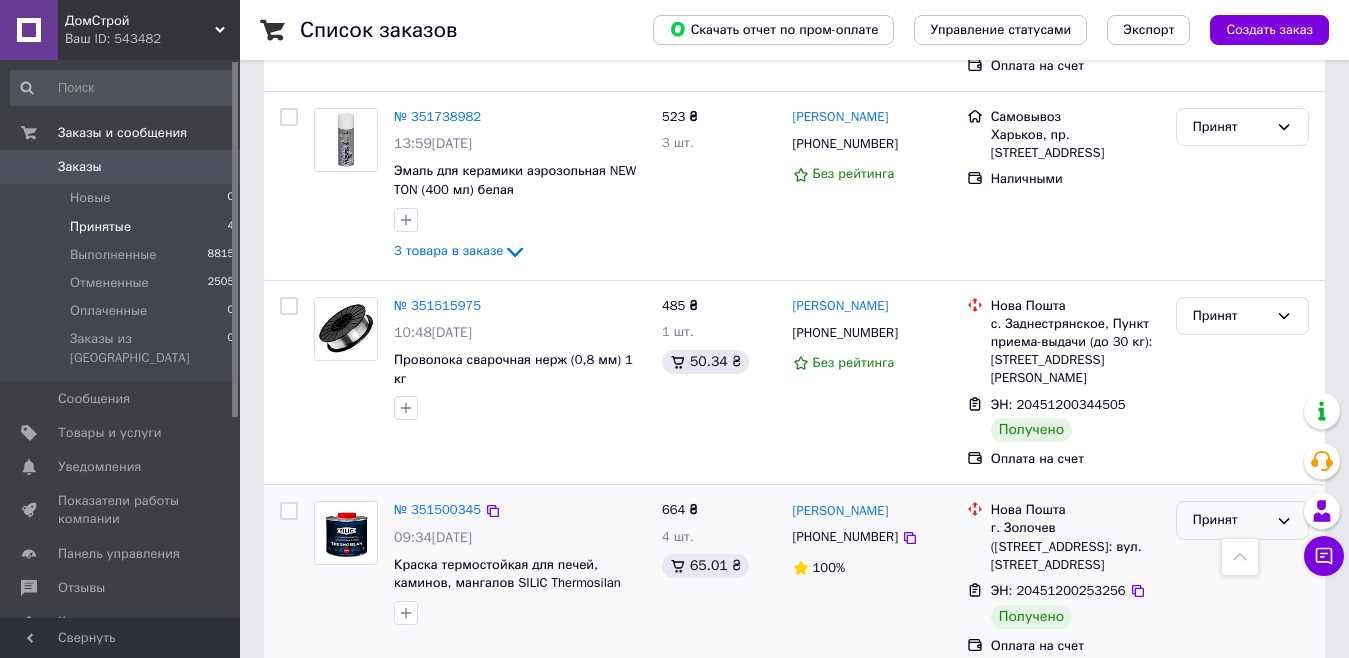 click on "Принят" at bounding box center (1230, 520) 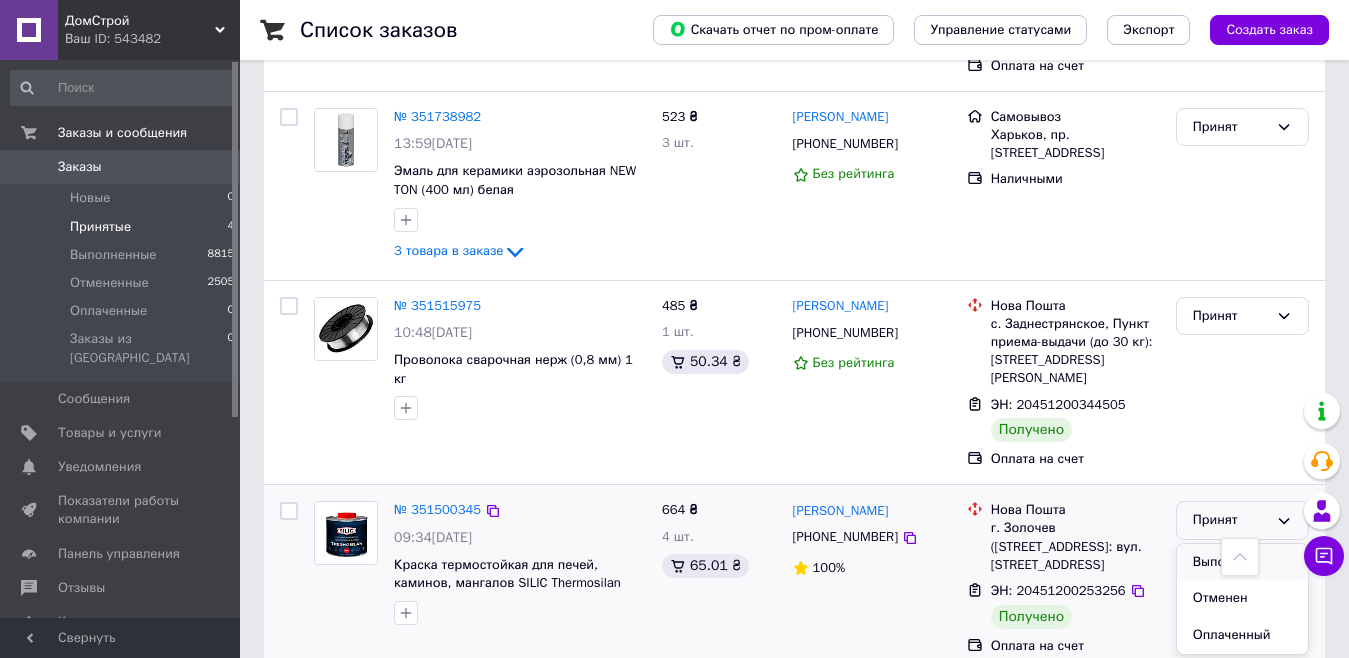 click on "Выполнен" at bounding box center [1242, 562] 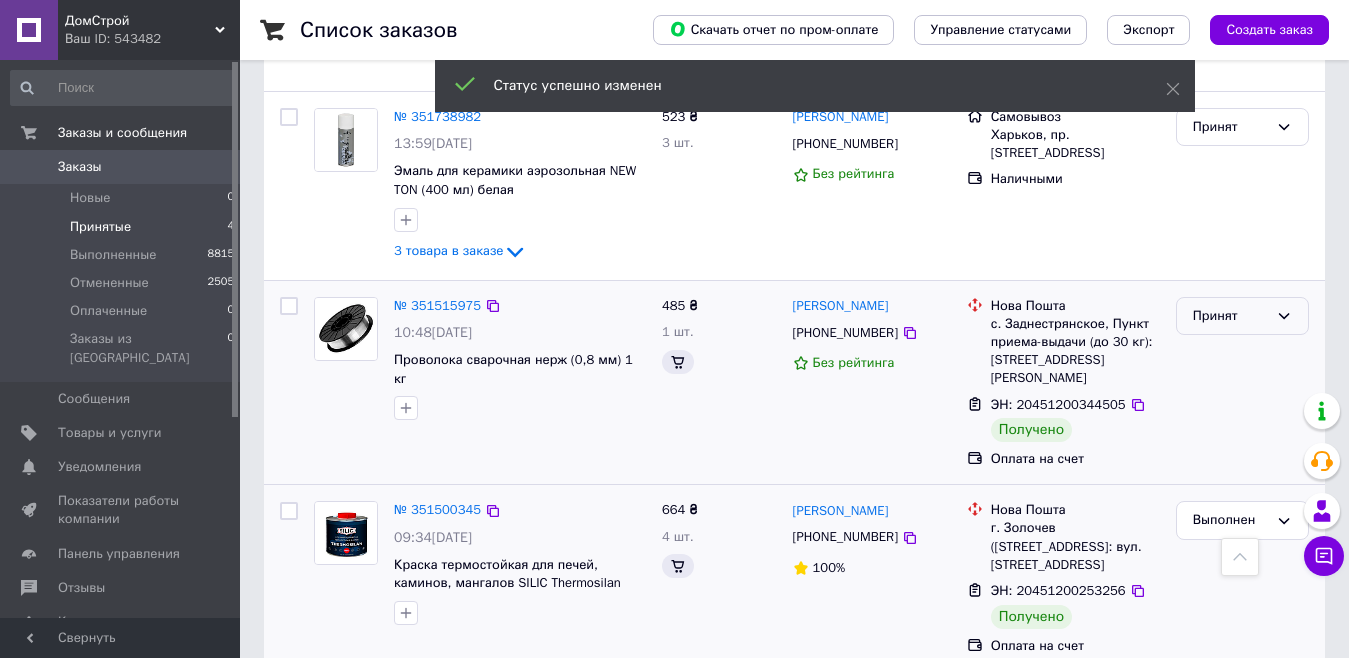 click on "Принят" at bounding box center (1230, 316) 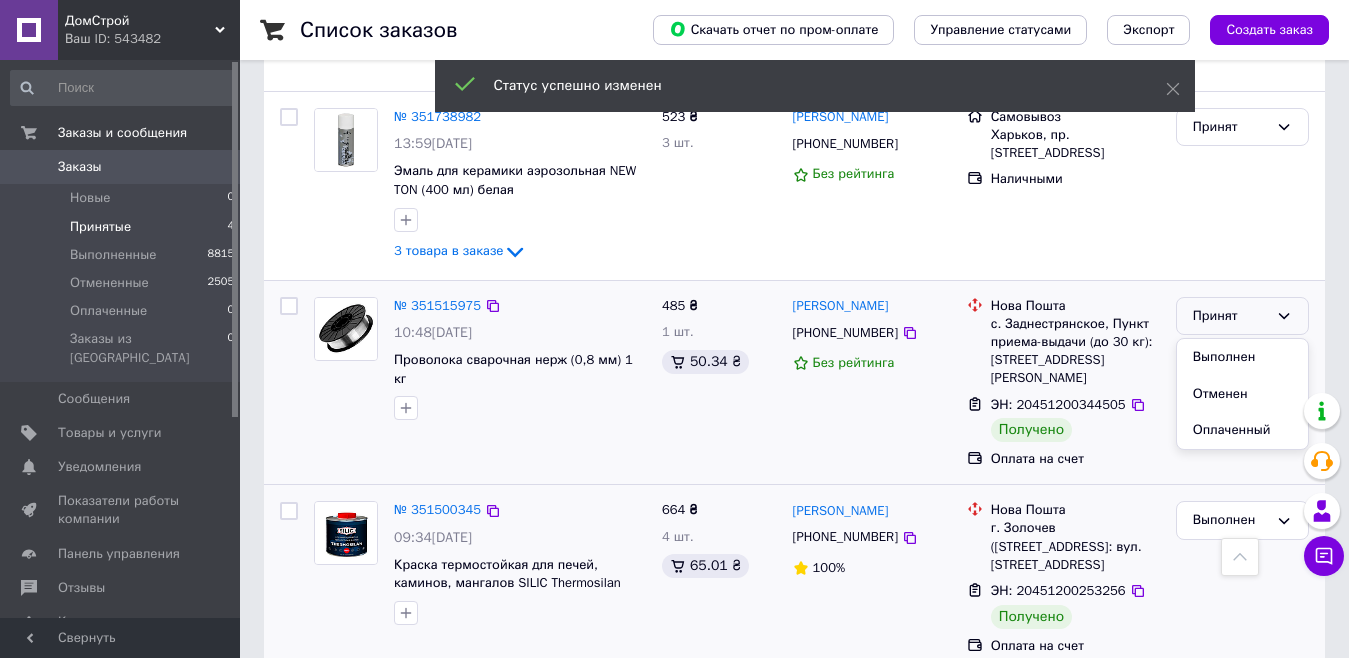 click on "Выполнен" at bounding box center (1242, 357) 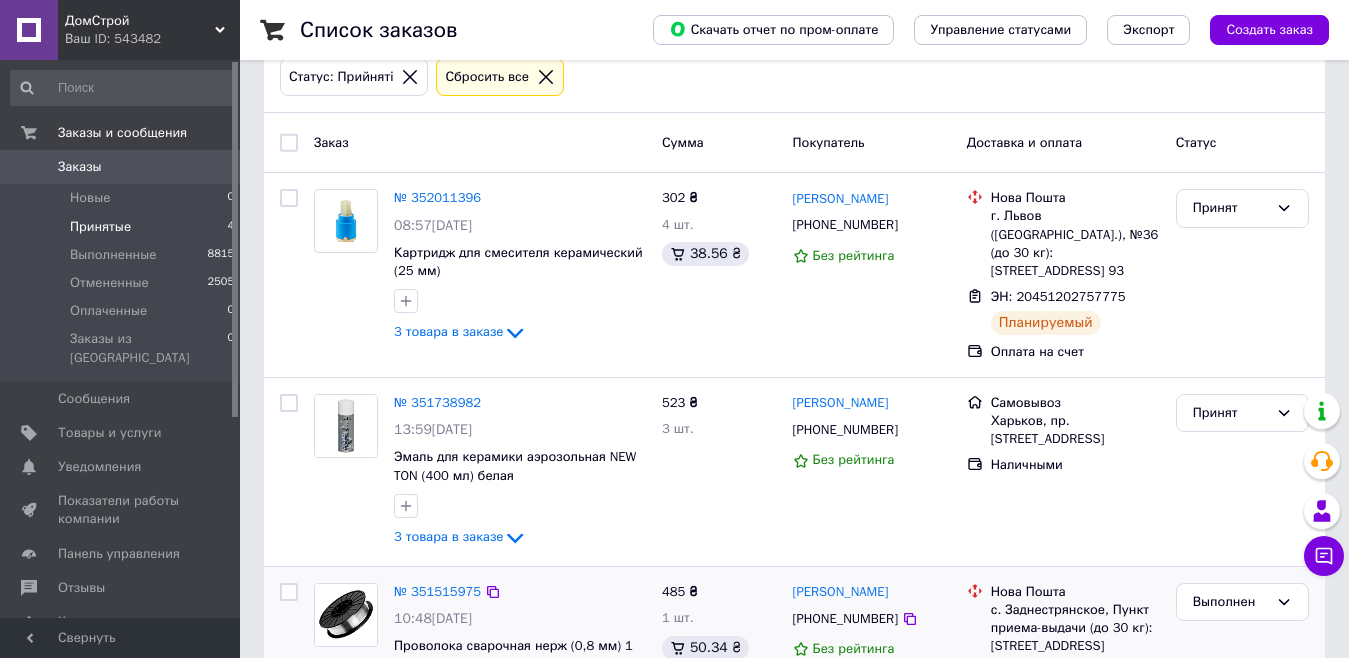 scroll, scrollTop: 100, scrollLeft: 0, axis: vertical 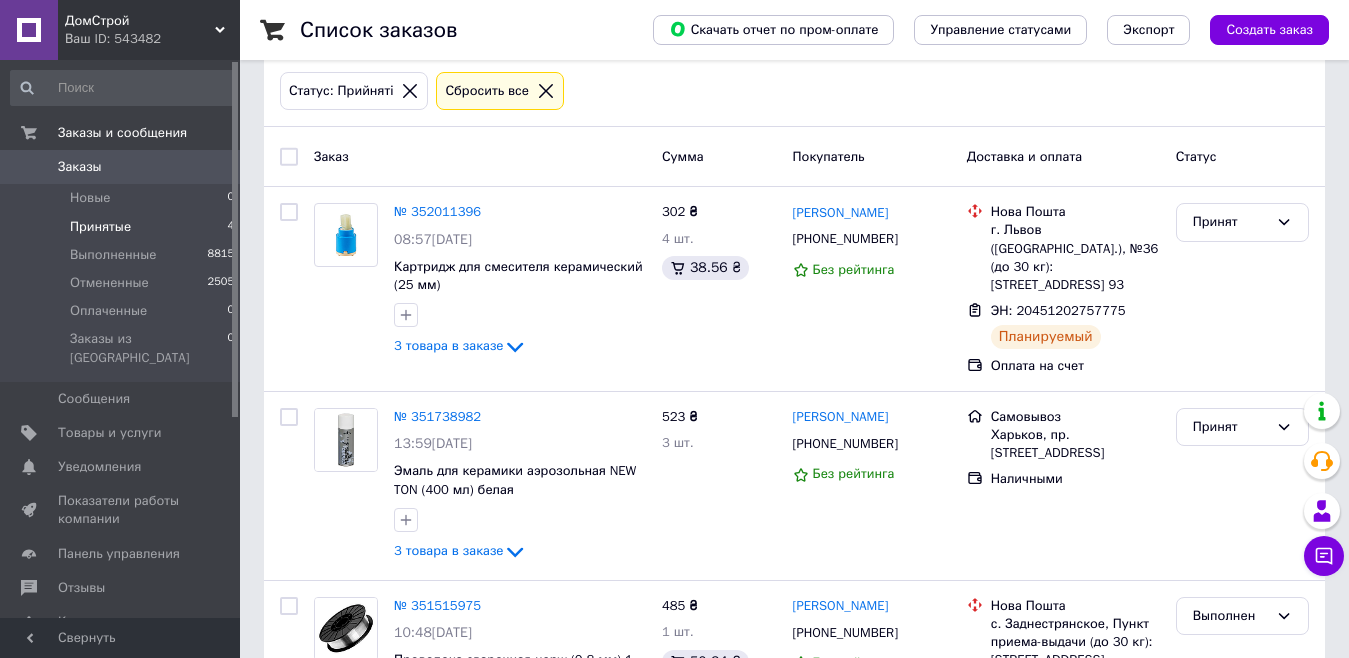 click on "Заказы" at bounding box center [121, 167] 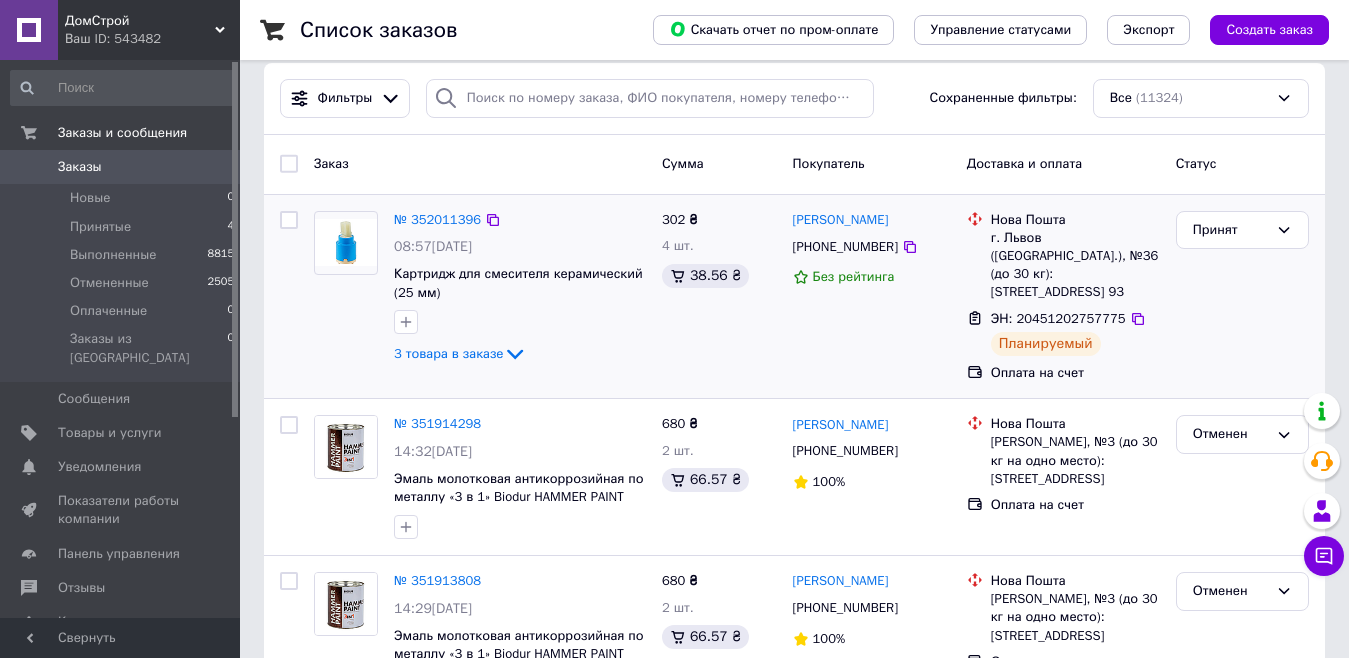scroll, scrollTop: 0, scrollLeft: 0, axis: both 